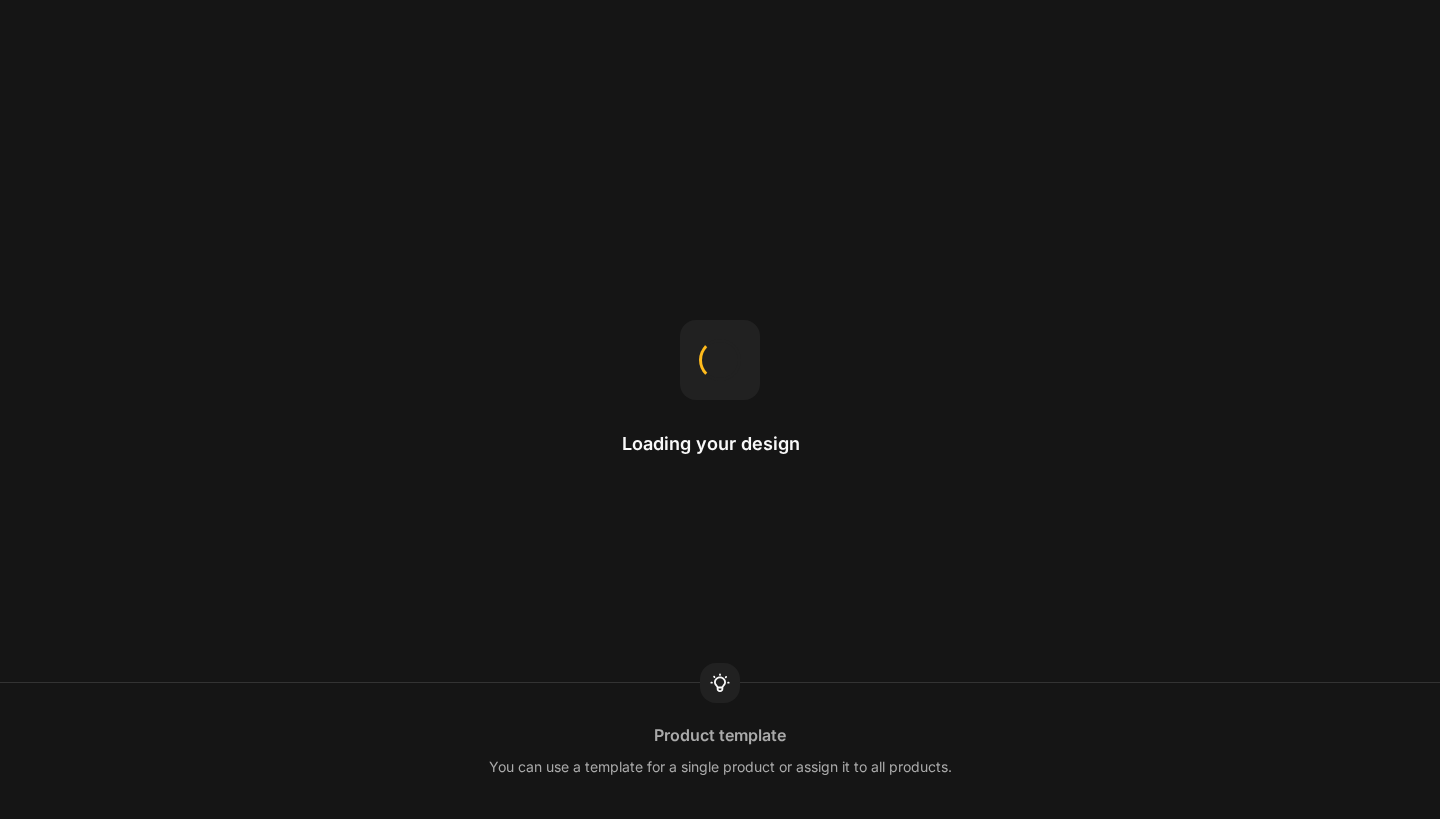 scroll, scrollTop: 0, scrollLeft: 0, axis: both 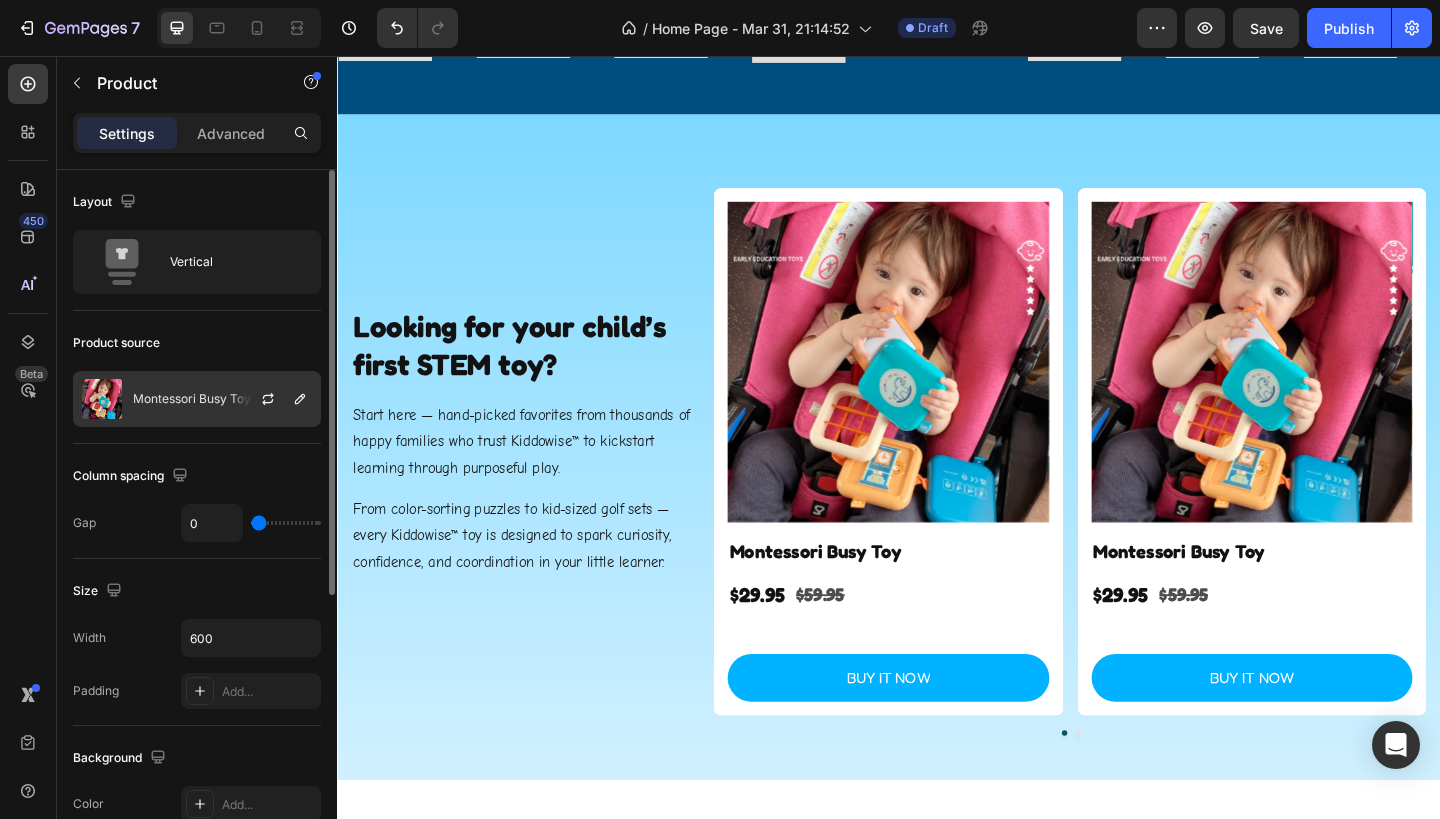click on "Montessori Busy Toy" 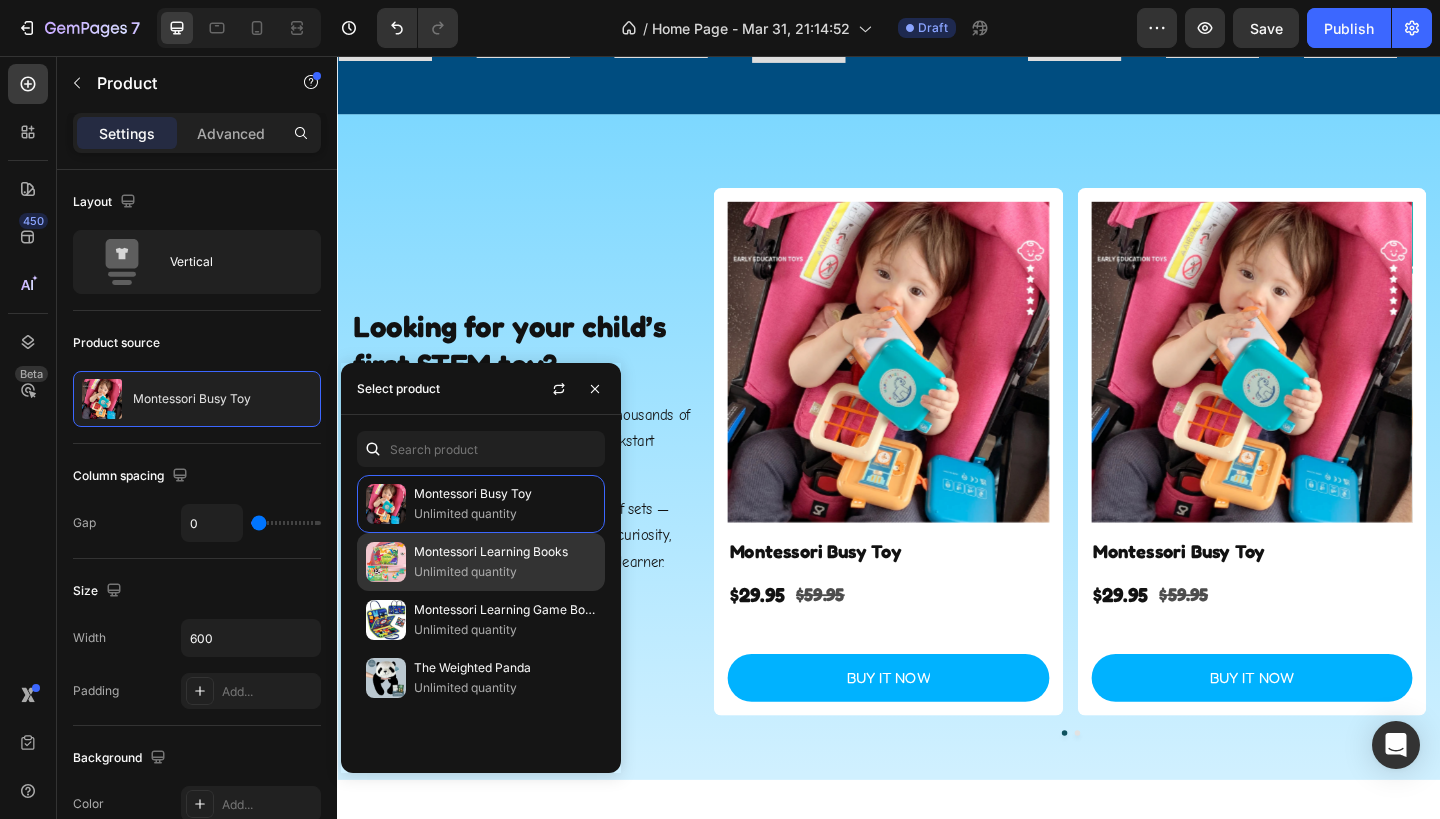 click on "Unlimited quantity" at bounding box center (505, 572) 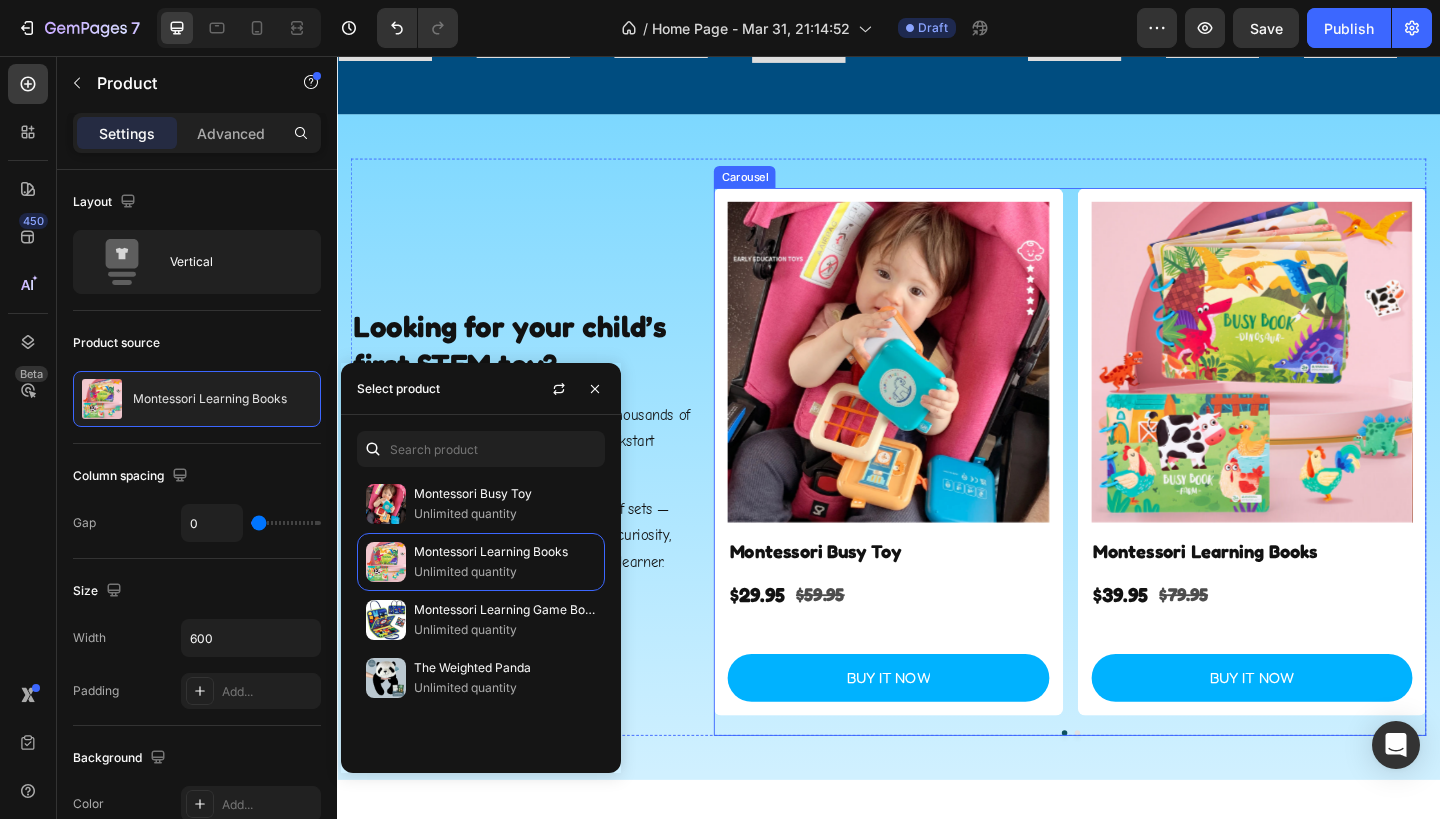 click on "Product Images Montessori Busy Toy Product Title $29.95 Product Price Product Price $59.95 Product Price Product Price Row Buy it now Button Product Row Product Images Montessori Learning Books Product Title $39.95 Product Price Product Price $79.95 Product Price Product Price Row Buy it now Button Product Row" at bounding box center (1134, 487) 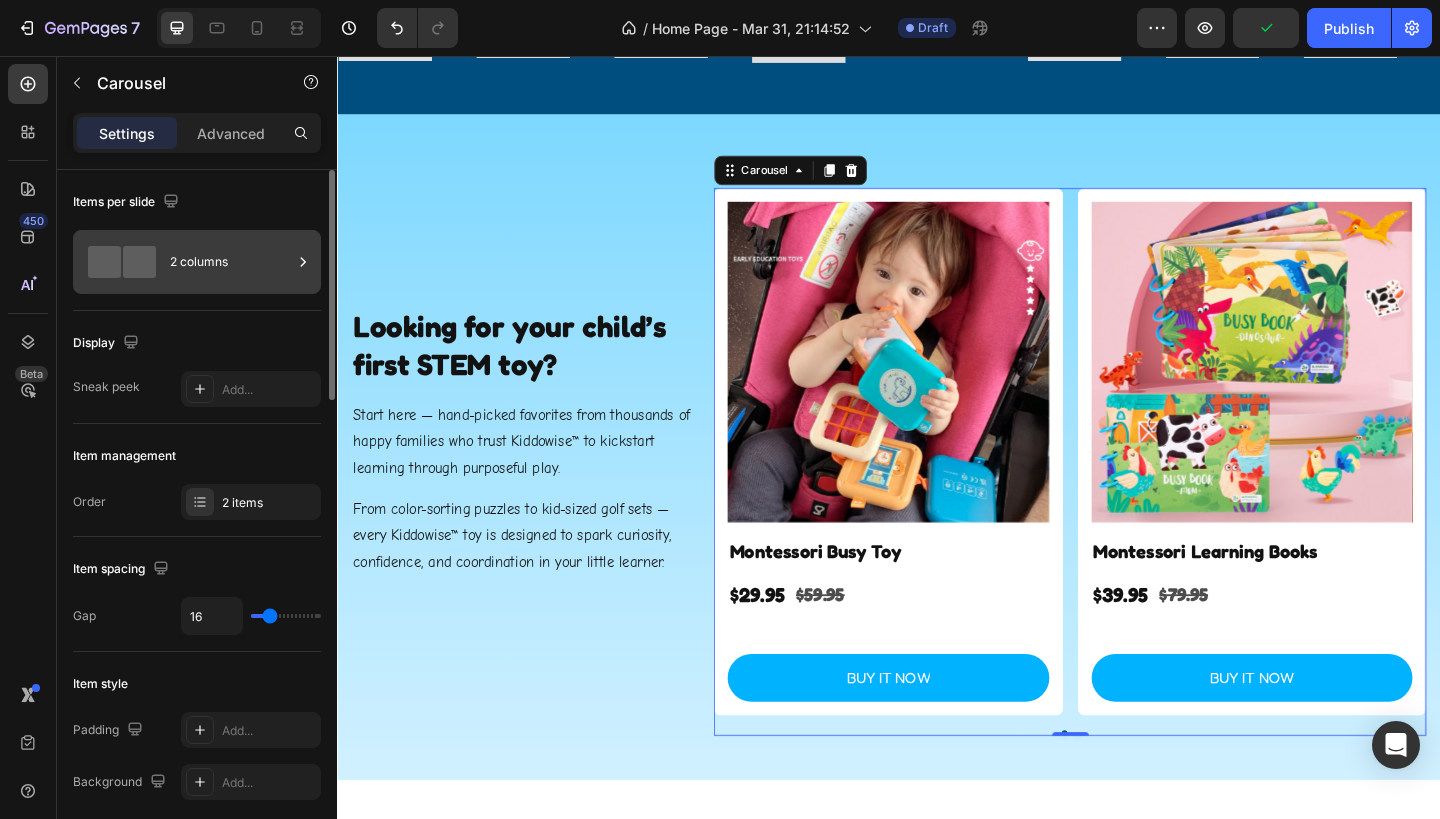 click on "2 columns" at bounding box center [231, 262] 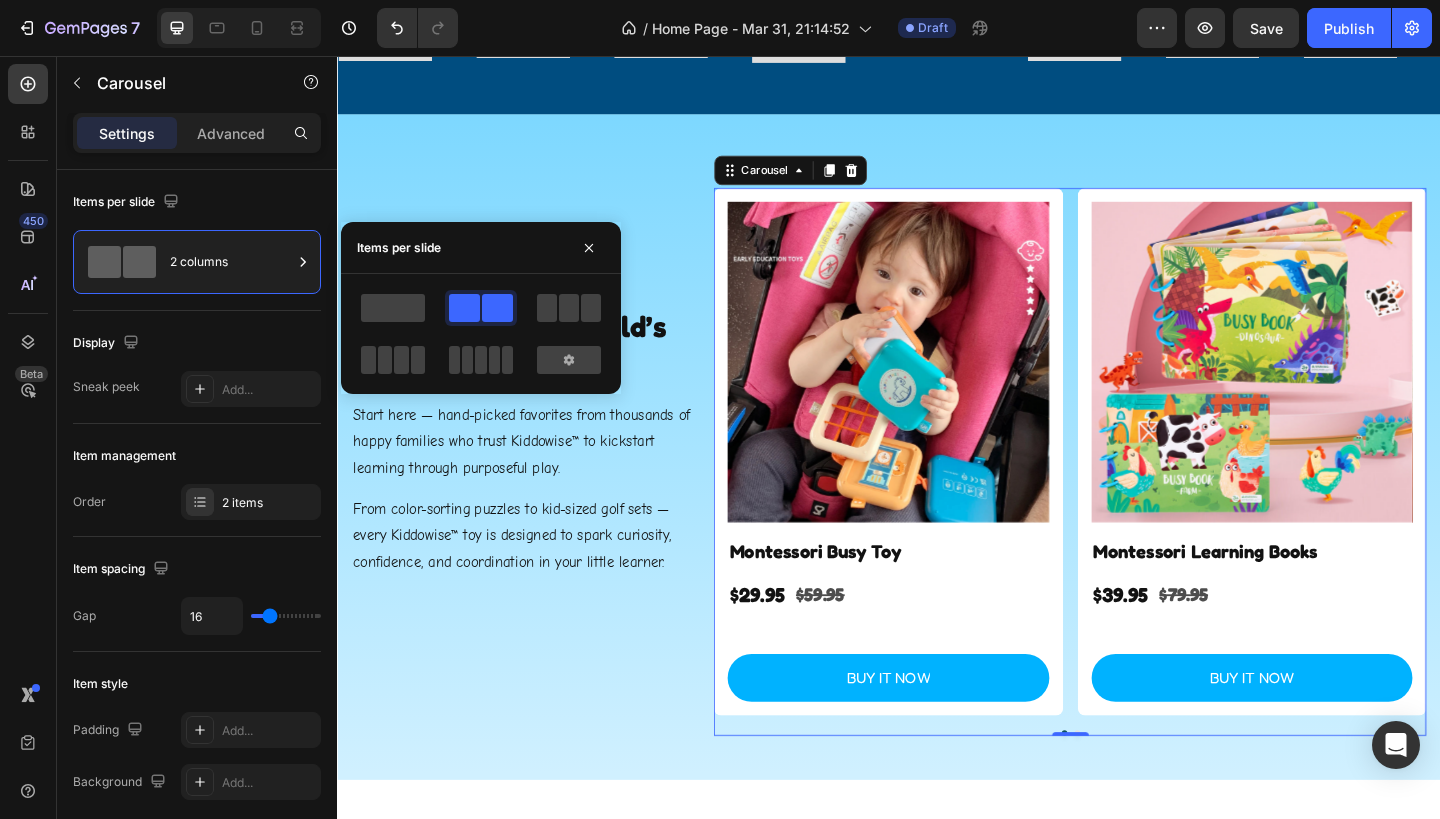 click 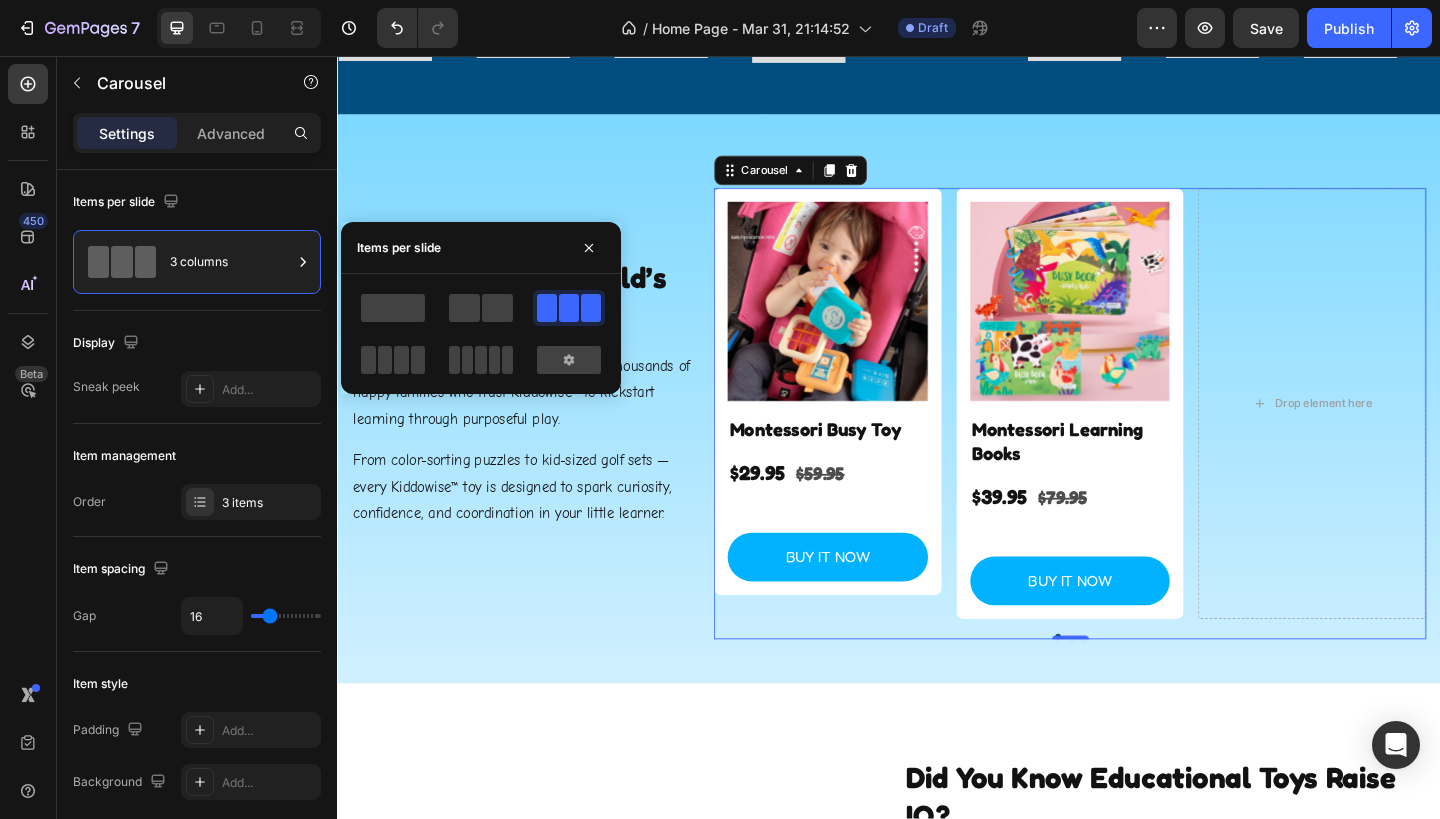 click 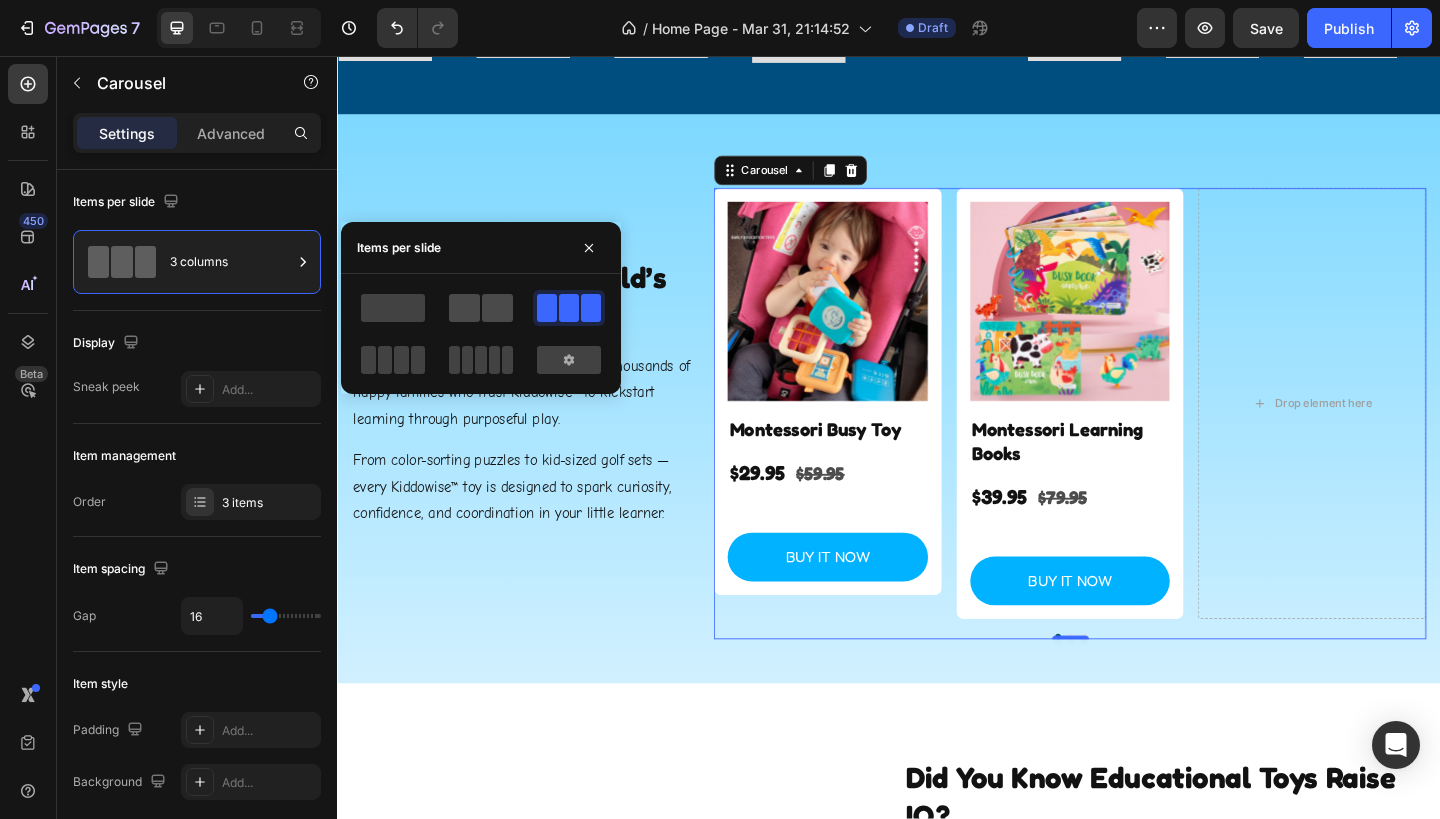 click 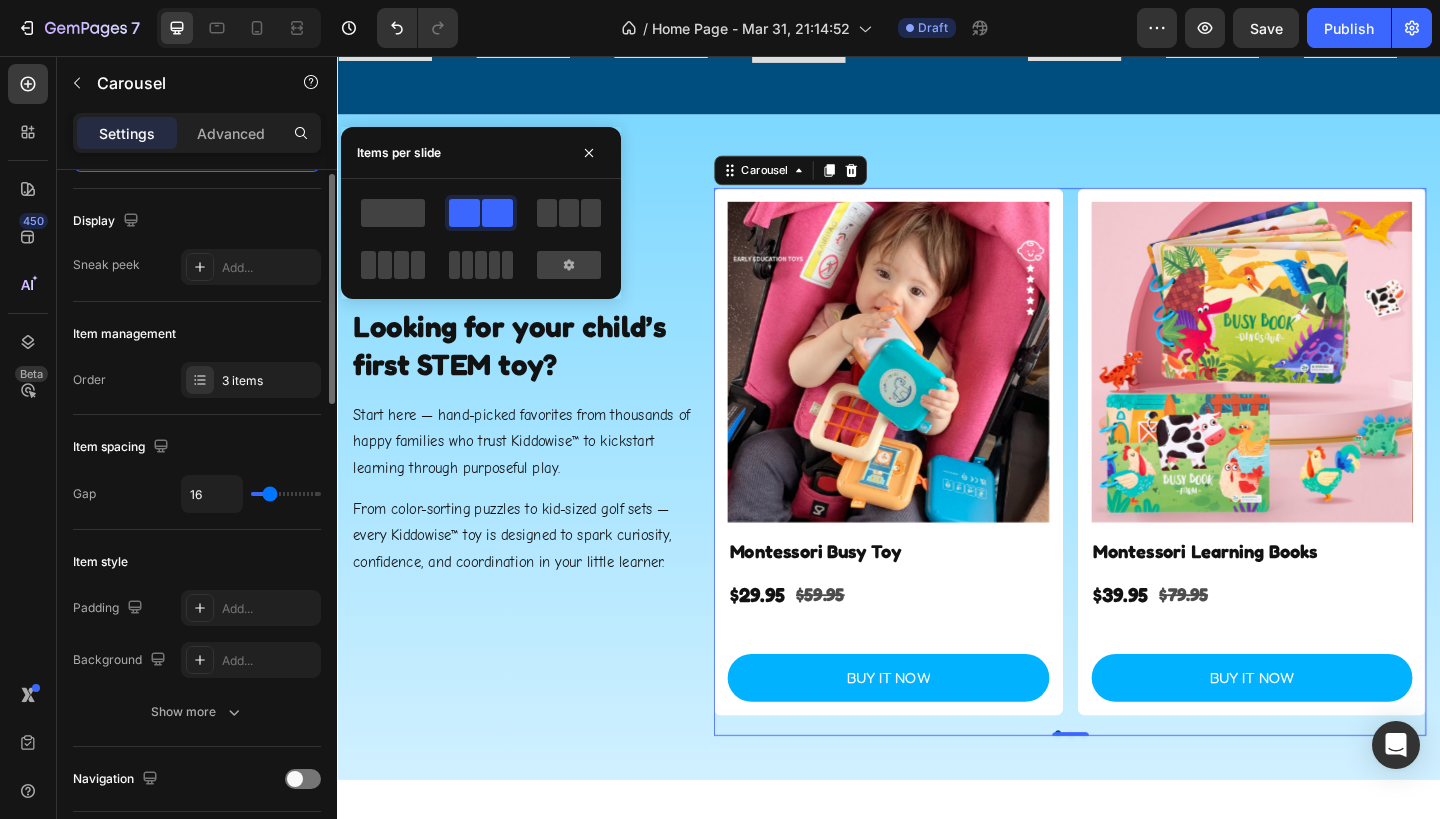 scroll, scrollTop: 131, scrollLeft: 0, axis: vertical 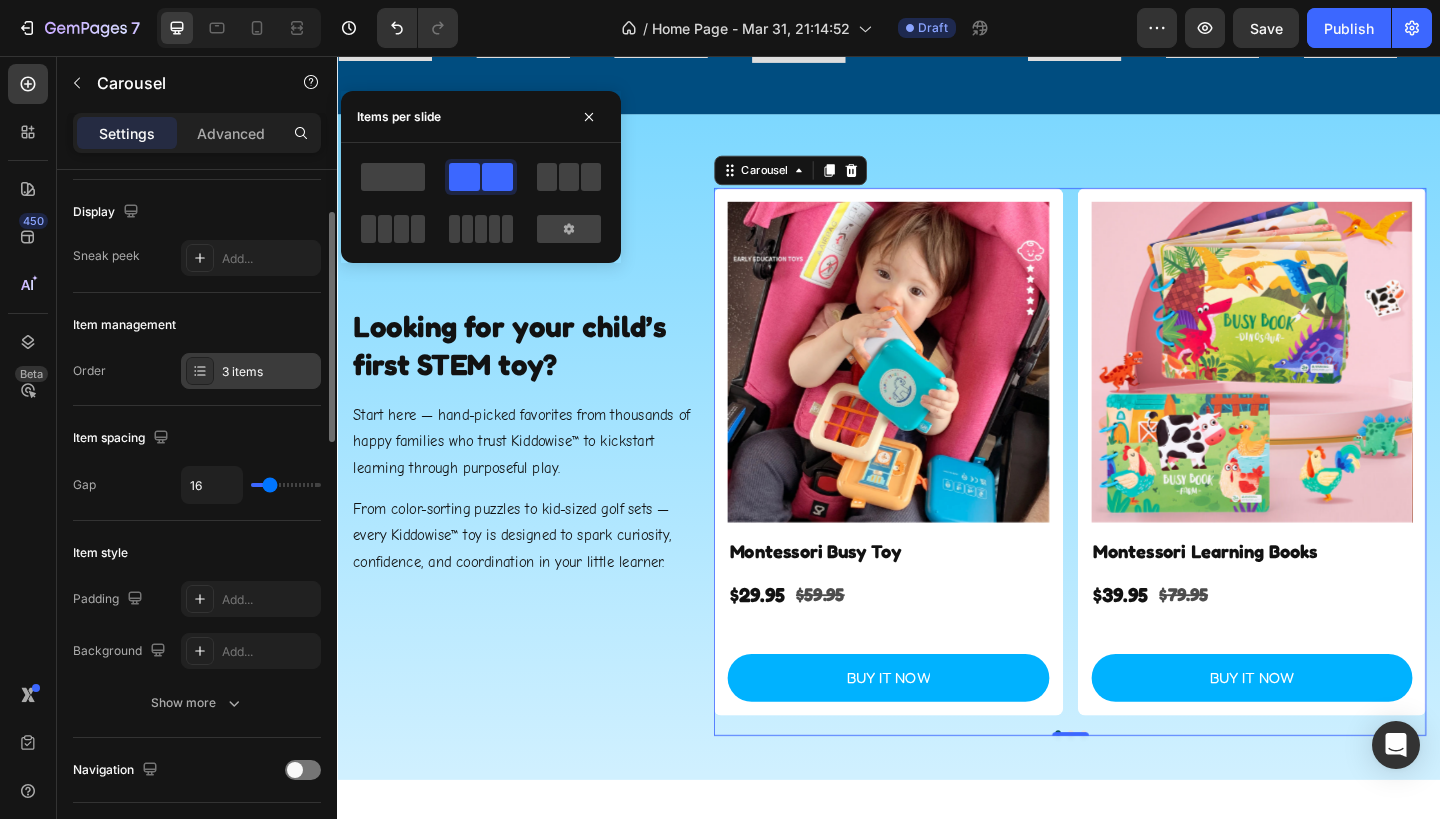 click on "3 items" at bounding box center (269, 372) 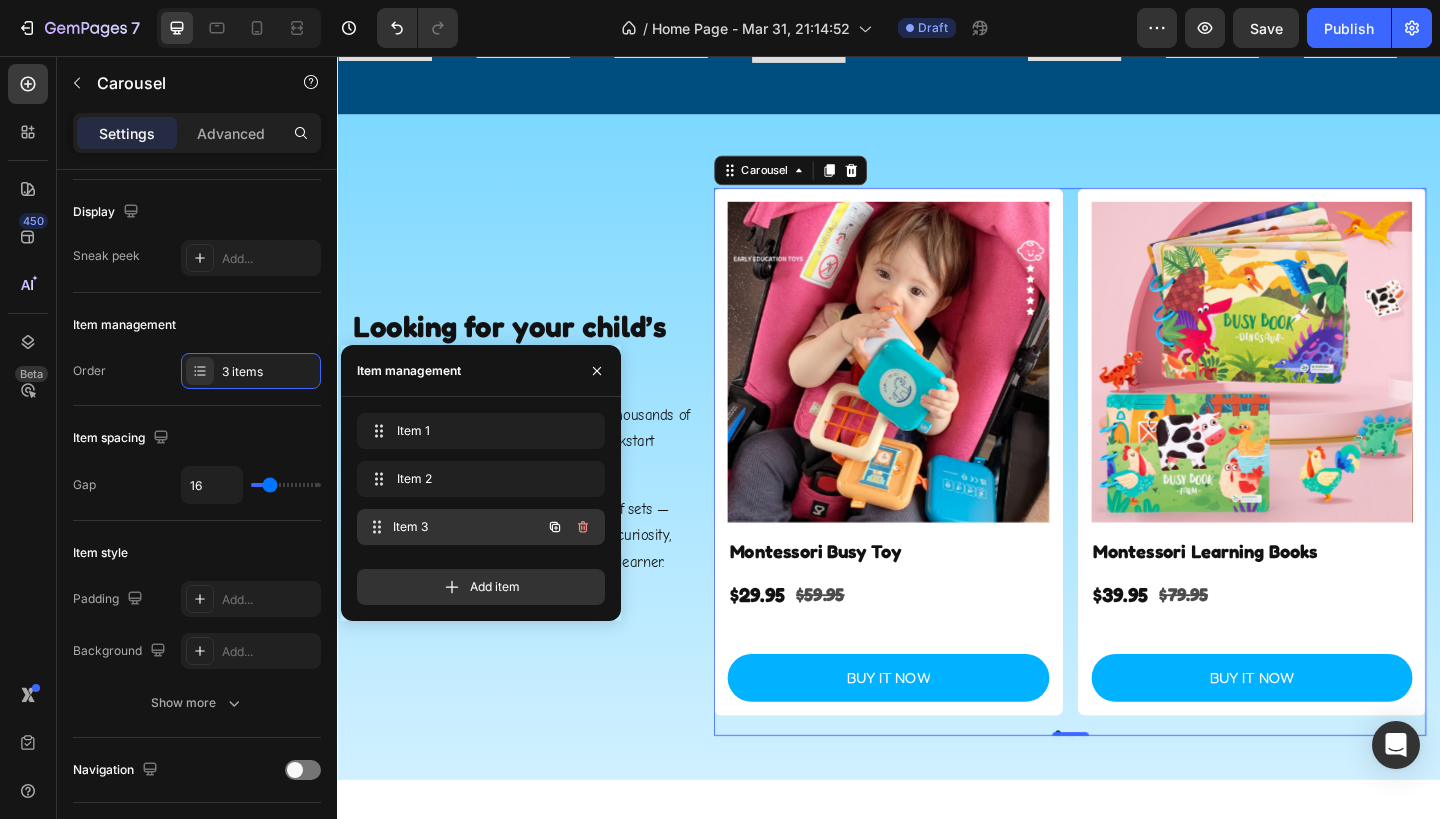 click on "Item 3" at bounding box center (467, 527) 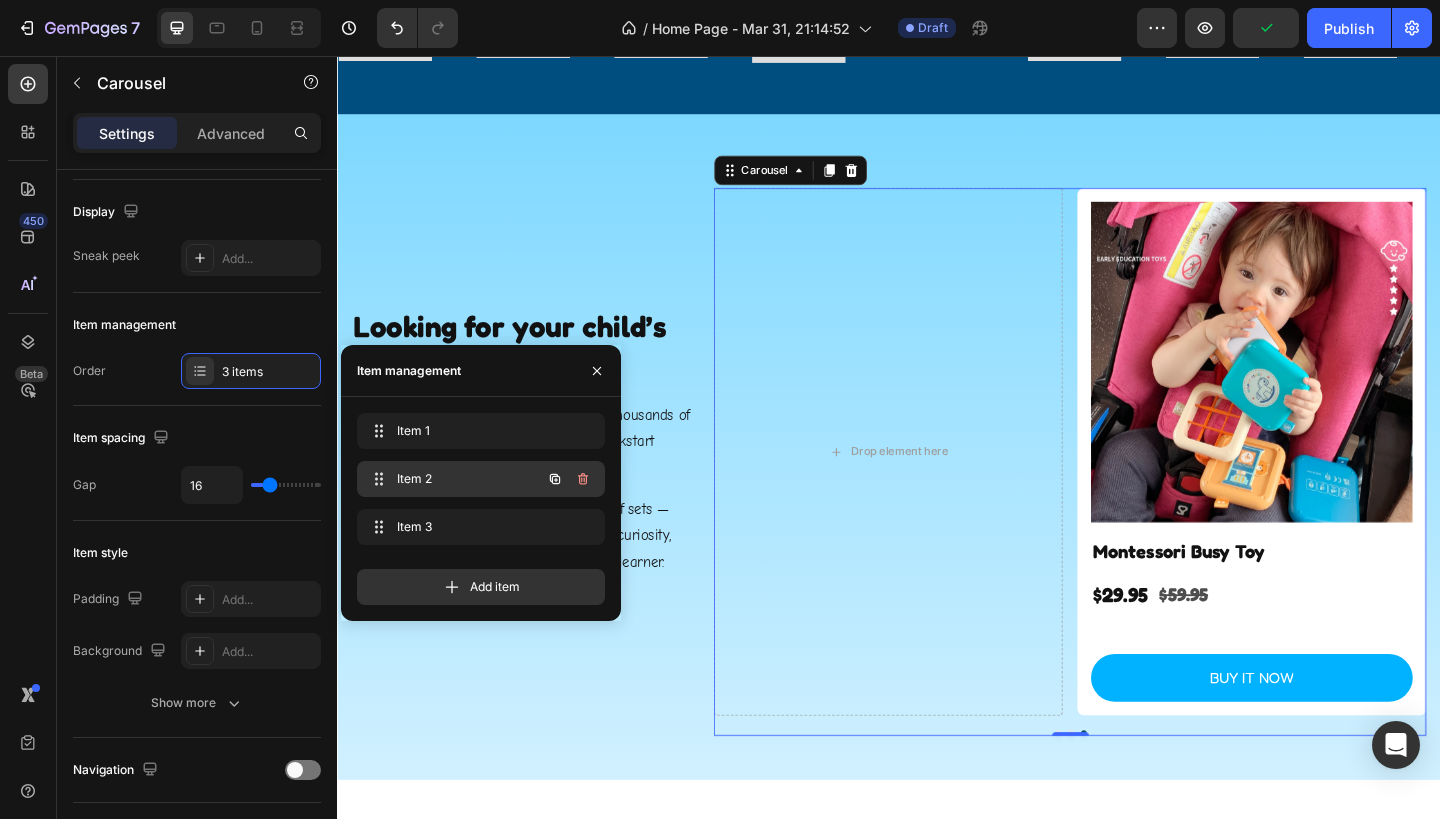 click on "Item 2" at bounding box center [453, 479] 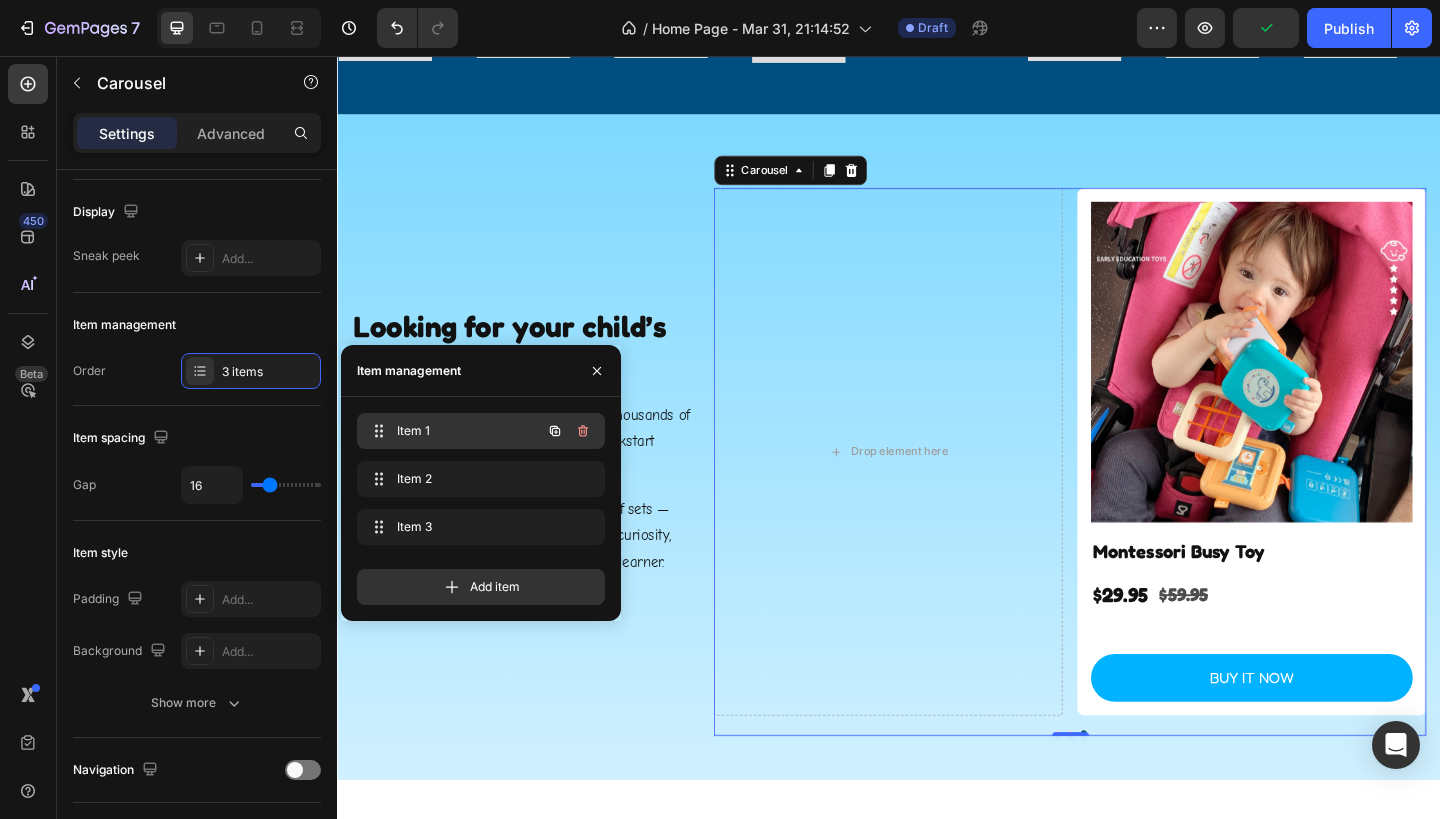 click on "Item 1" at bounding box center (453, 431) 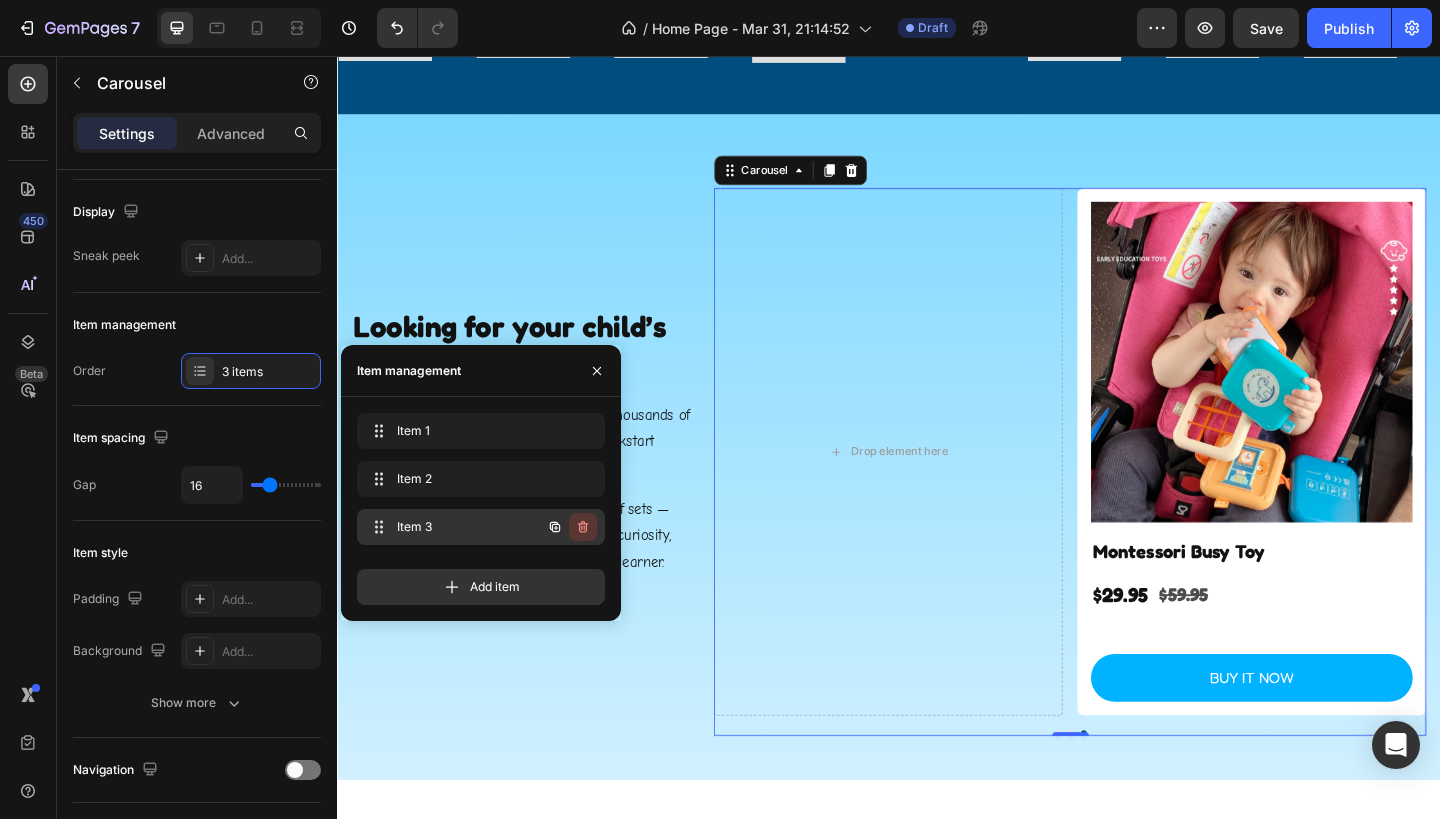 click 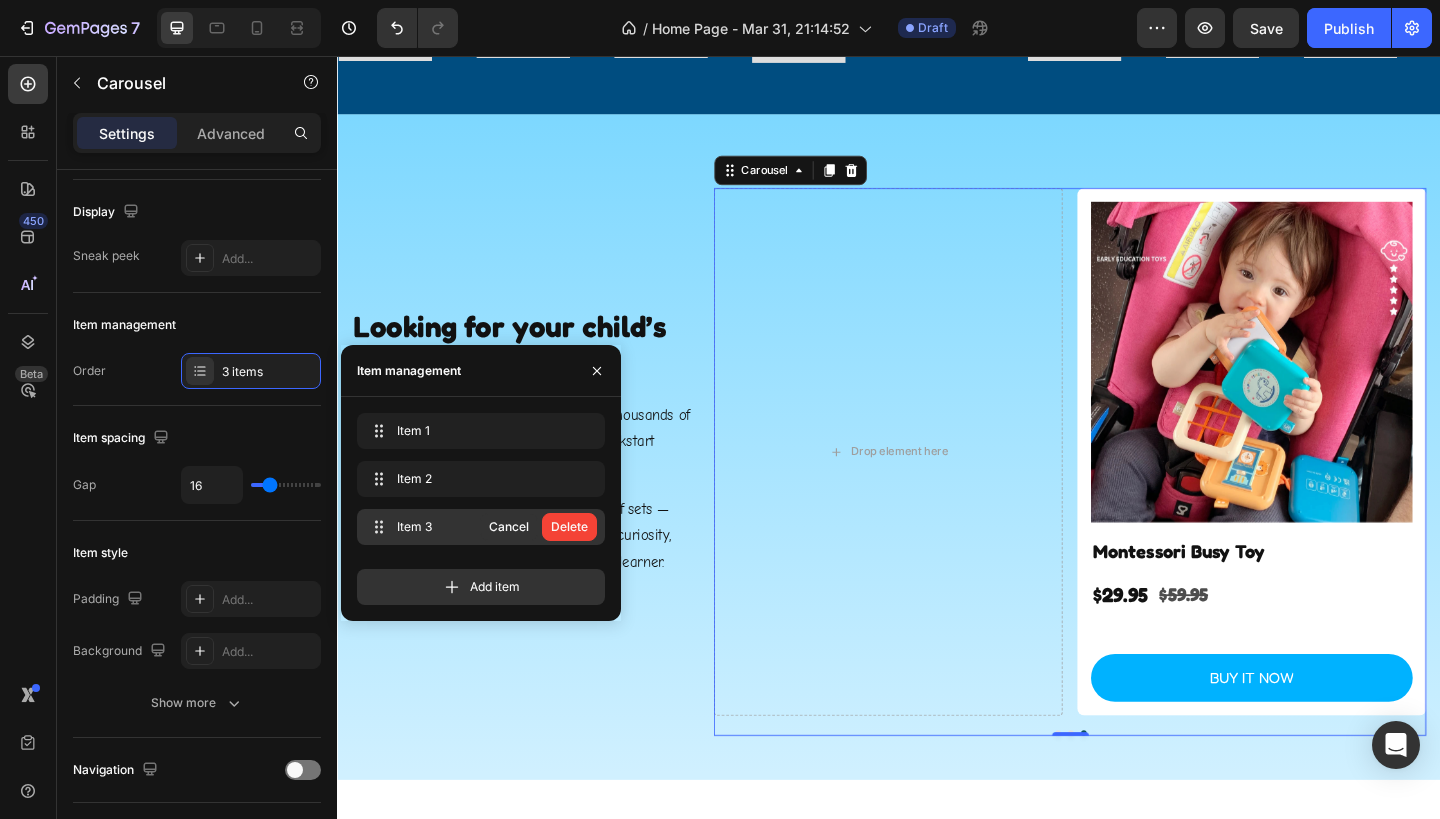 click on "Delete" at bounding box center (569, 527) 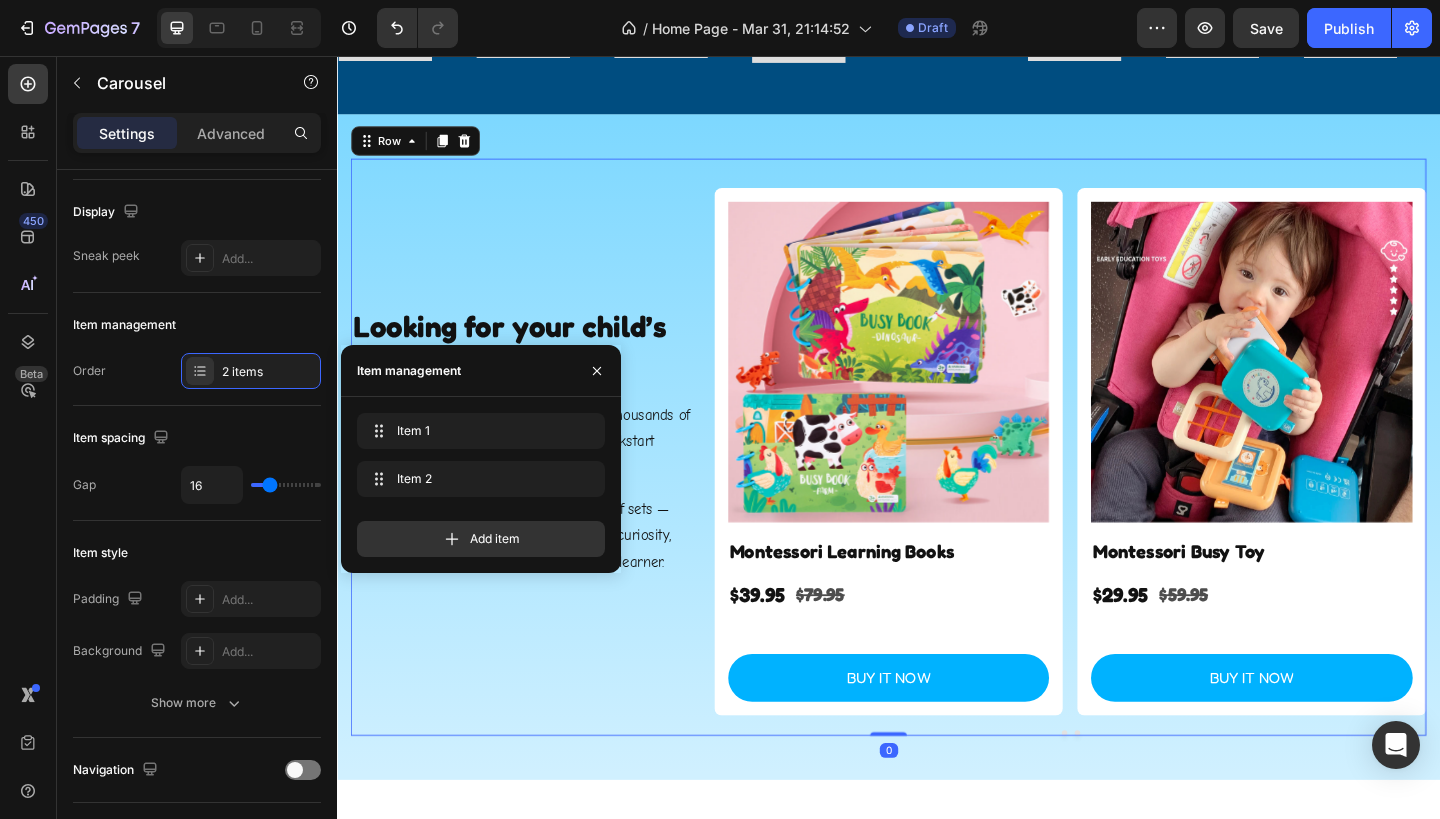 click on "Looking for your child’s first STEM toy? Heading Start here — hand-picked favorites from thousands of happy families who trust Kiddowise™ to kickstart learning through purposeful play. Text Block From color-sorting puzzles to kid-sized golf sets — every Kiddowise™ toy is designed to spark curiosity, confidence, and coordination in your little learner. Text Block Row Row Row" at bounding box center (545, 482) 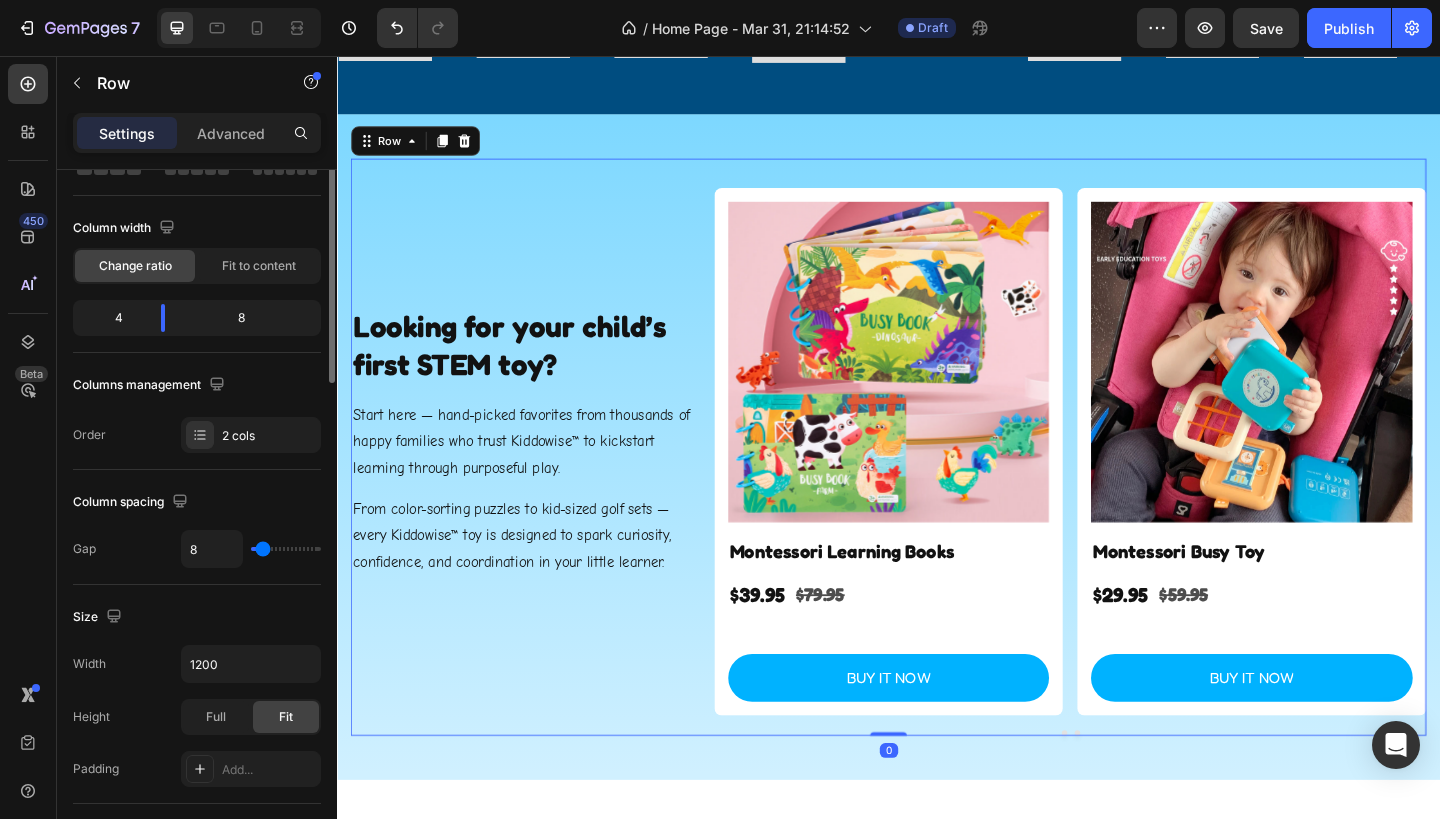 scroll, scrollTop: 0, scrollLeft: 0, axis: both 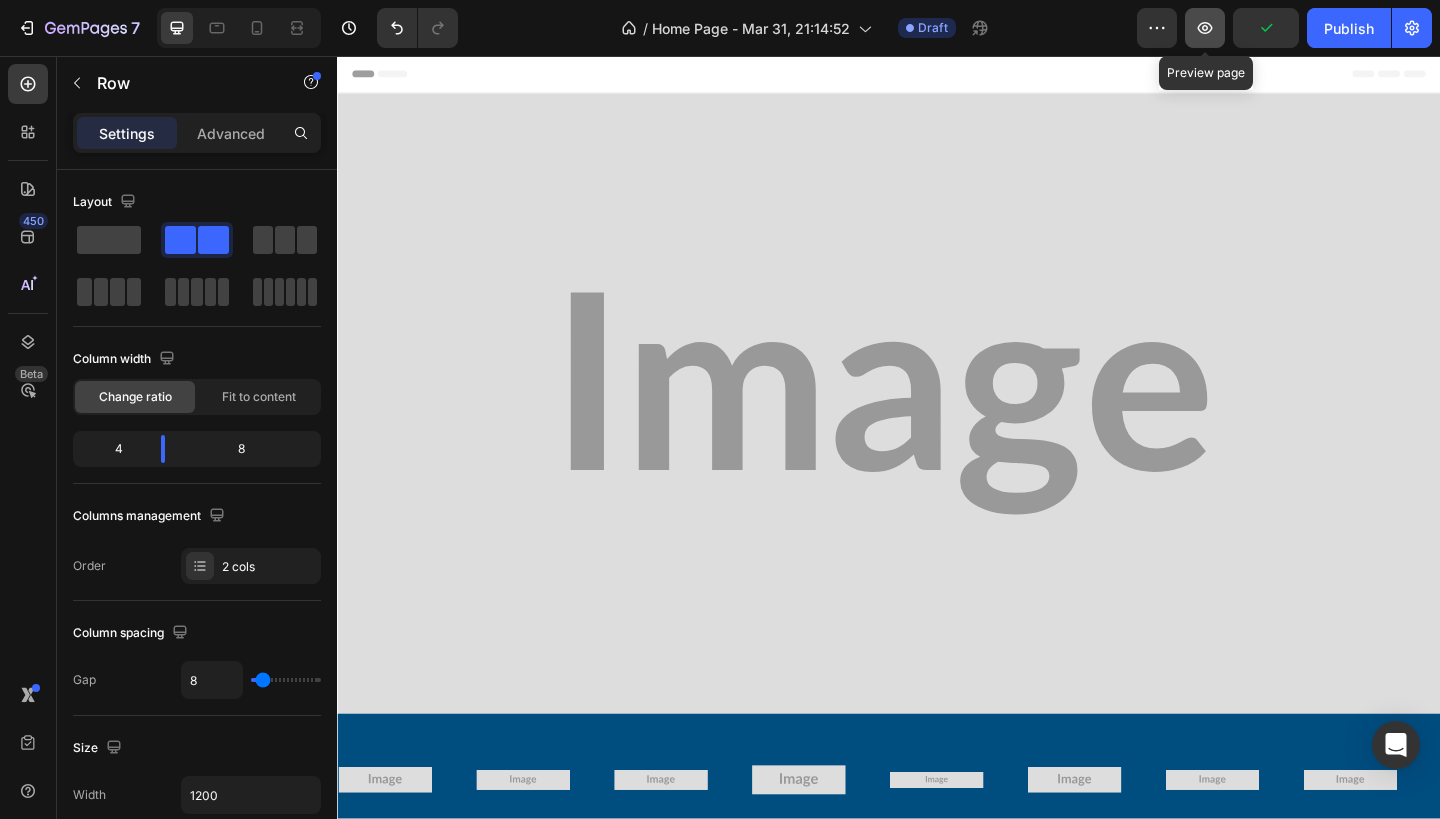 click 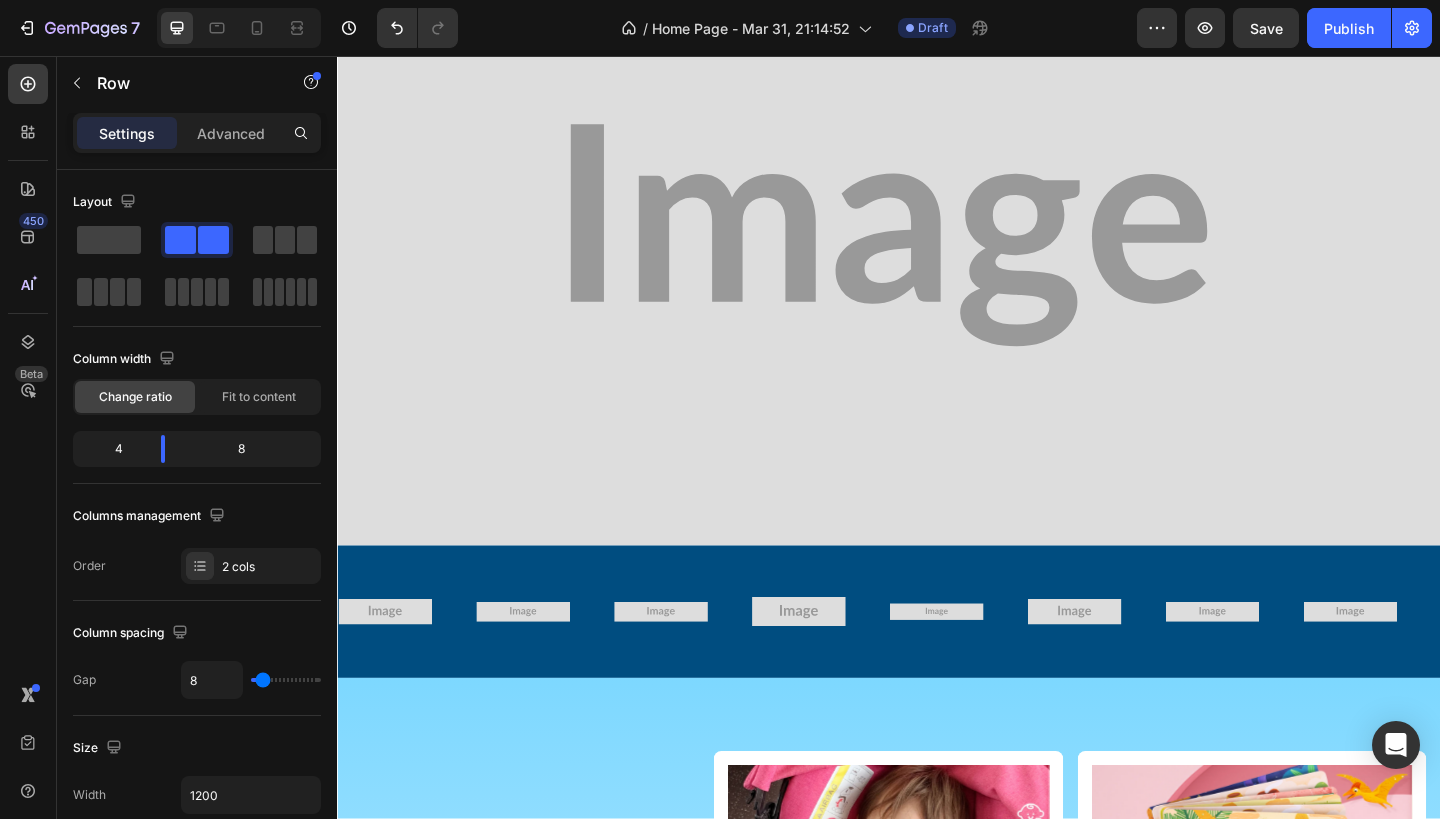 scroll, scrollTop: 218, scrollLeft: 0, axis: vertical 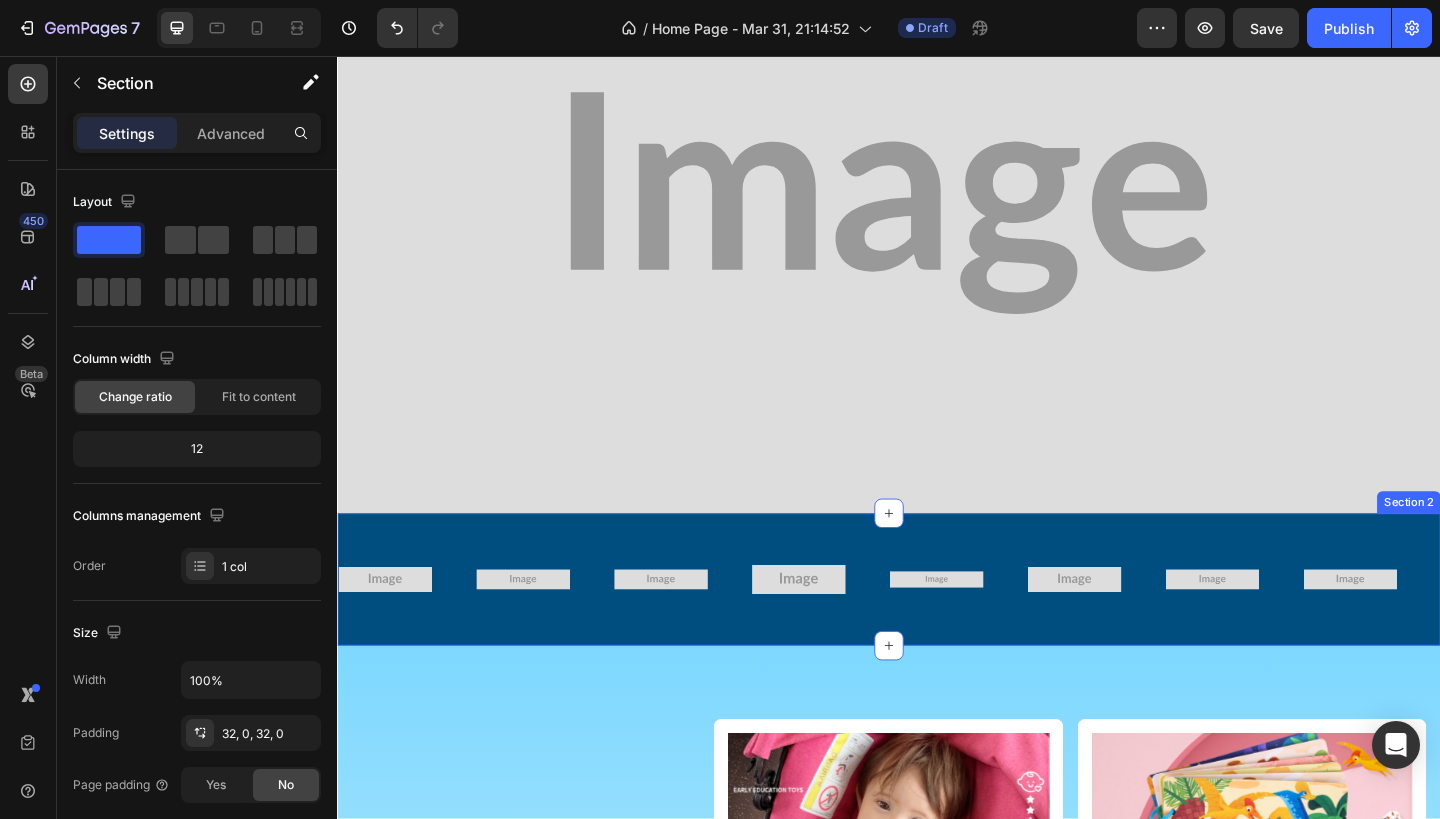 click on "Image Image Image Image Image Image Image Image Image Image Image Image Image Image Image Image Image Image Image Image Image Image Image Image Image Image Image Image Image Image Marquee Section 2" at bounding box center [937, 626] 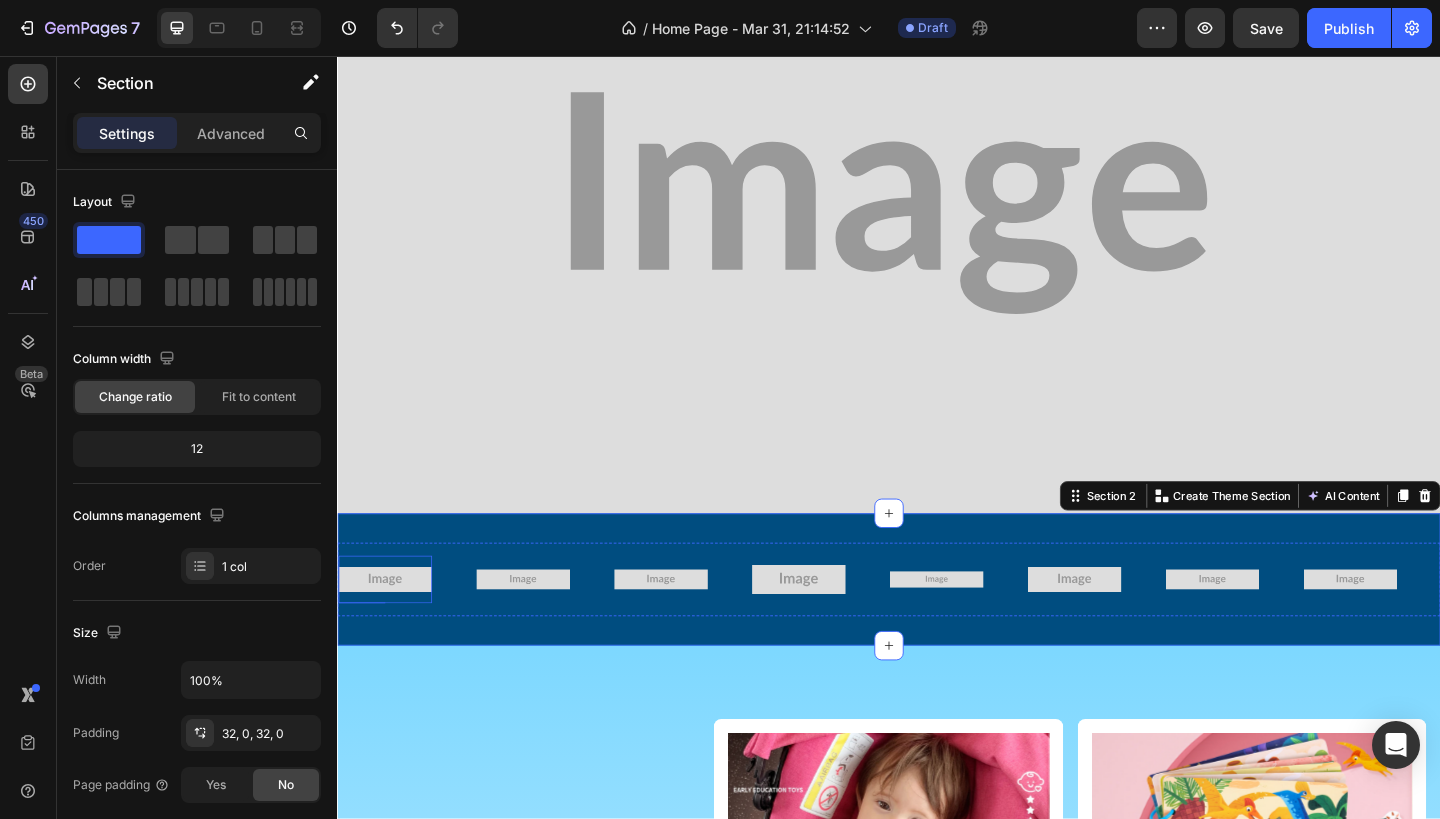 click at bounding box center [389, 626] 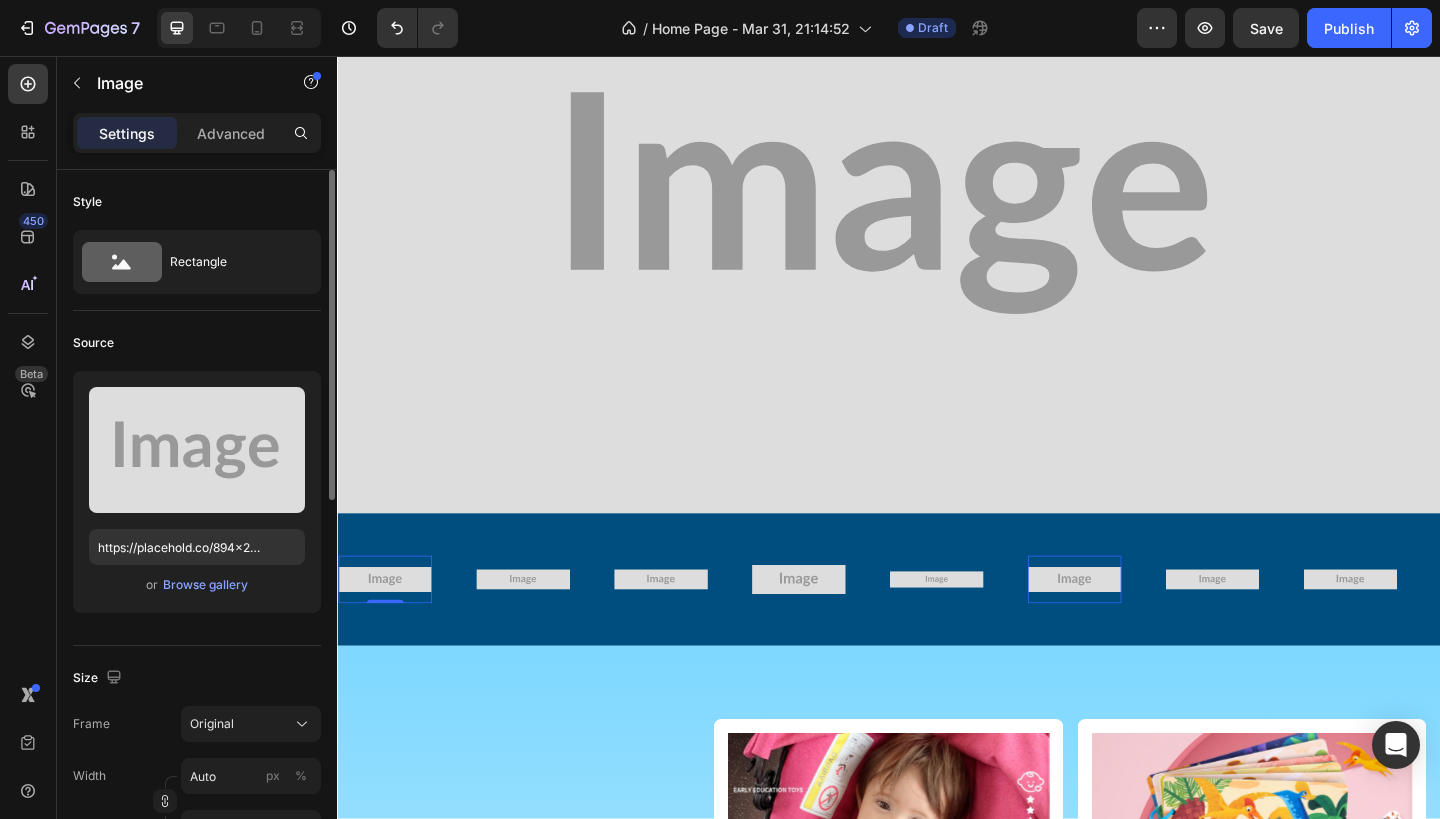 click on "or  Browse gallery" at bounding box center [197, 585] 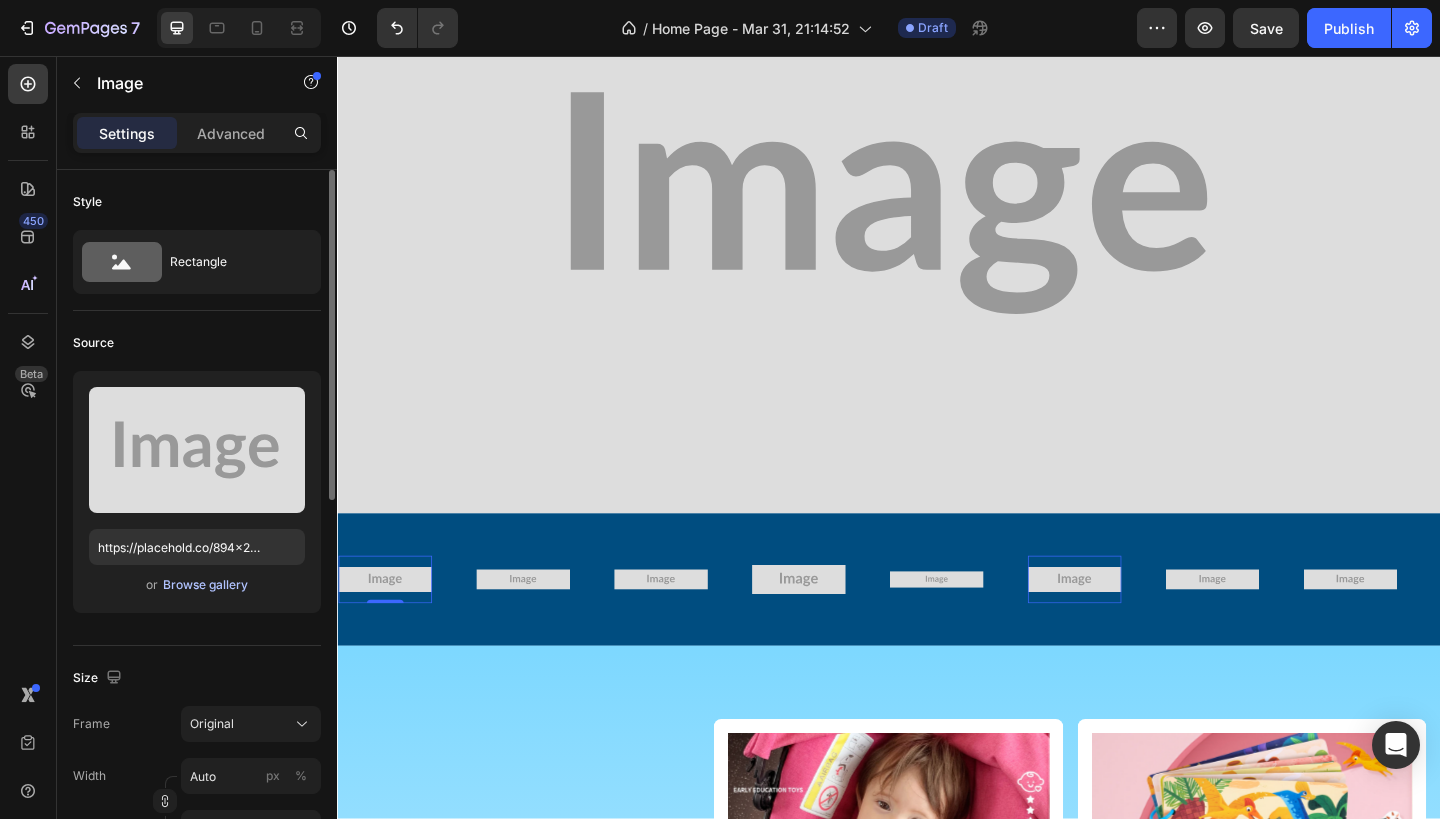 click on "Browse gallery" at bounding box center (205, 585) 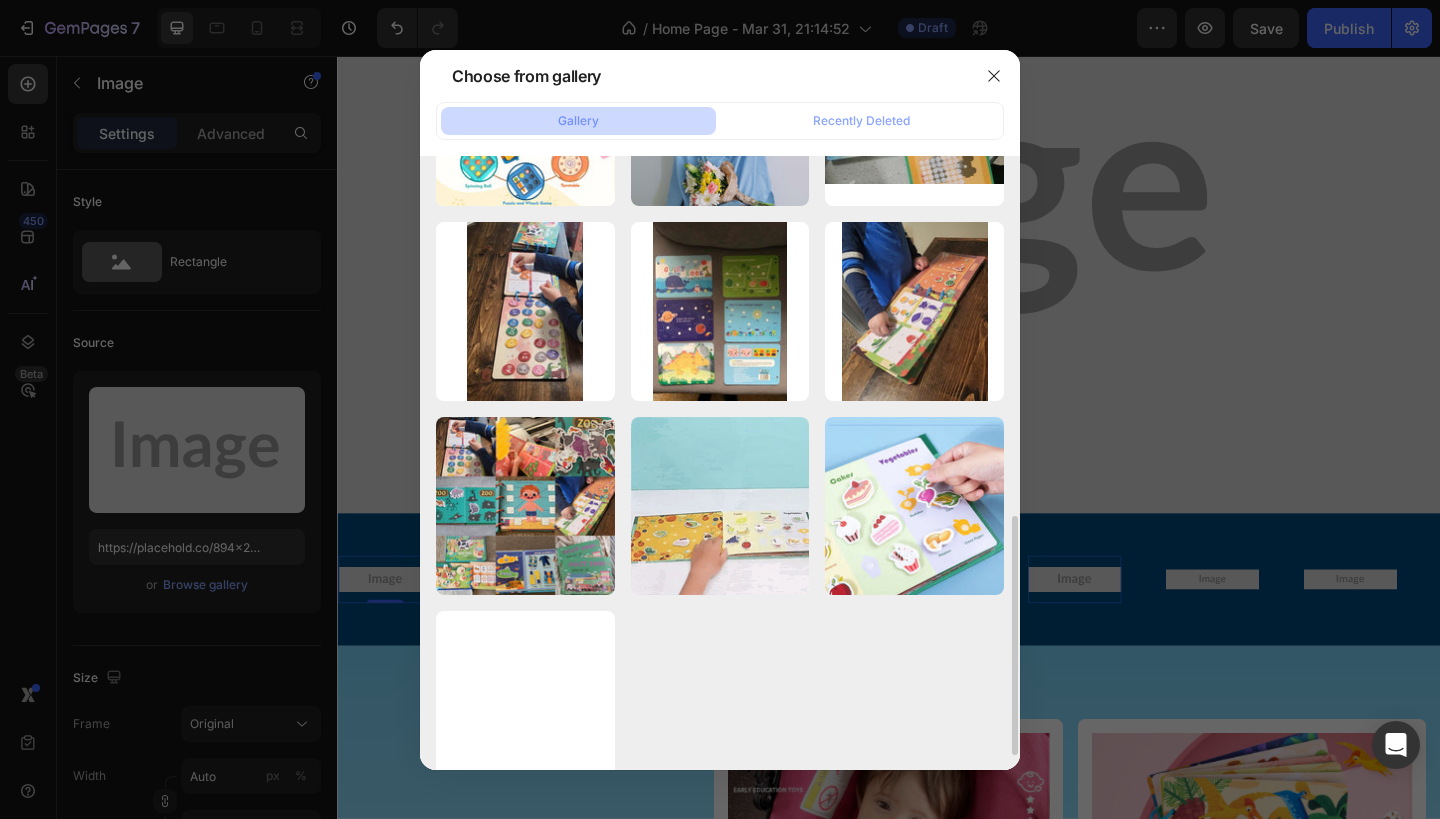 scroll, scrollTop: 959, scrollLeft: 0, axis: vertical 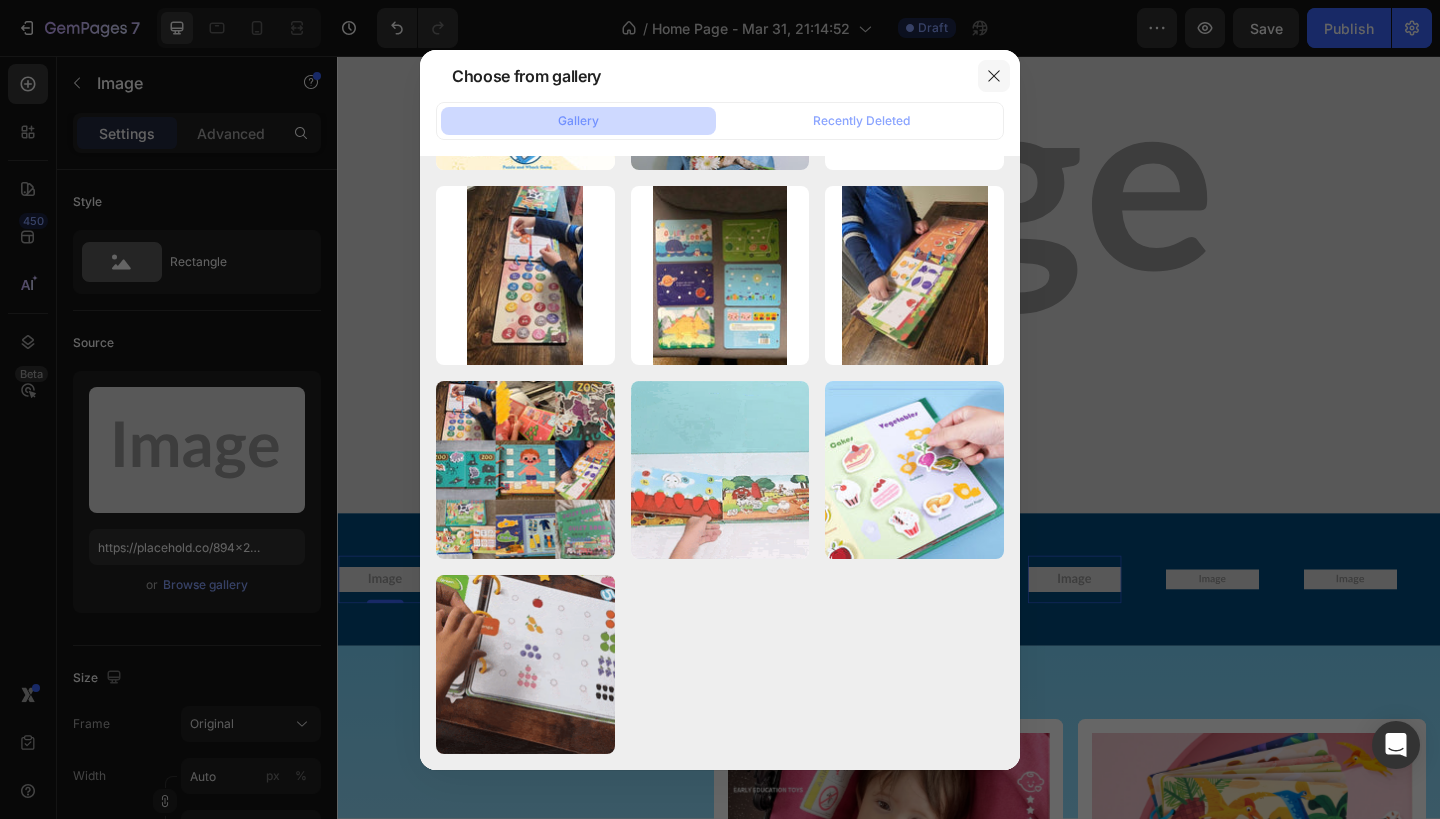 click 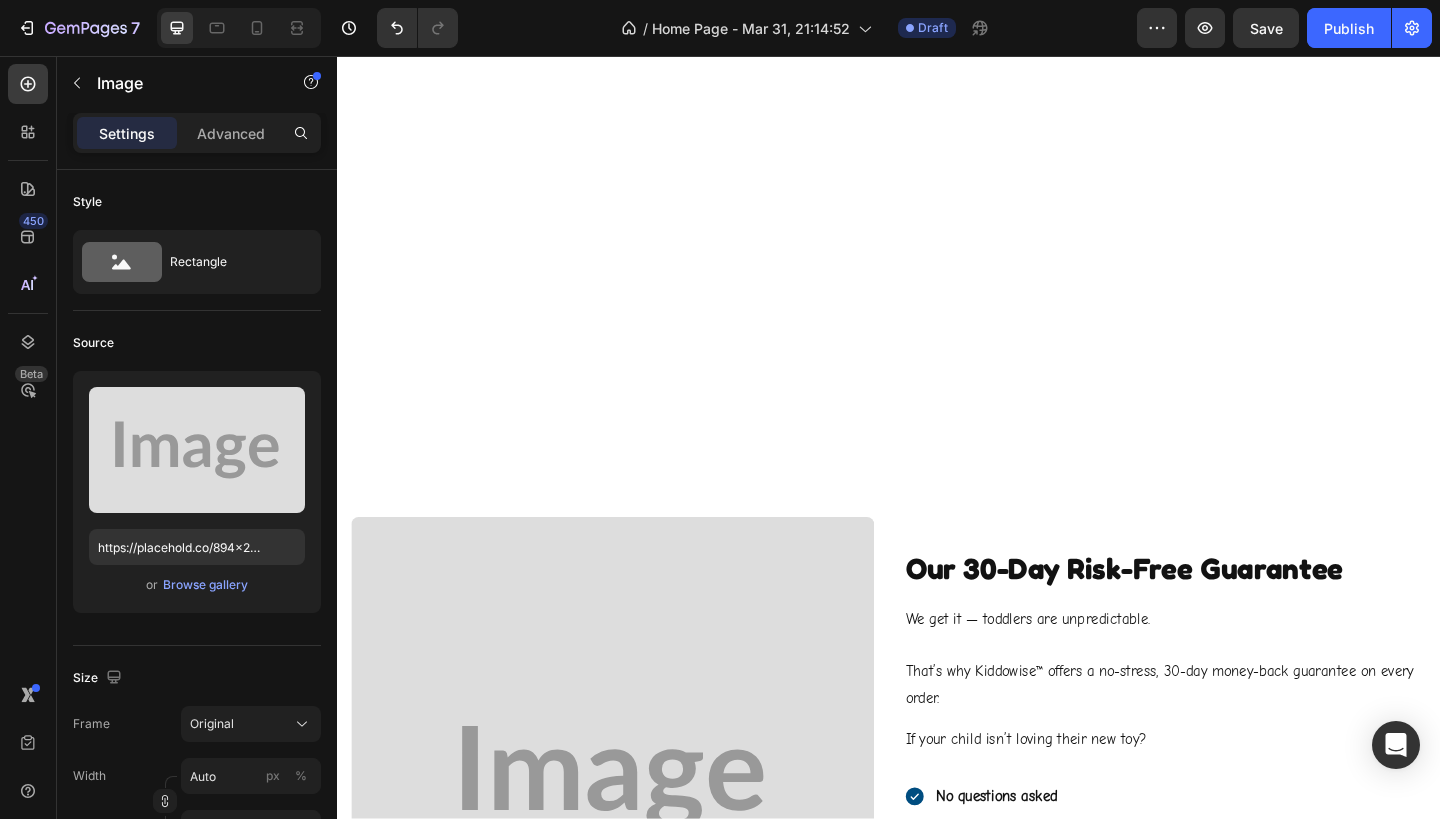 scroll, scrollTop: 3695, scrollLeft: 0, axis: vertical 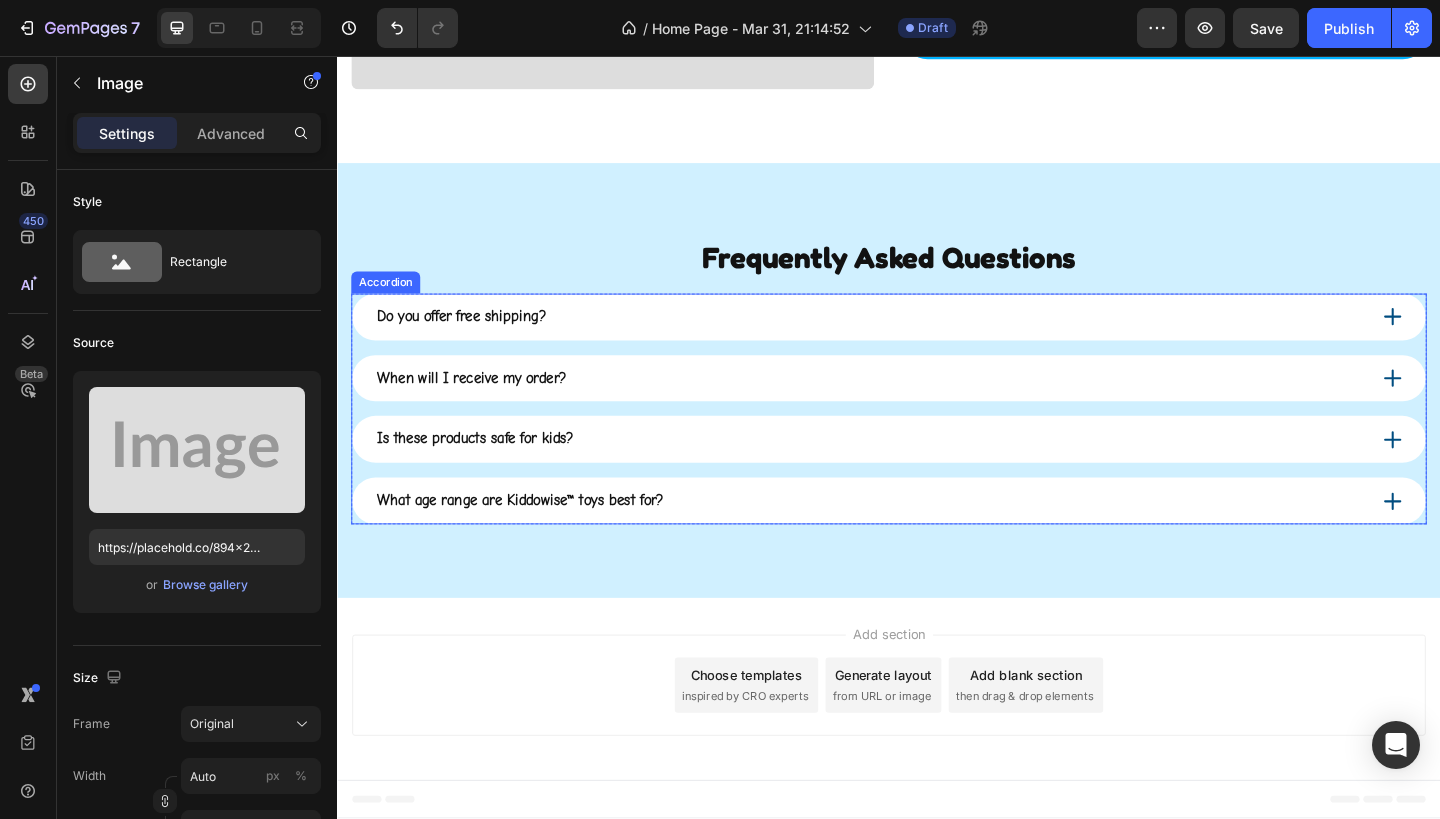 click on "What age range are Kiddowise™ toys best for?" at bounding box center [917, 540] 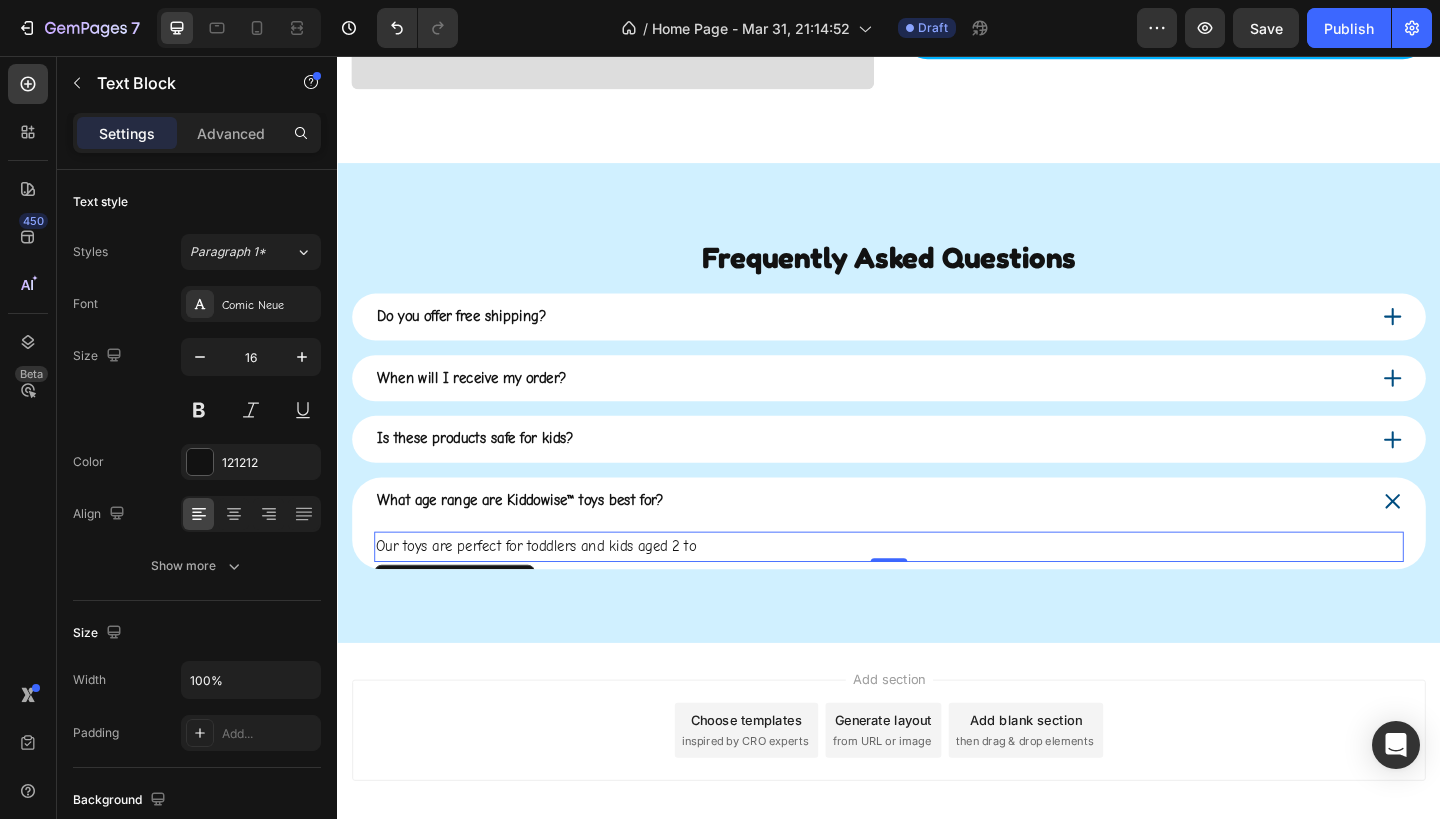 click on "Our toys are perfect for toddlers and kids aged 2 to" at bounding box center (937, 590) 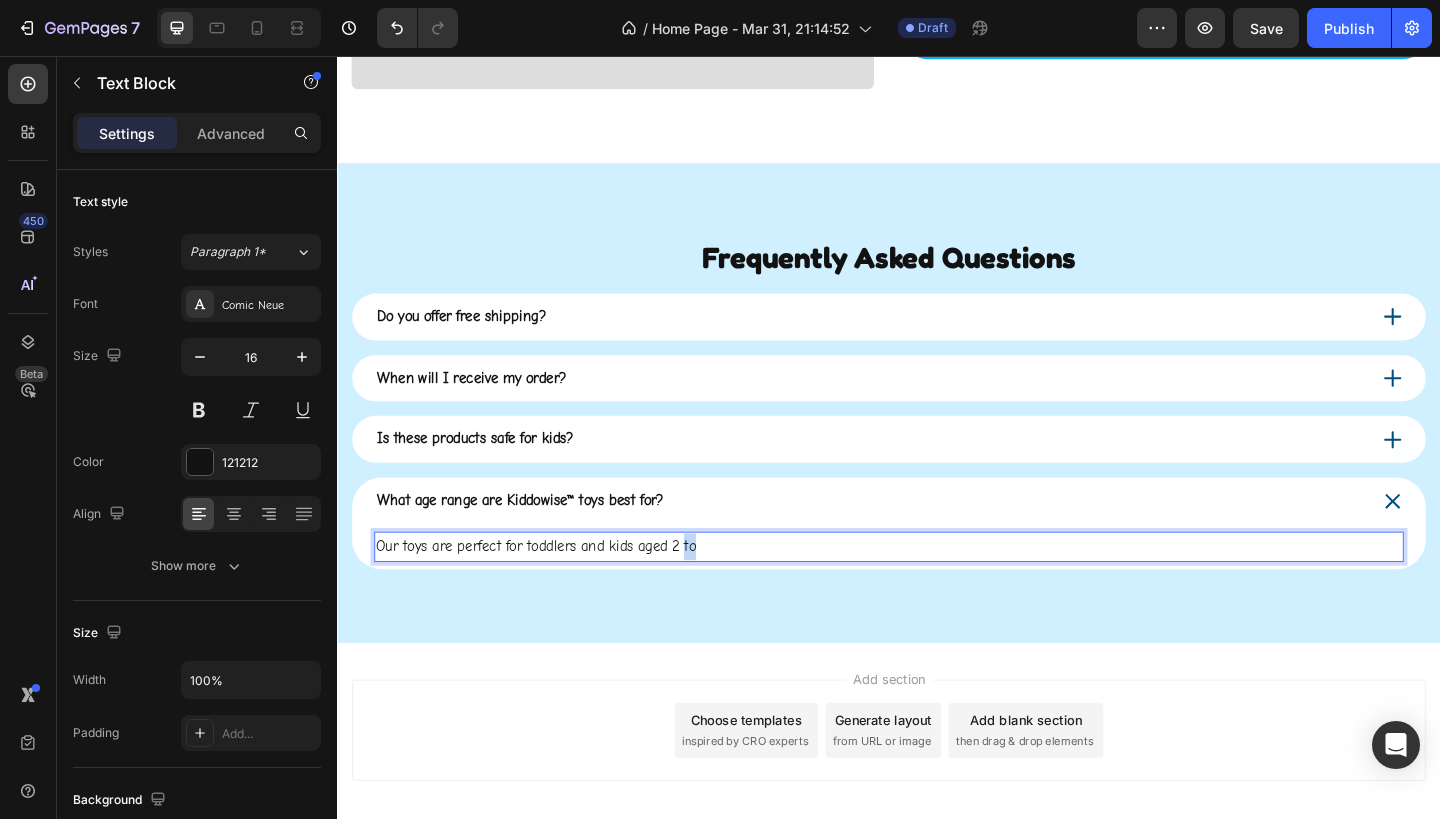 click on "Our toys are perfect for toddlers and kids aged 2 to" at bounding box center (937, 590) 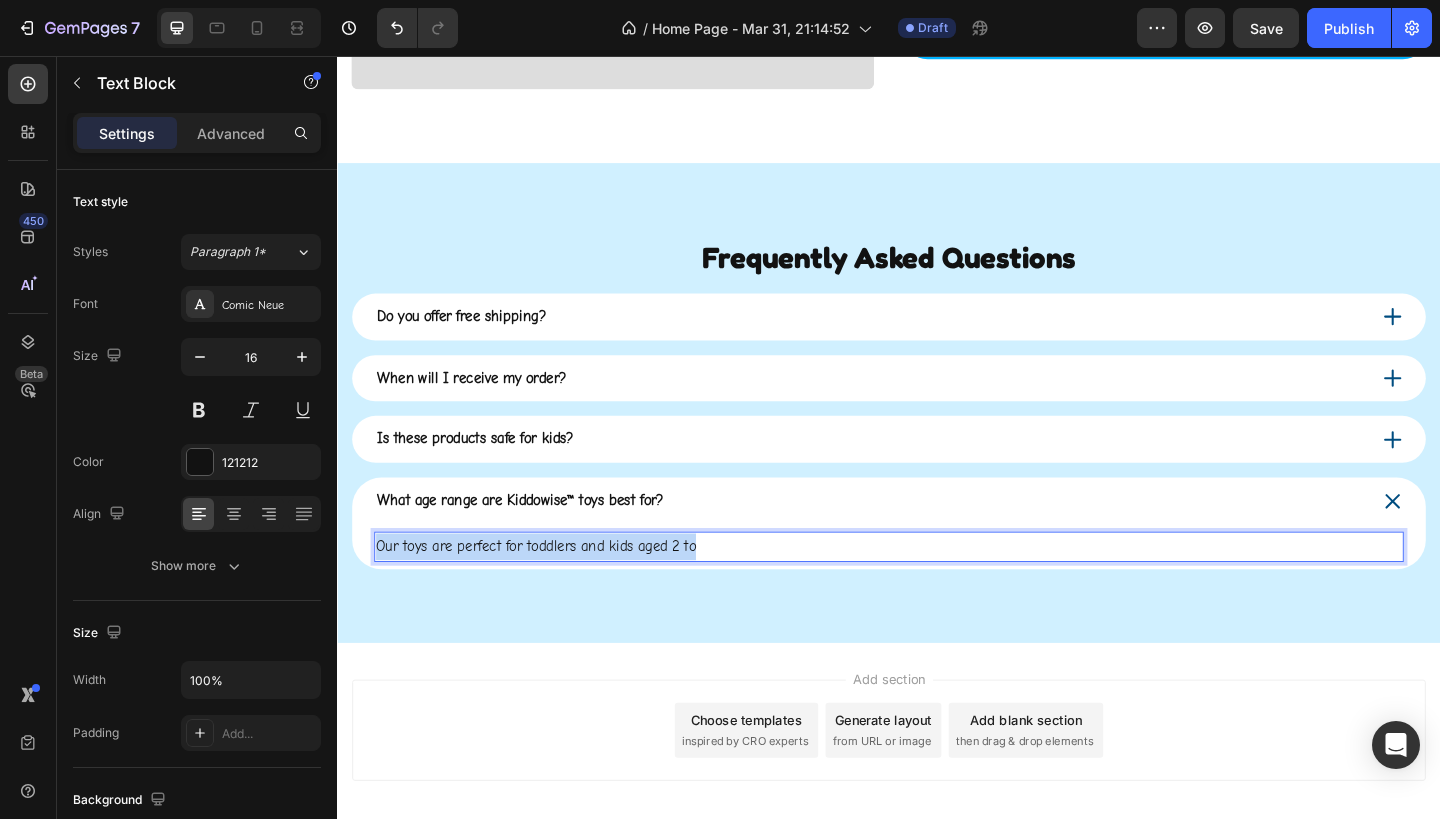 click on "Our toys are perfect for toddlers and kids aged 2 to" at bounding box center [937, 590] 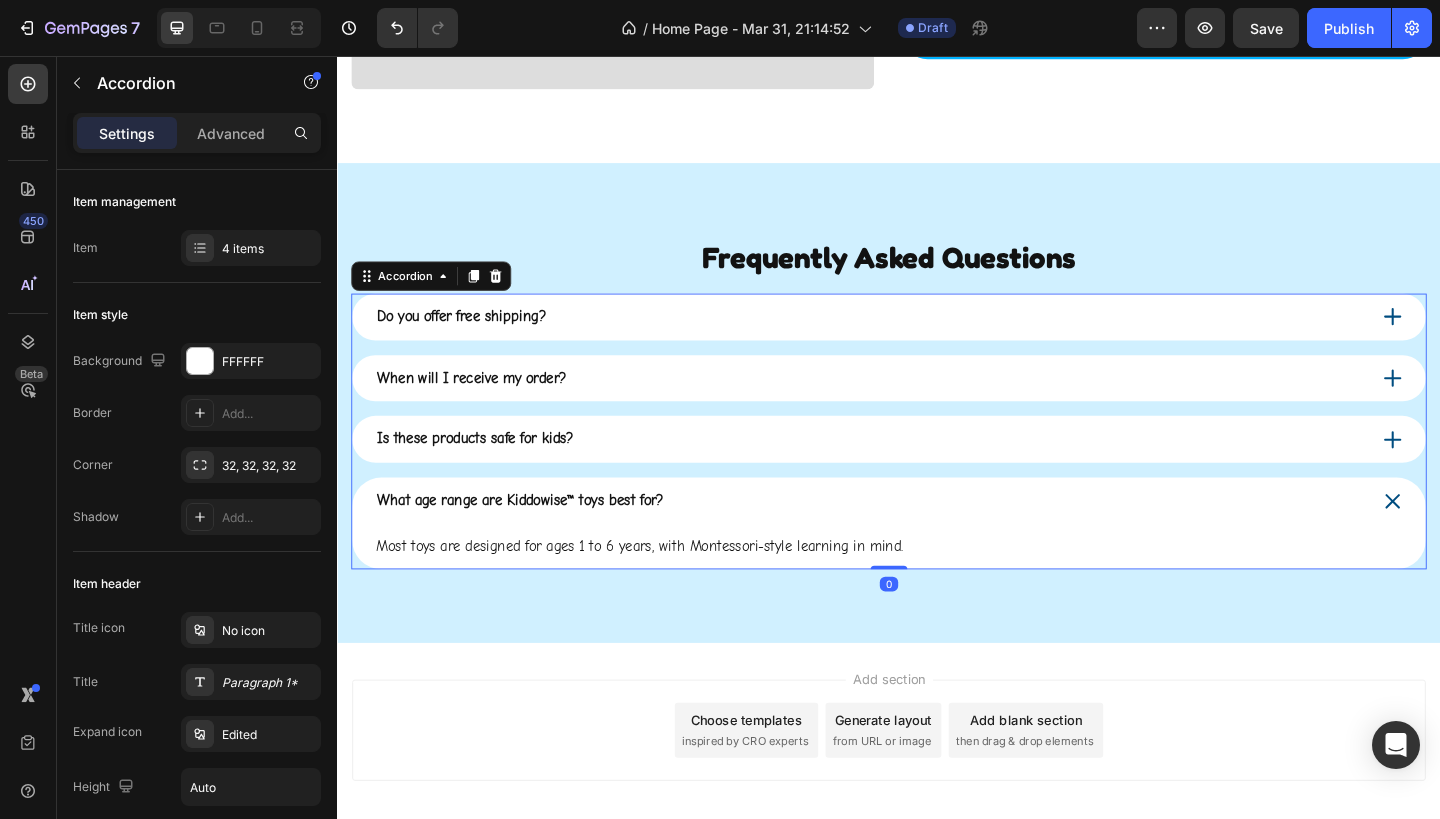 click on "What age range are Kiddowise™ toys best for?" at bounding box center (536, 540) 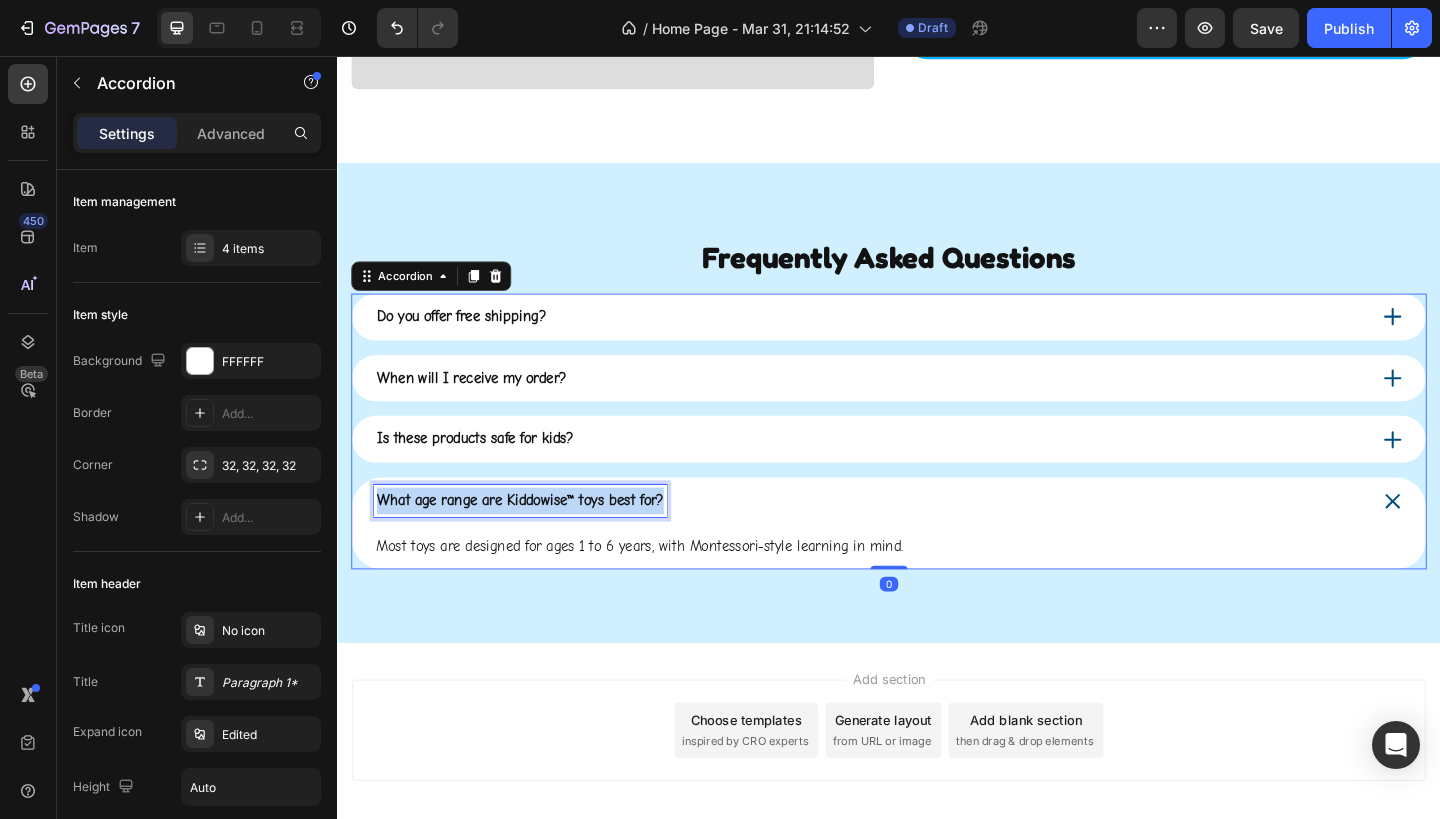 click on "What age range are Kiddowise™ toys best for?" at bounding box center (536, 540) 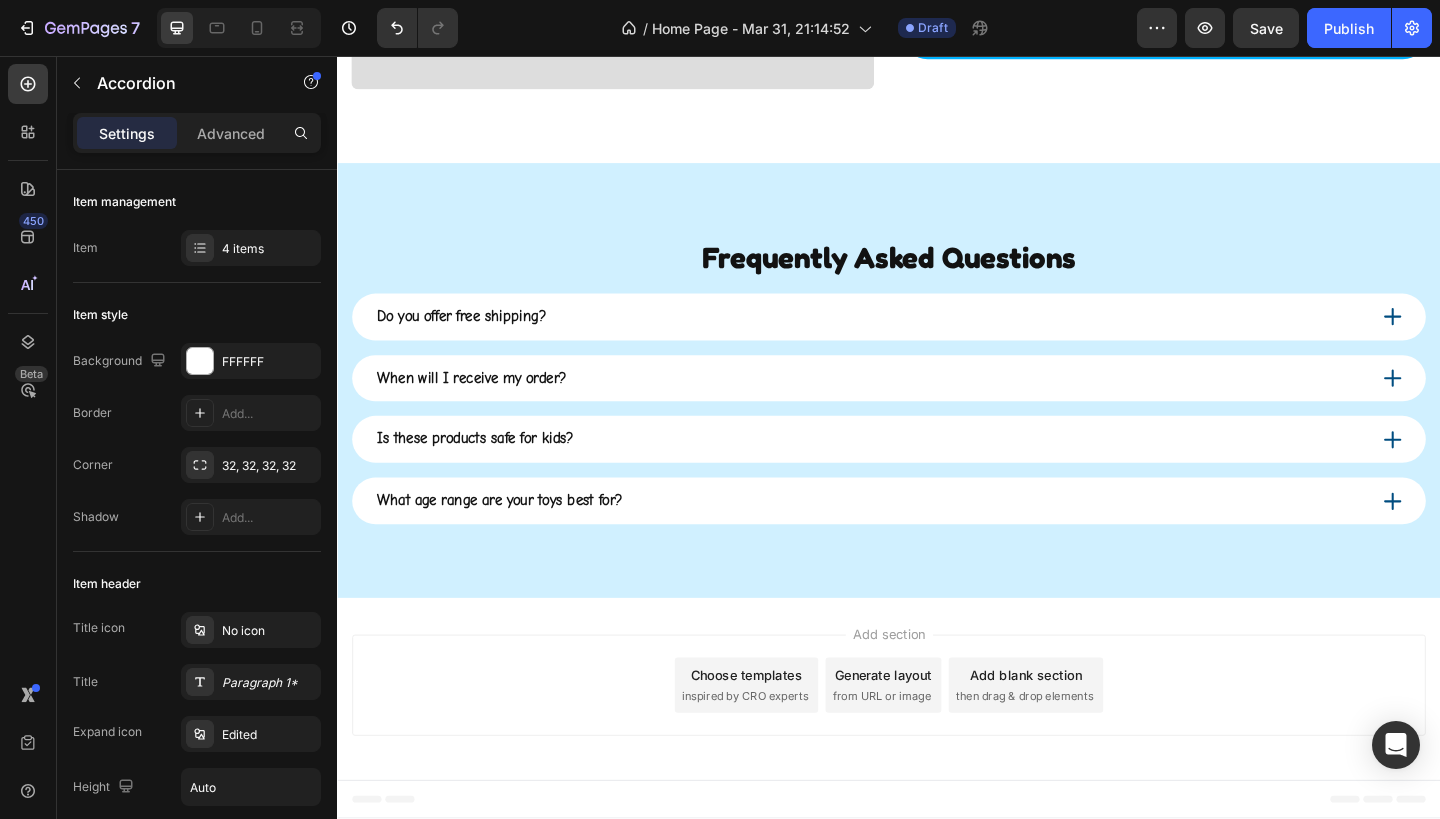 click on "Do you offer free shipping?
When will I receive my order?
Is these products safe for kids?
What age range are your toys best for?" at bounding box center (937, 440) 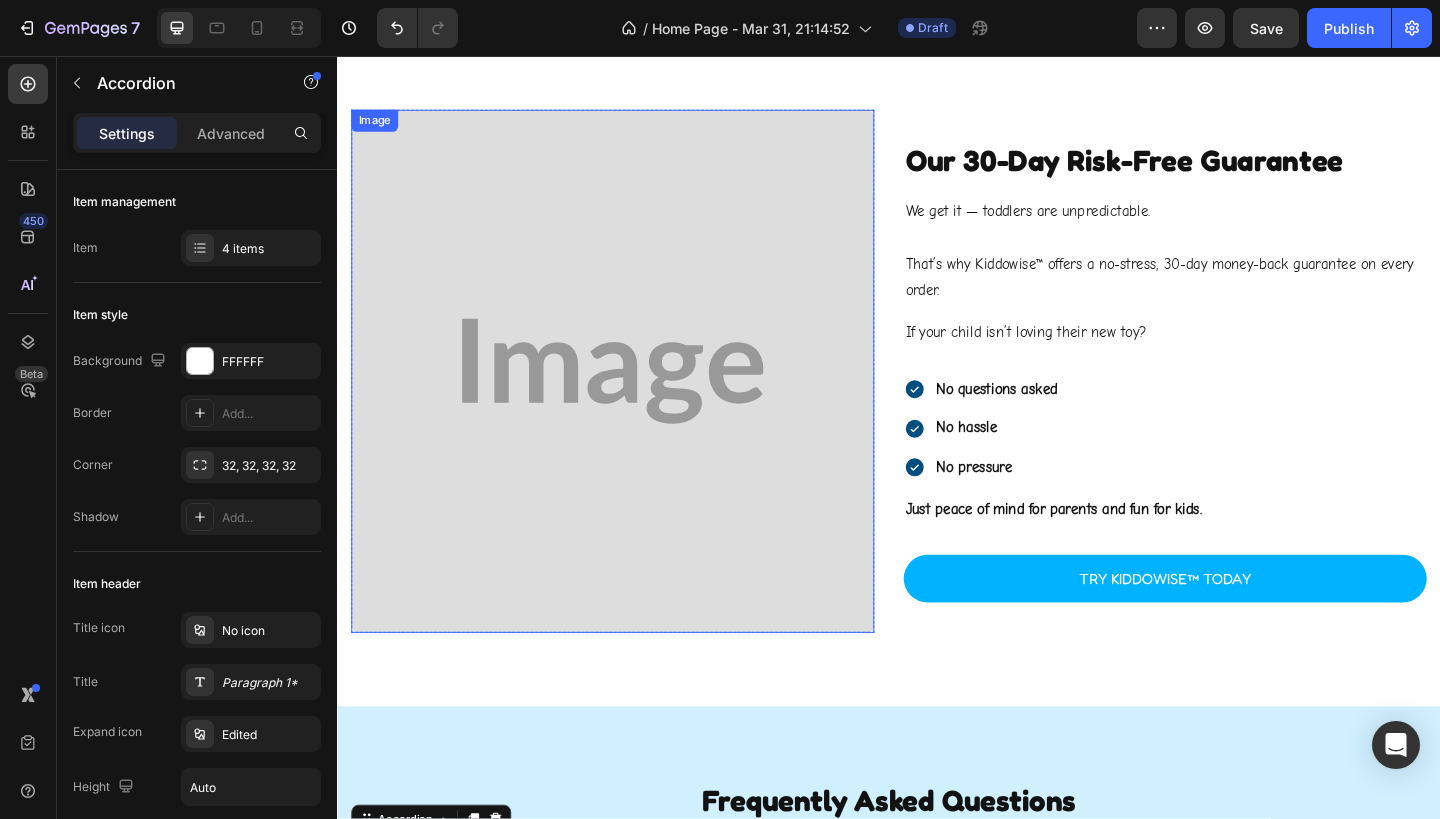 scroll, scrollTop: 3071, scrollLeft: 0, axis: vertical 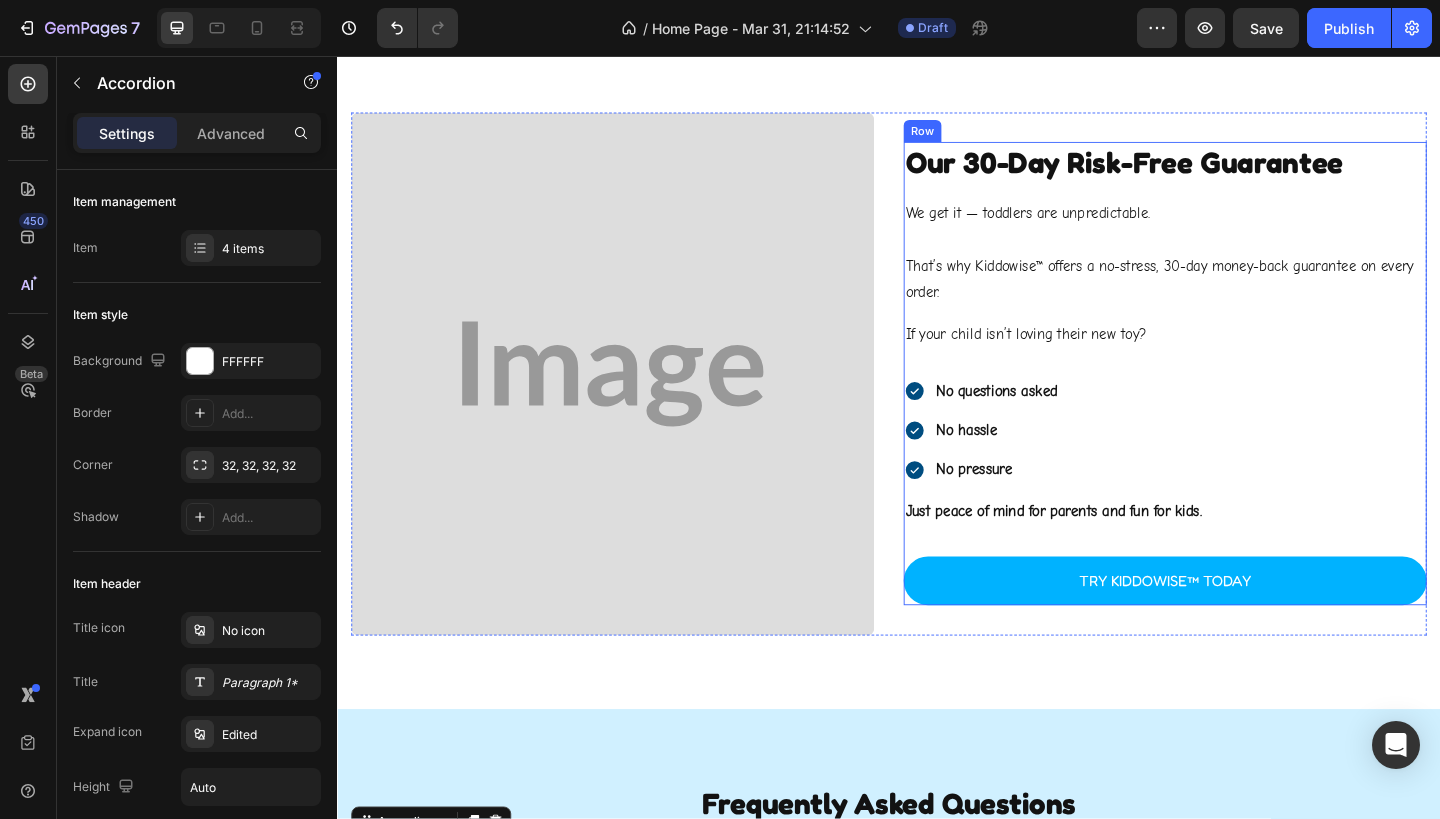 click on "Our 30-Day Risk-Free Guarantee Heading We get it — toddlers are unpredictable.   That’s why Kiddowise™ offers a no-stress, 30-day money-back guarantee on every order. Text Block If your child isn’t loving their new toy? Text Block Row
No questions asked
No hassle
No pressure Item List Just peace of mind for parents and fun for kids. Text Block Try Kiddowise™ Today Button Row" at bounding box center (1237, 402) 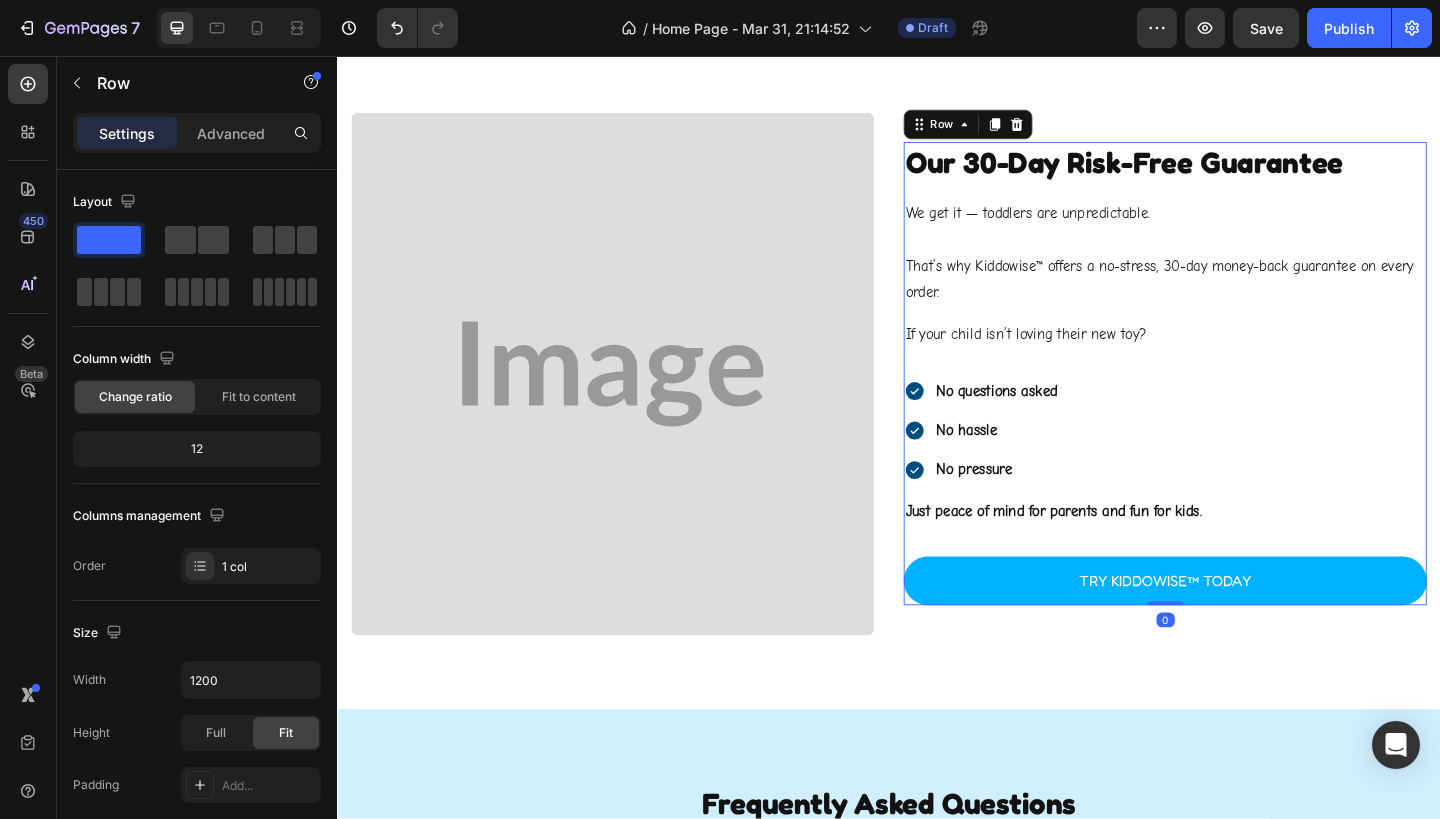 click on "Our 30-Day Risk-Free Guarantee Heading We get it — toddlers are unpredictable.   That’s why Kiddowise™ offers a no-stress, 30-day money-back guarantee on every order. Text Block If your child isn’t loving their new toy? Text Block Row
No questions asked
No hassle
No pressure Item List Just peace of mind for parents and fun for kids. Text Block Try Kiddowise™ Today Button Row" at bounding box center (1237, 402) 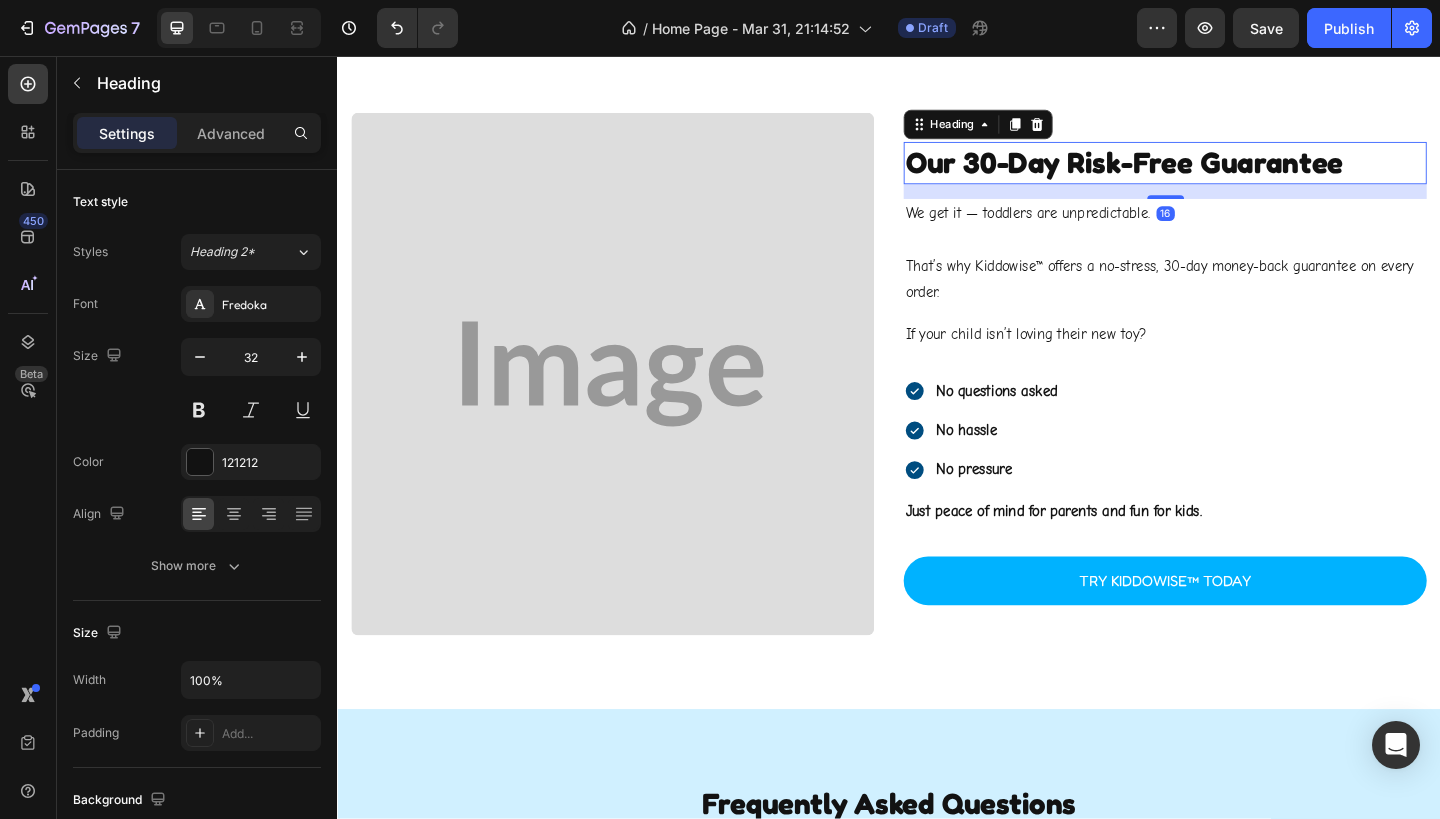 click on "Our 30-Day Risk-Free Guarantee" at bounding box center (1237, 173) 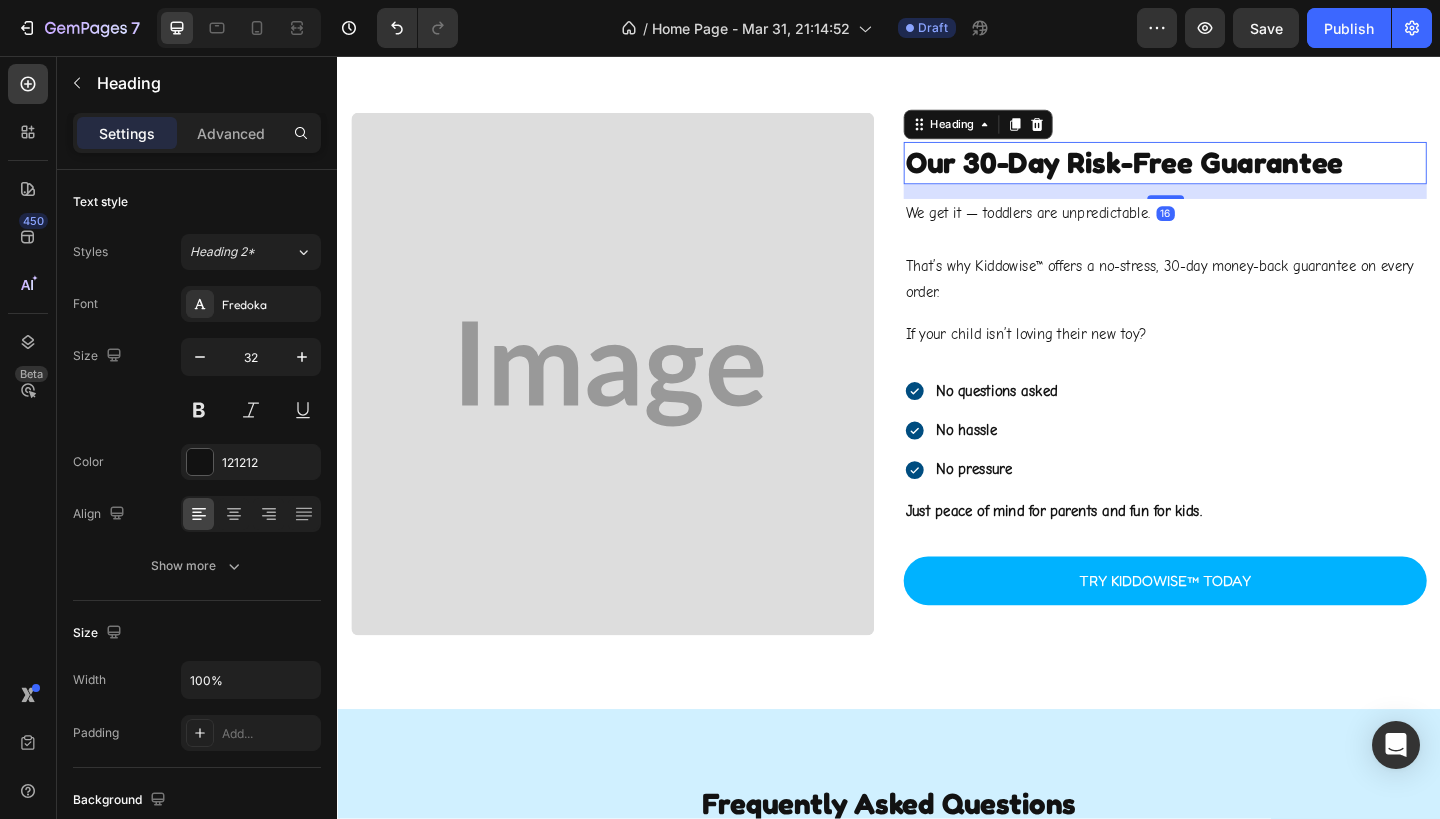 click on "Our 30-Day Risk-Free Guarantee" at bounding box center [1237, 173] 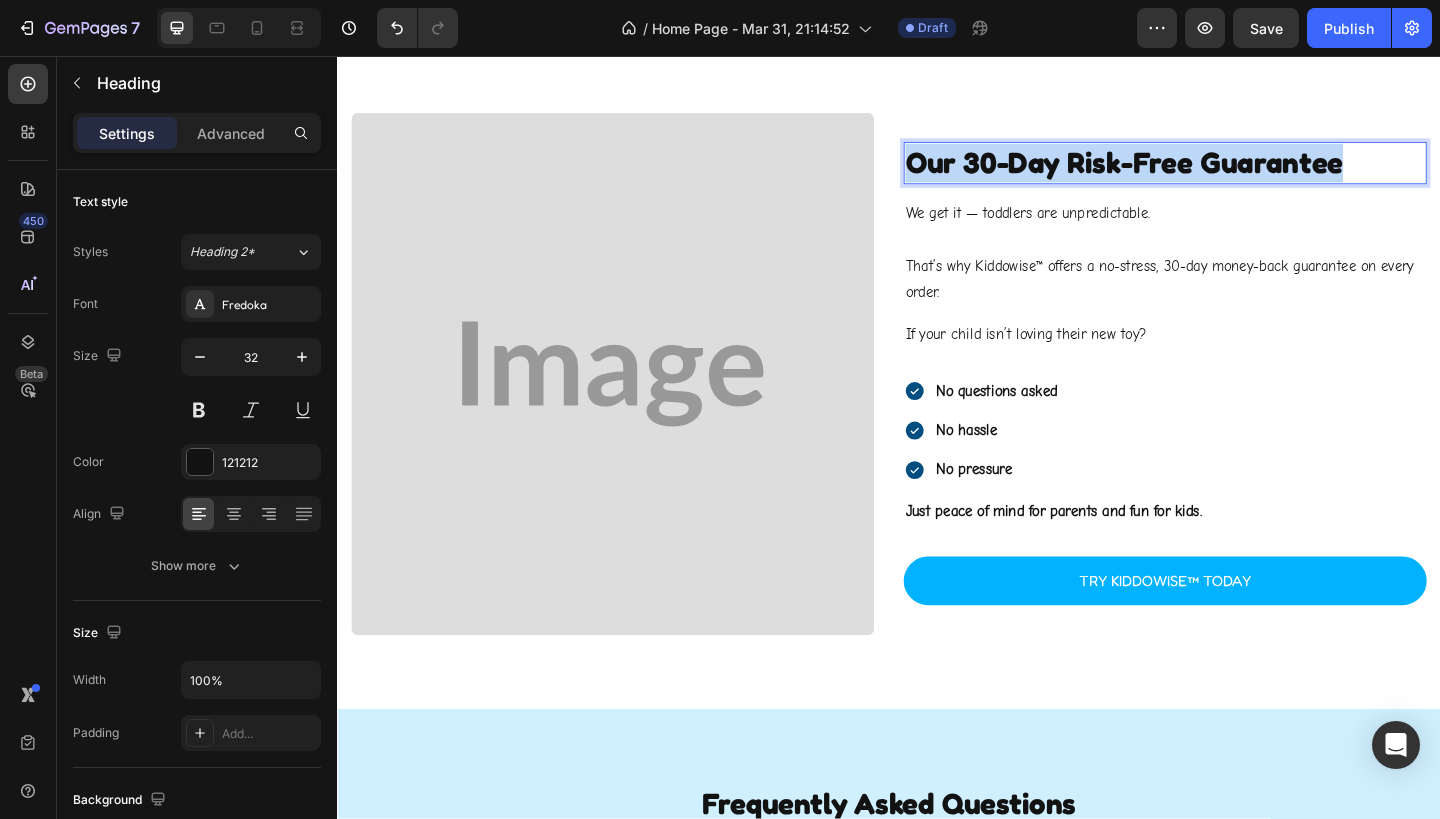 click on "Our 30-Day Risk-Free Guarantee" at bounding box center (1237, 173) 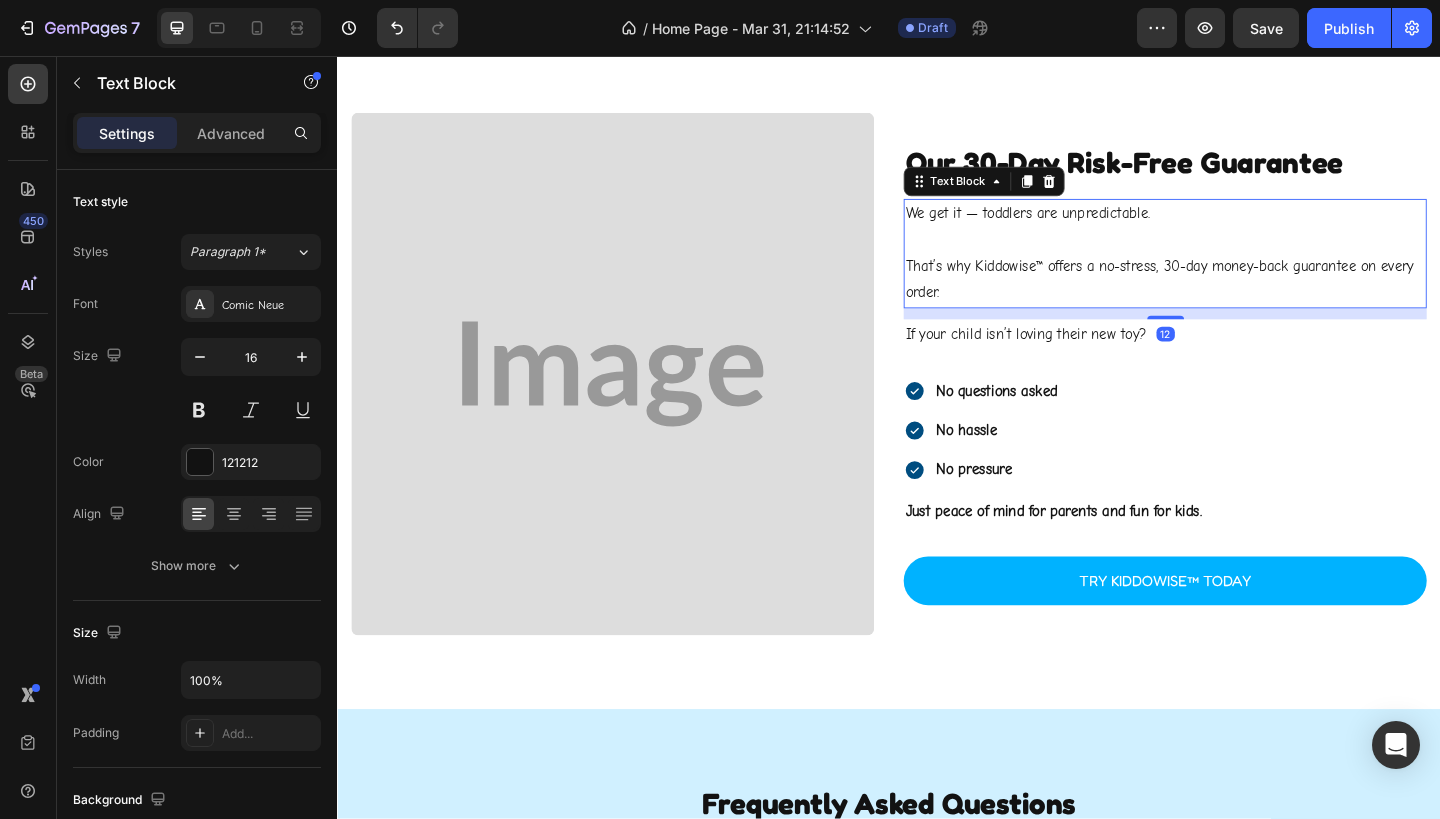 click on "We get it — toddlers are unpredictable." at bounding box center [1237, 228] 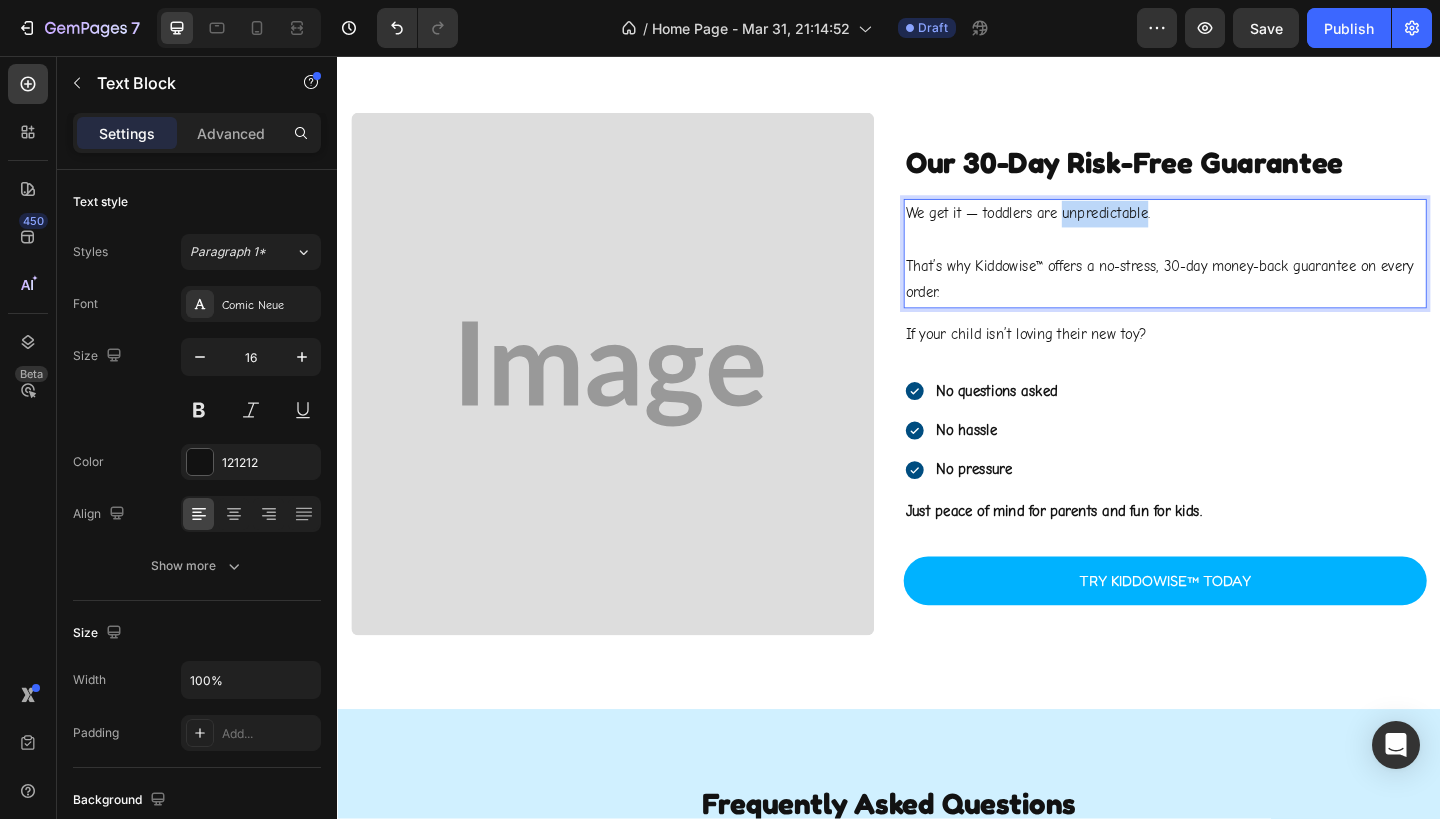 click on "We get it — toddlers are unpredictable." at bounding box center (1237, 228) 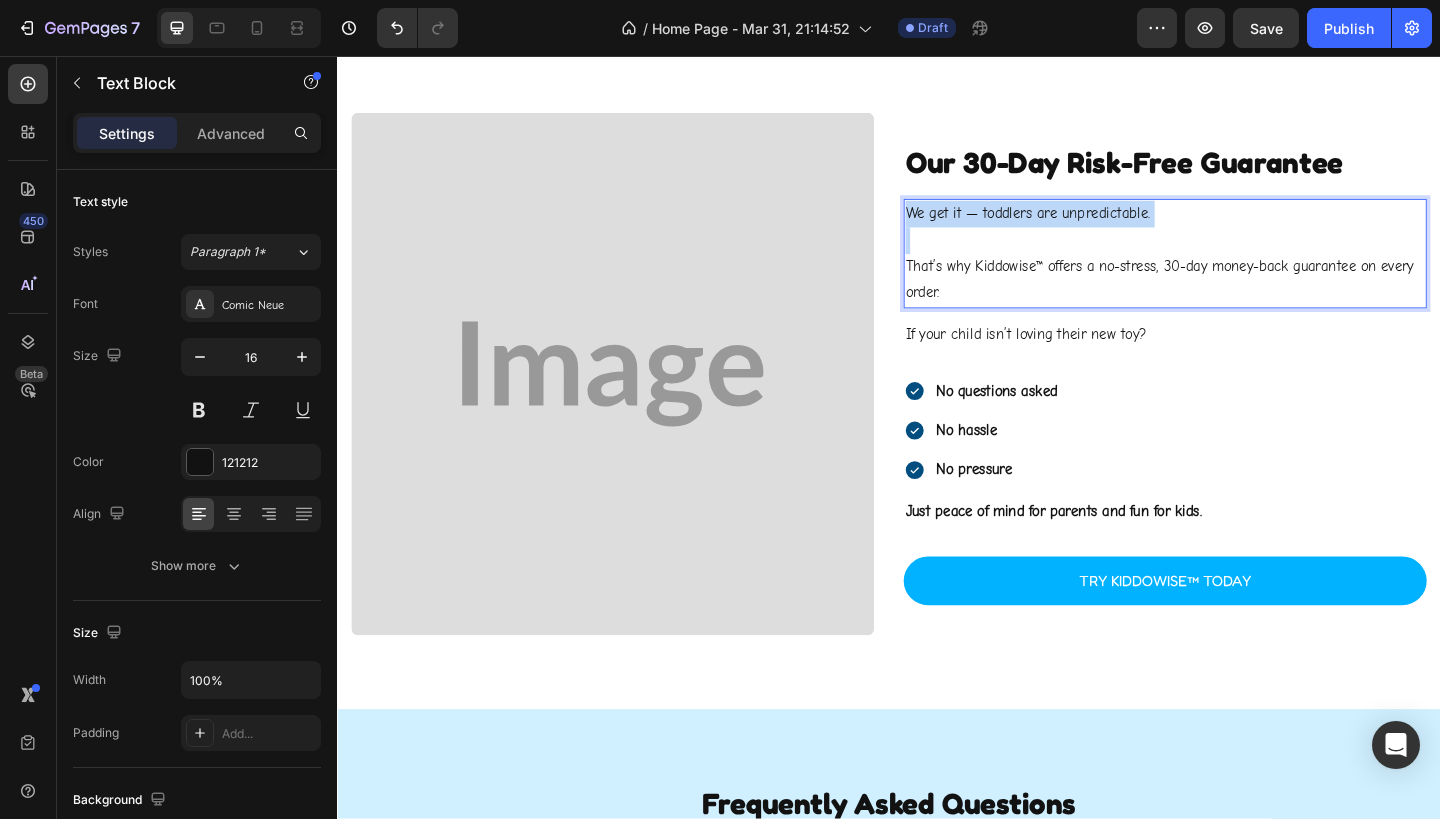 click on "We get it — toddlers are unpredictable." at bounding box center [1237, 228] 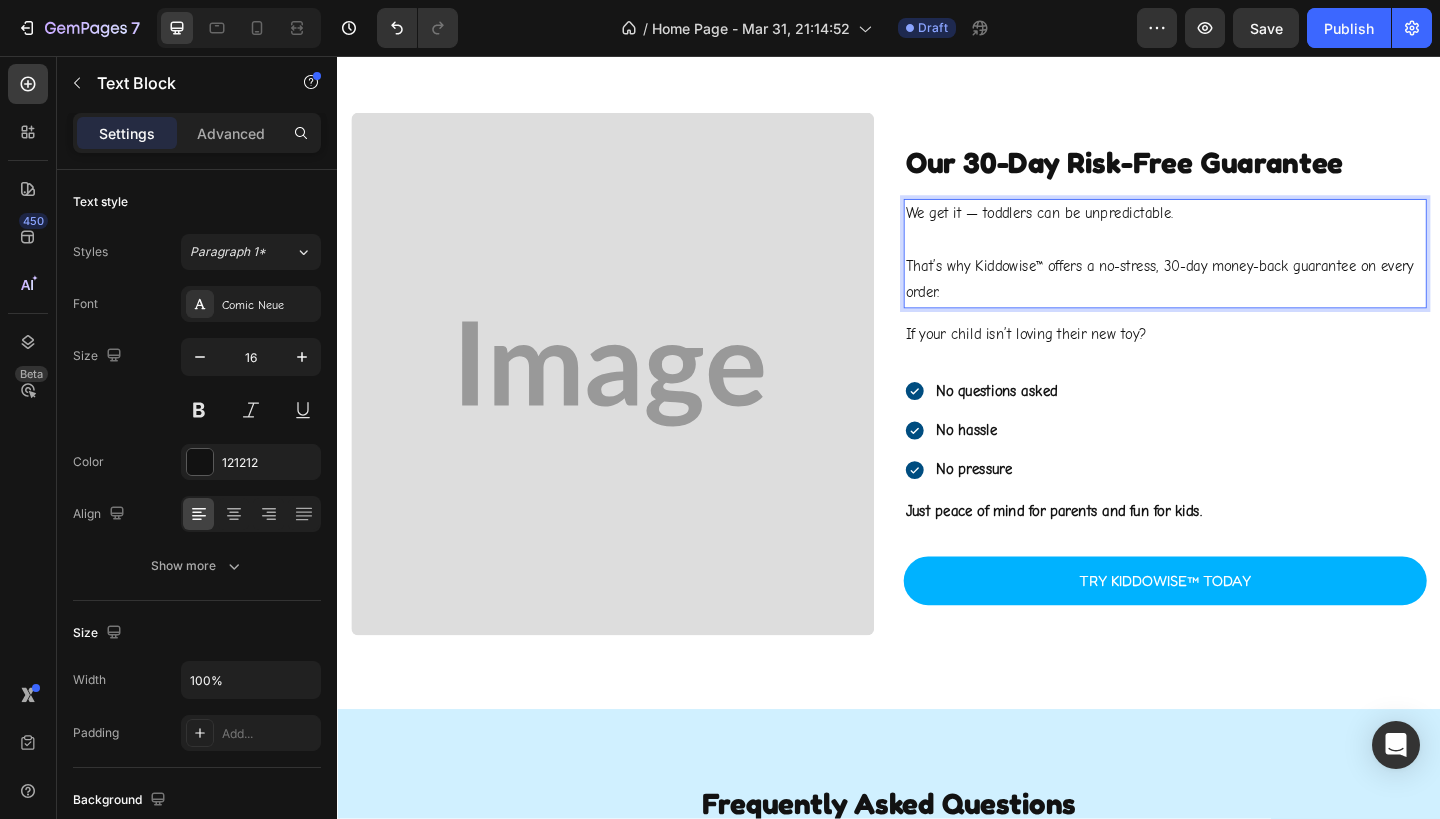click on "That’s why Kiddowise™ offers a no-stress, 30-day money-back guarantee on every order." at bounding box center [1237, 300] 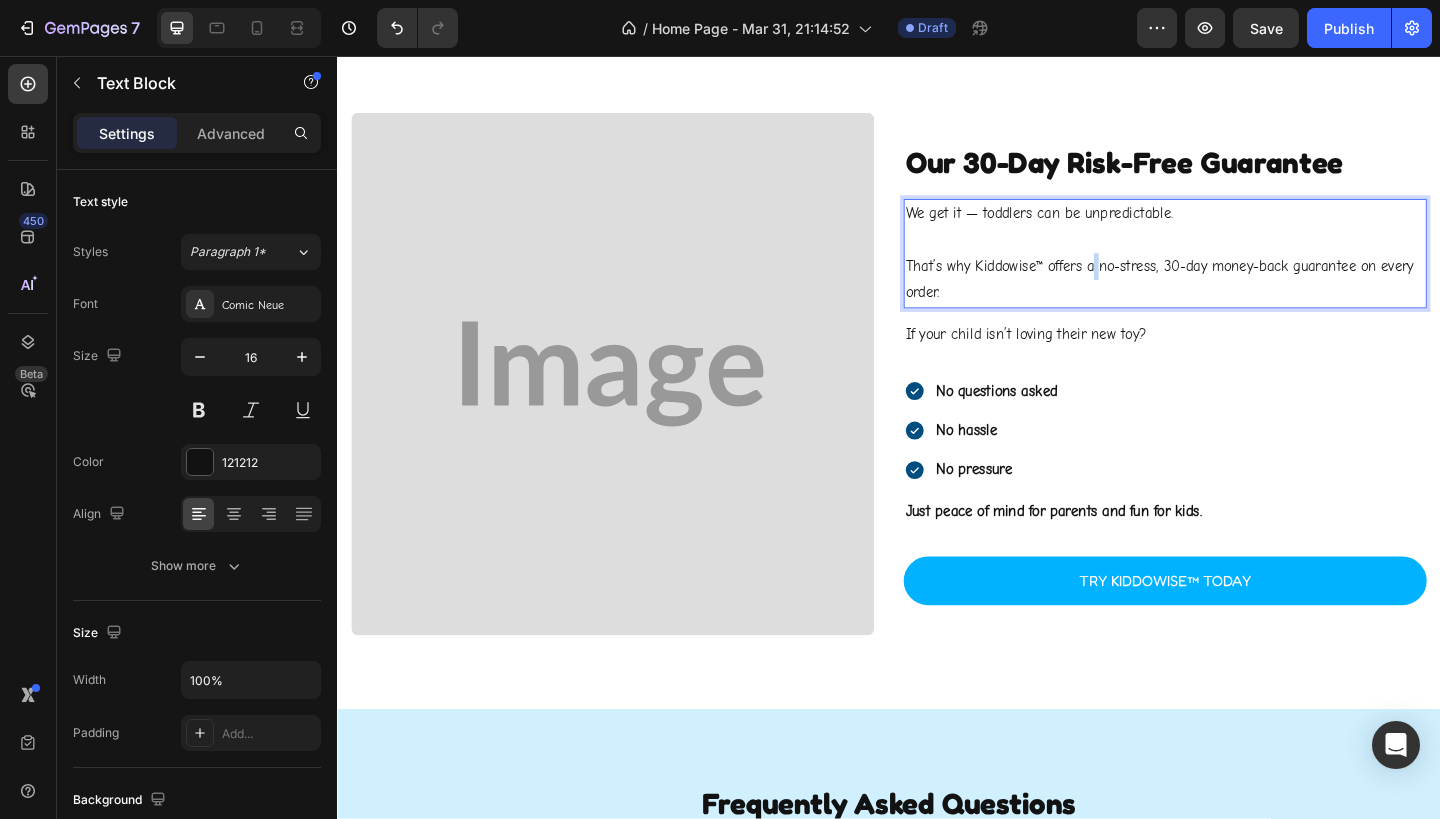 click on "That’s why Kiddowise™ offers a no-stress, 30-day money-back guarantee on every order." at bounding box center [1237, 300] 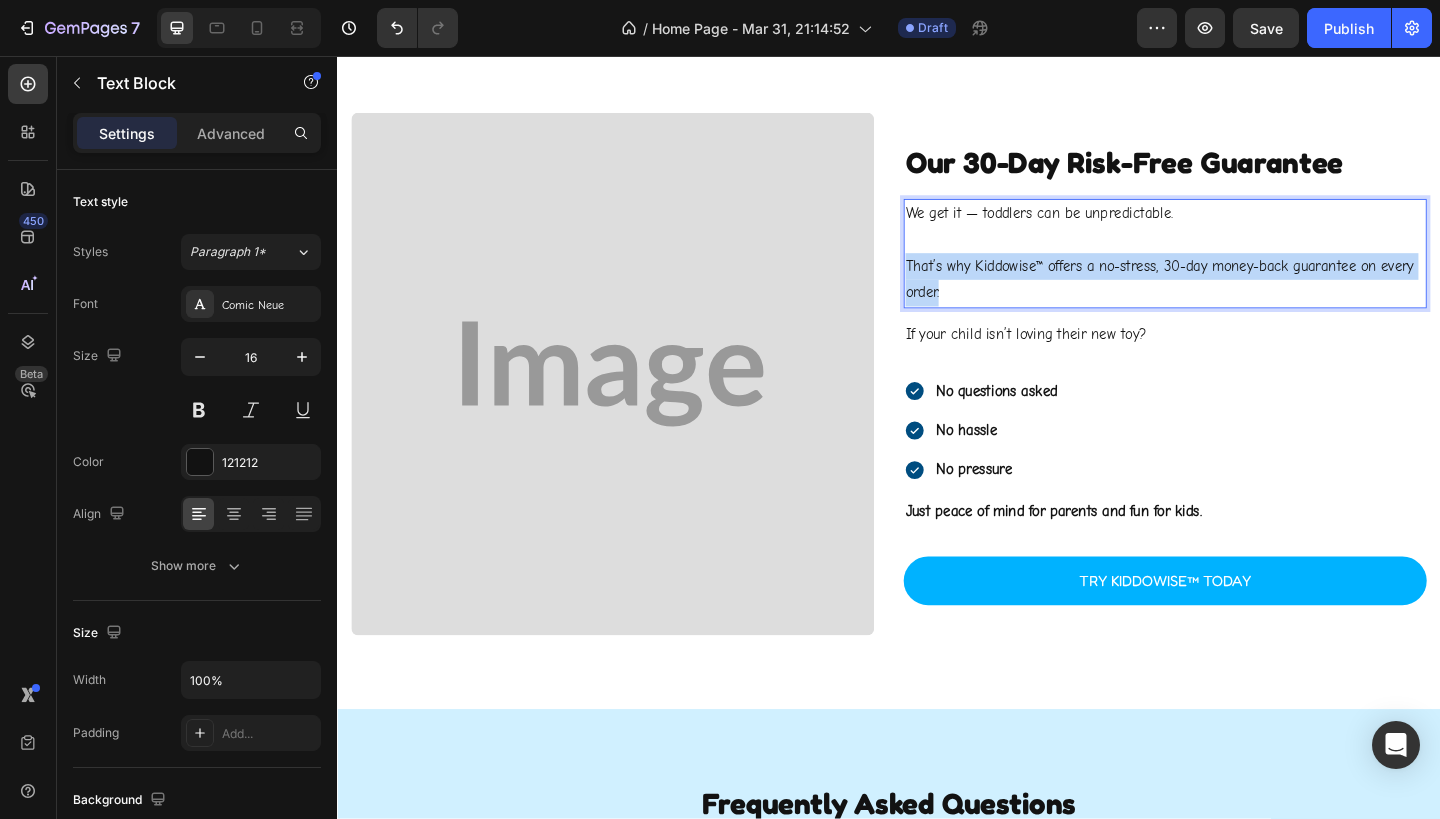 click on "That’s why Kiddowise™ offers a no-stress, 30-day money-back guarantee on every order." at bounding box center (1237, 300) 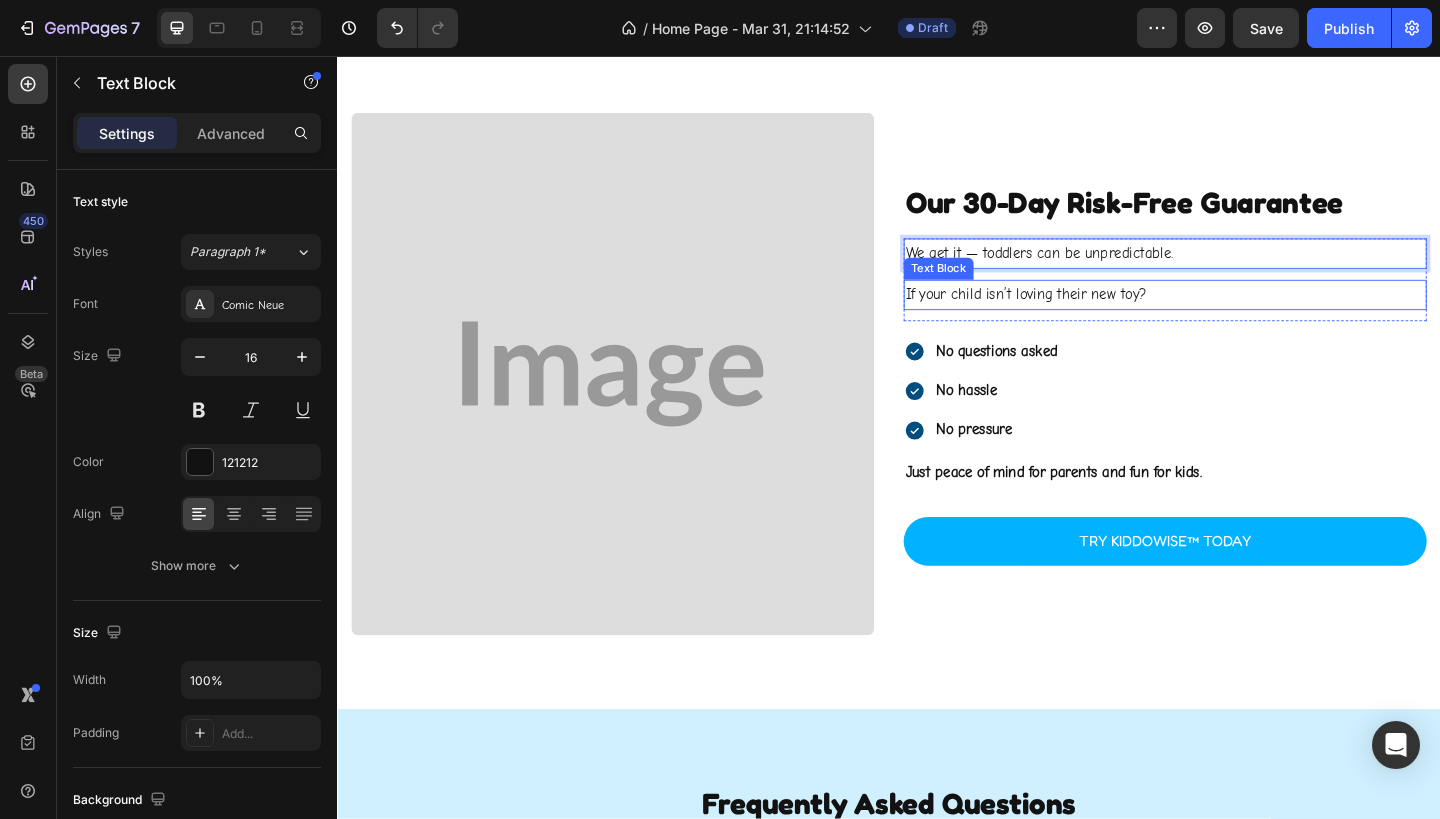 scroll, scrollTop: 3114, scrollLeft: 0, axis: vertical 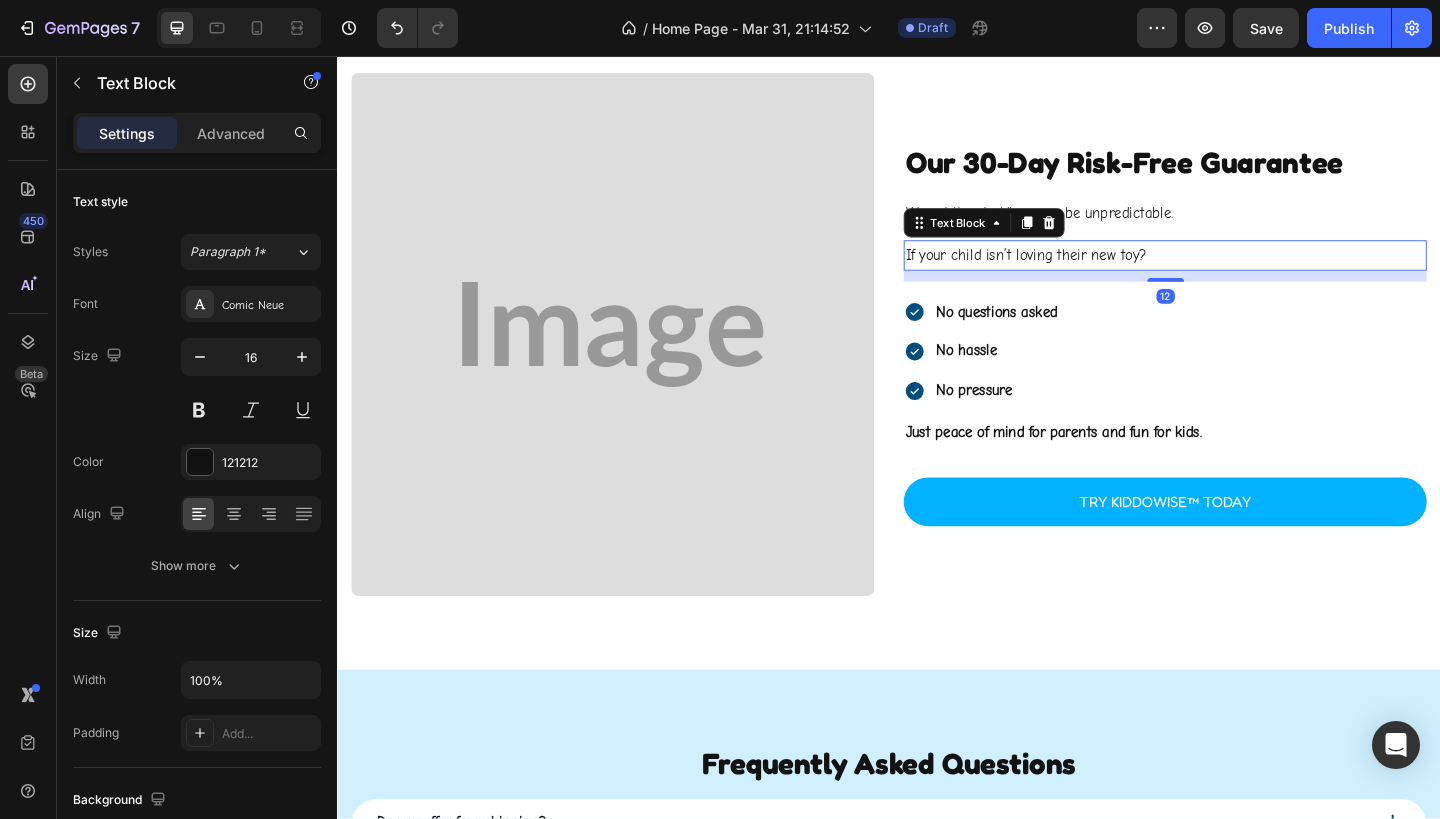 click on "If your child isn’t loving their new toy?" at bounding box center (1237, 273) 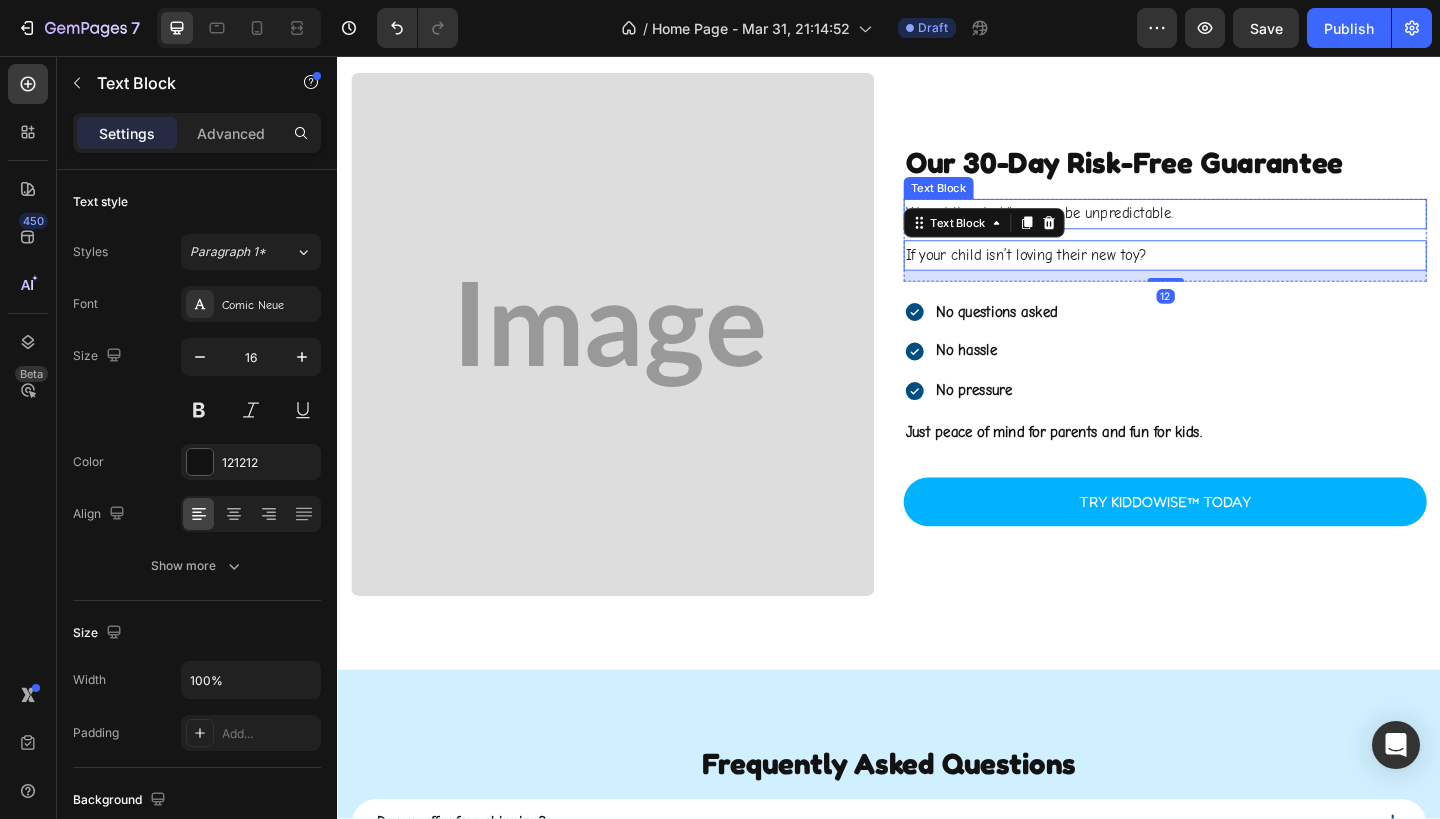 click on "We get it — toddlers can be unpredictable." at bounding box center (1237, 228) 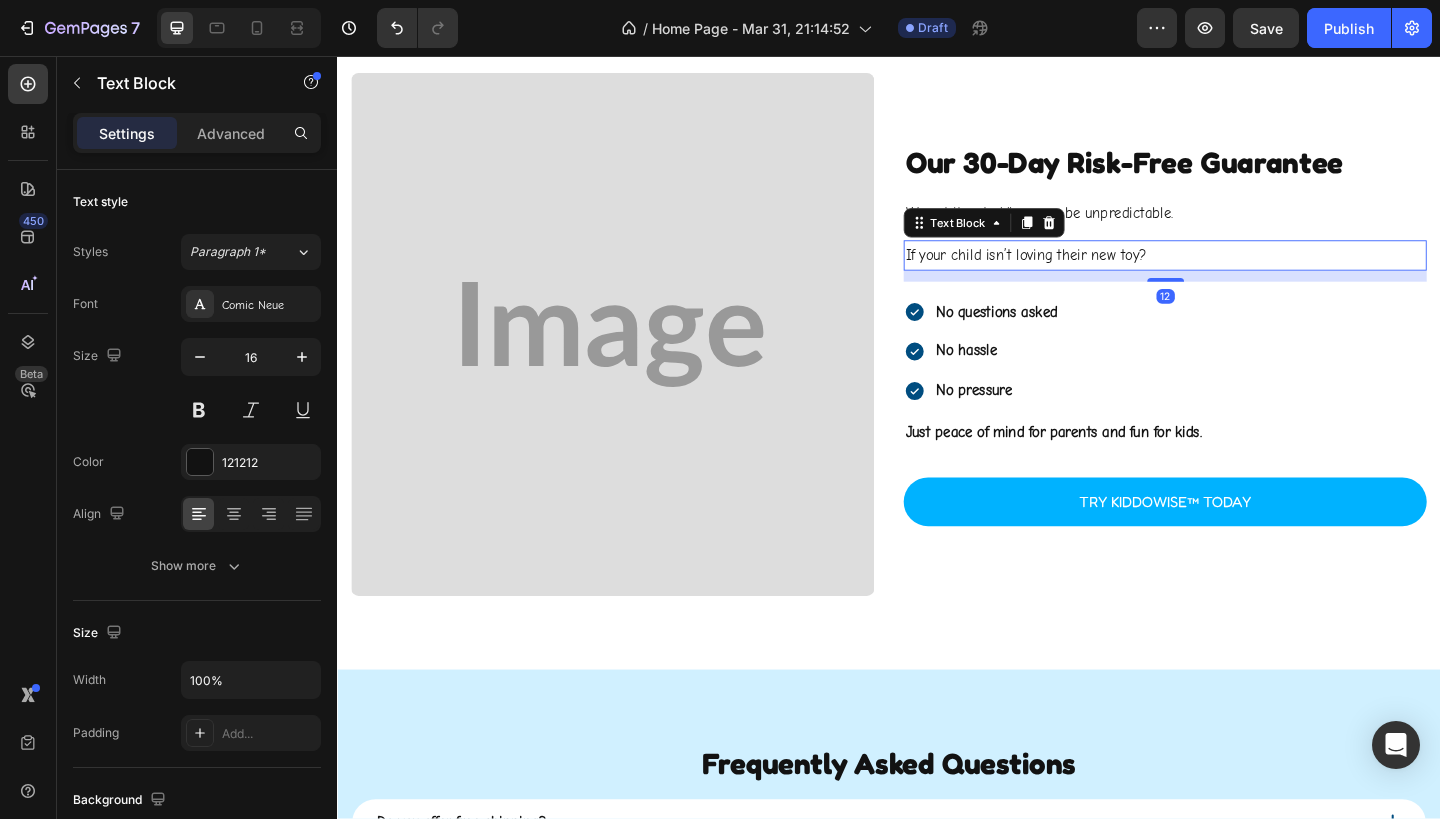 click on "If your child isn’t loving their new toy?" at bounding box center [1237, 273] 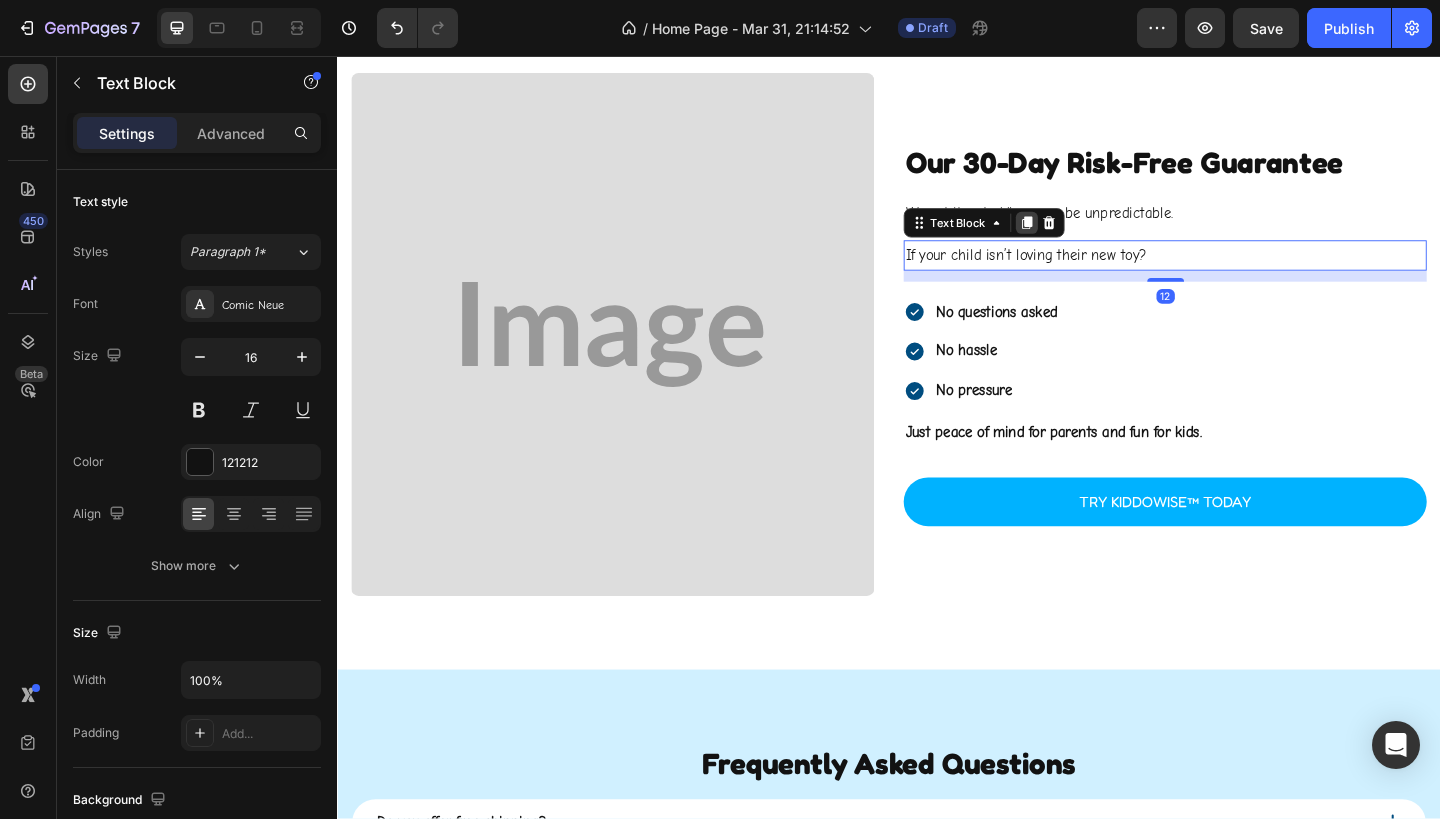 click at bounding box center (1087, 238) 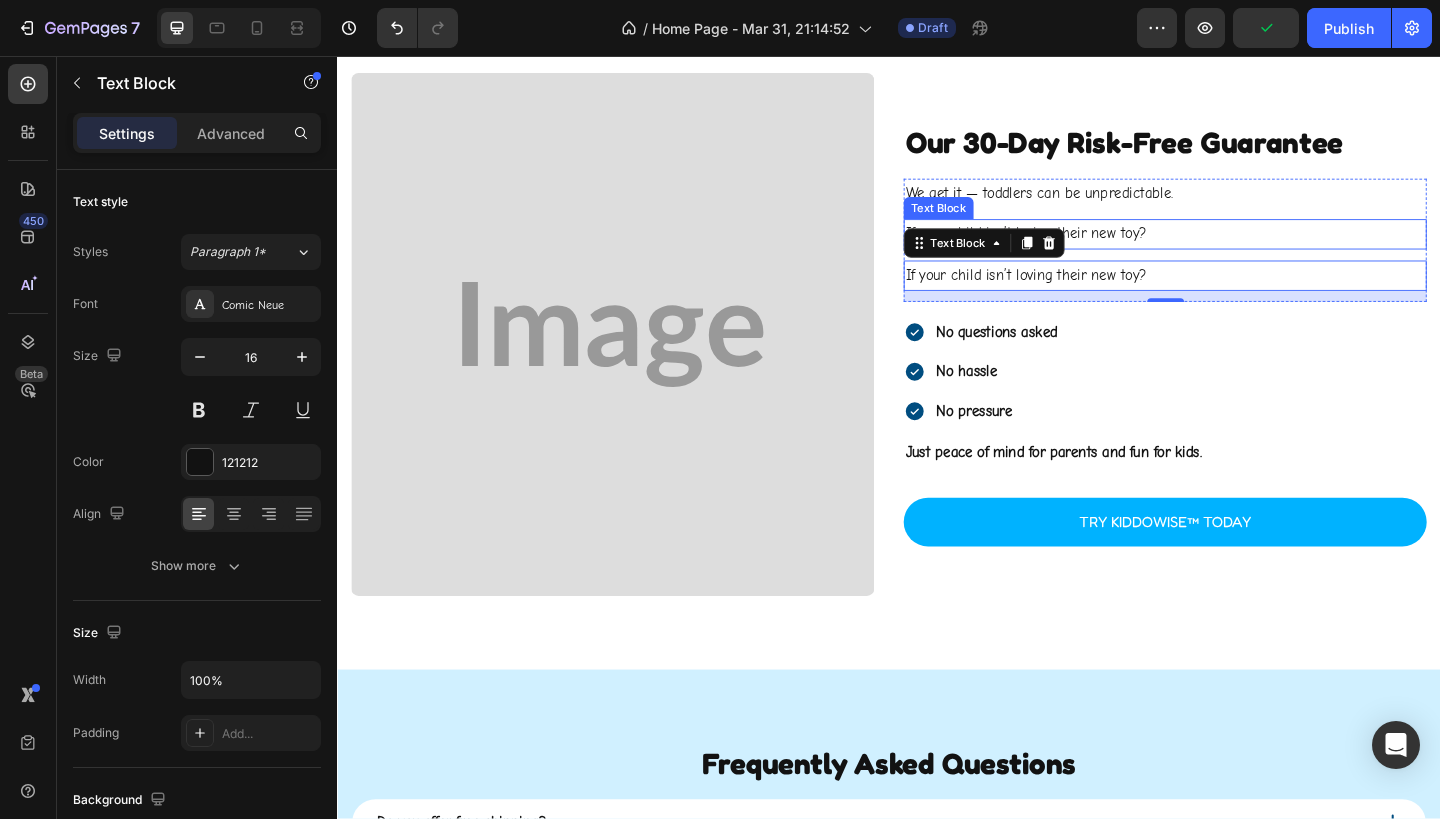 click on "If your child isn’t loving their new toy?" at bounding box center [1237, 250] 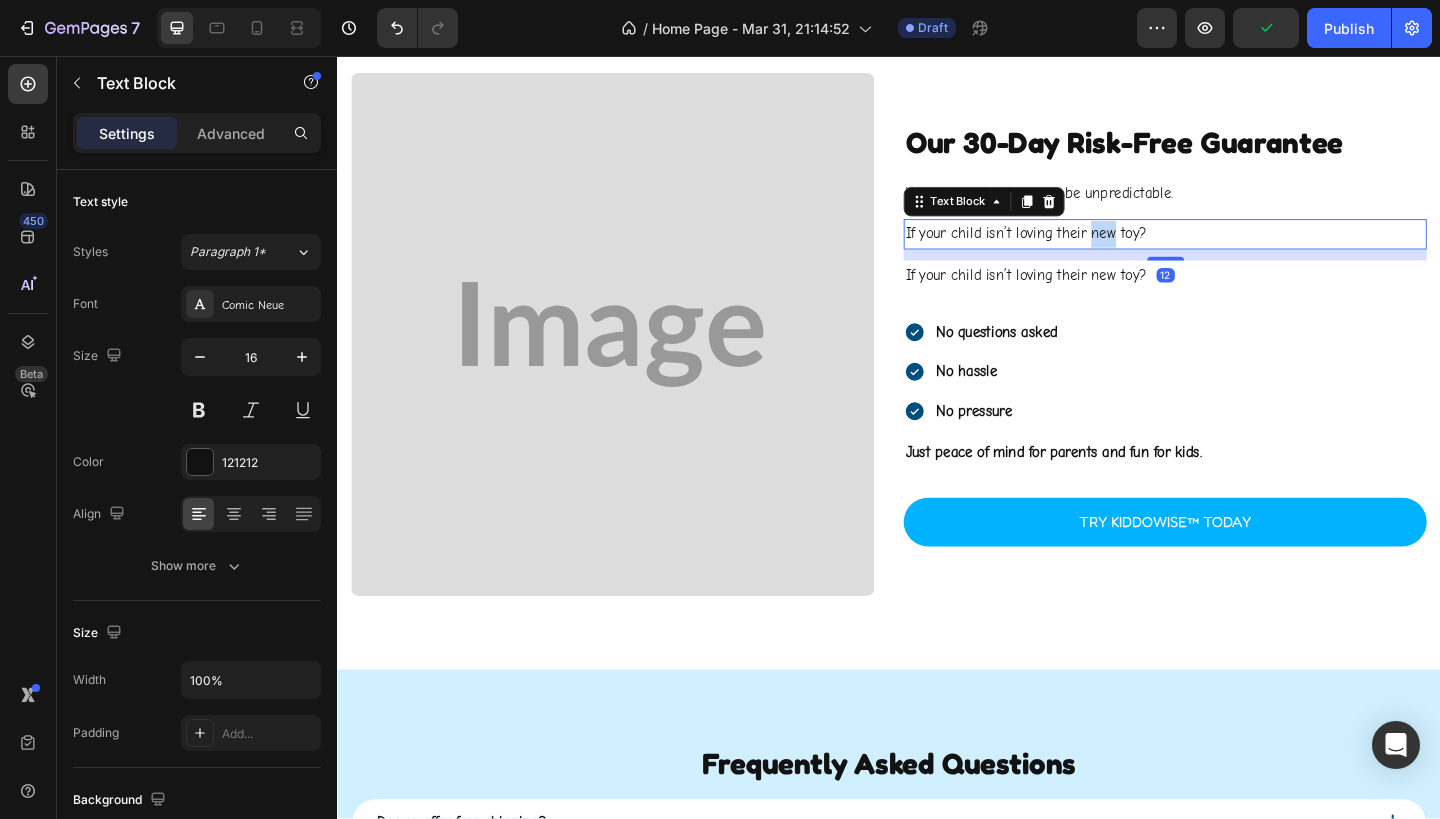 click on "If your child isn’t loving their new toy?" at bounding box center (1237, 250) 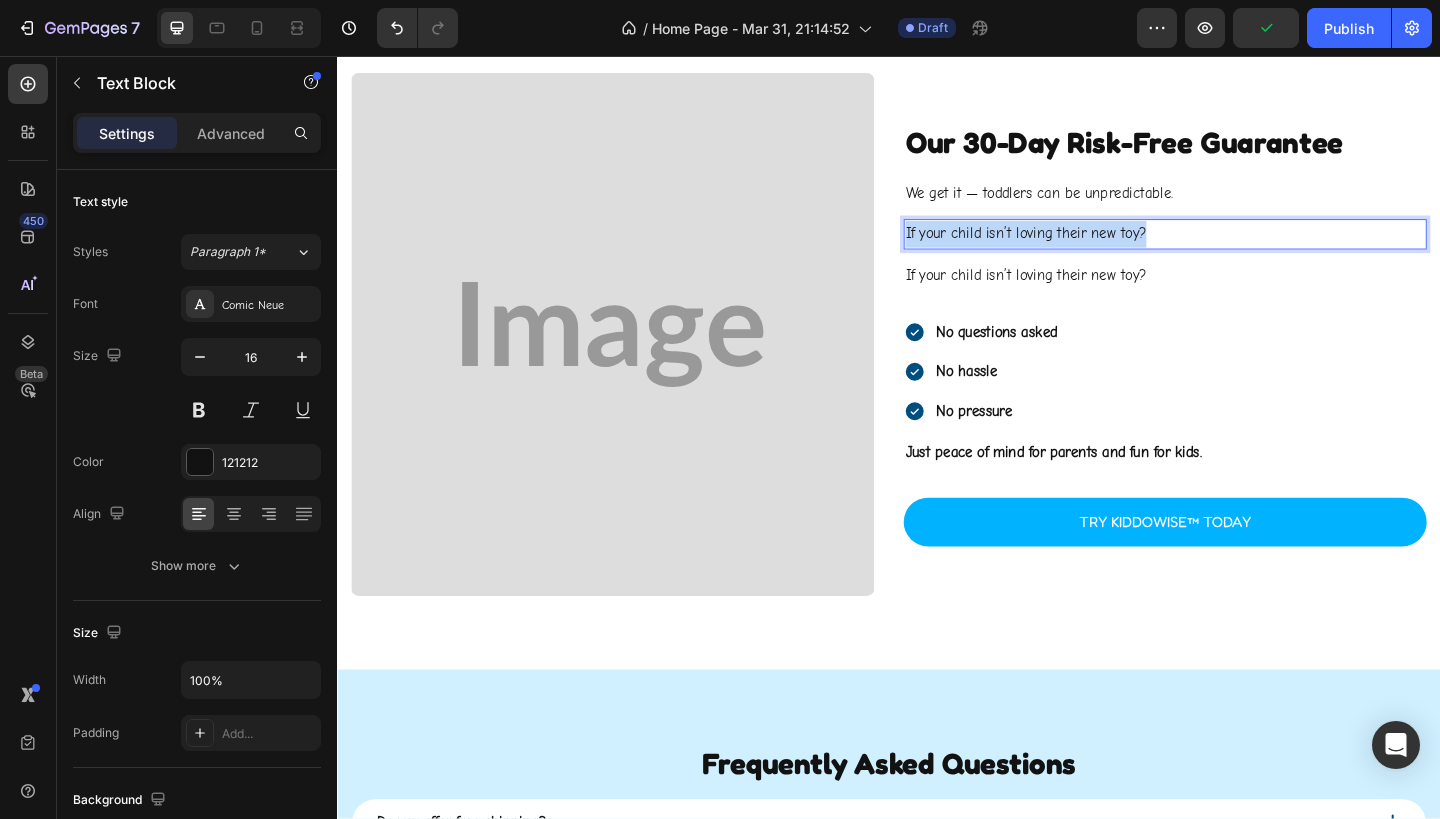 click on "If your child isn’t loving their new toy?" at bounding box center (1237, 250) 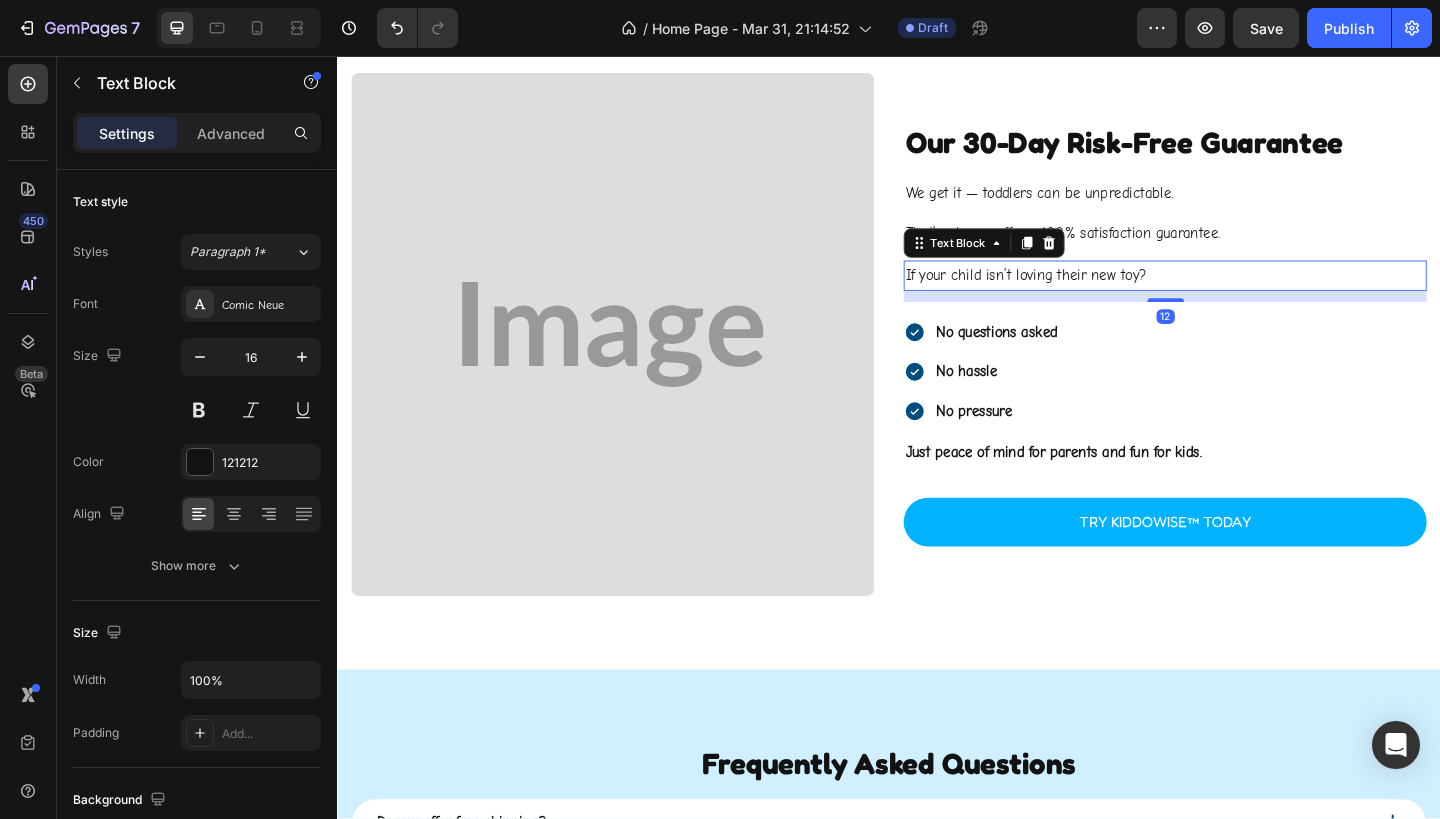 click on "If your child isn’t loving their new toy?" at bounding box center [1237, 295] 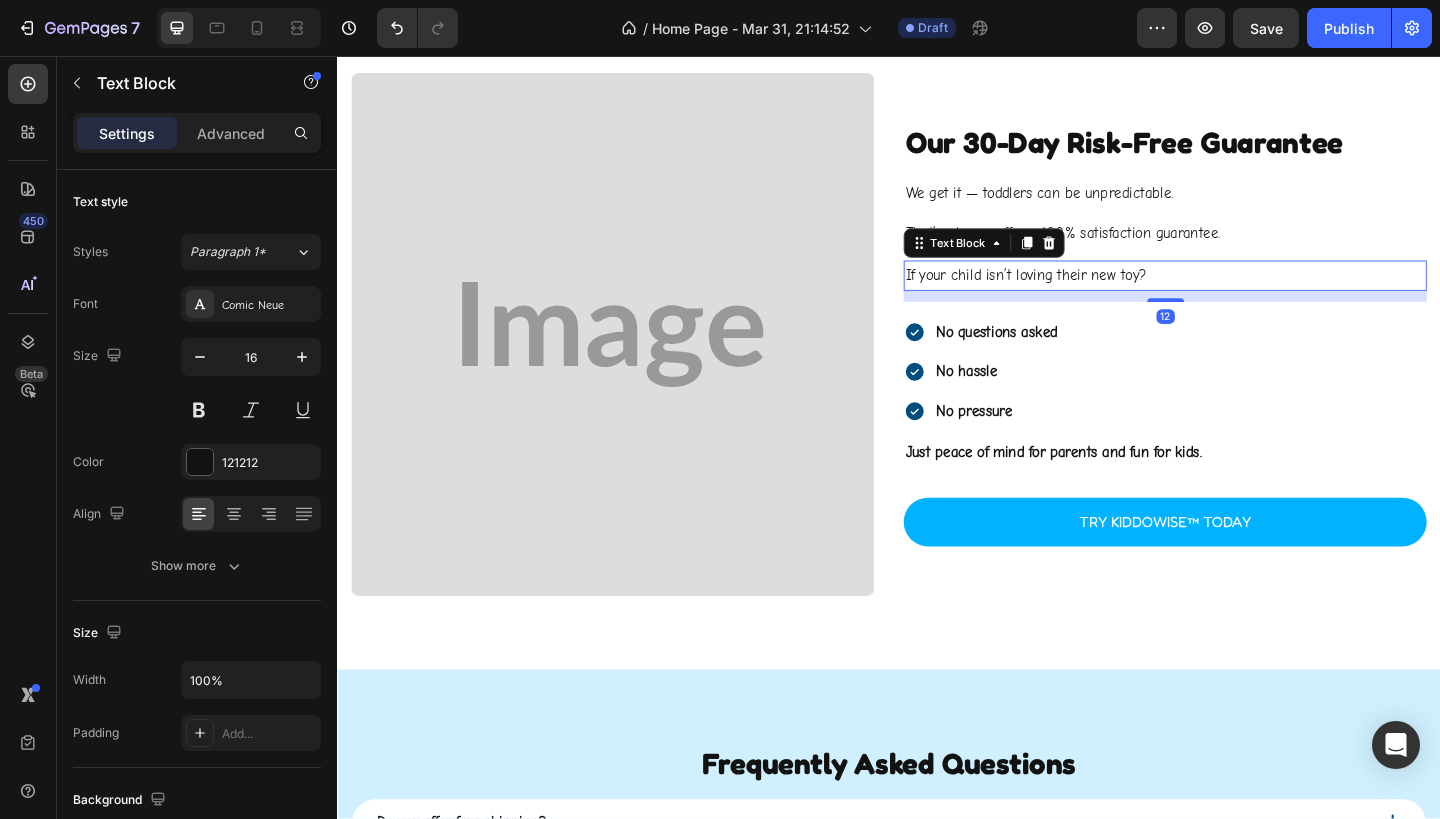 click on "If your child isn’t loving their new toy?" at bounding box center [1237, 295] 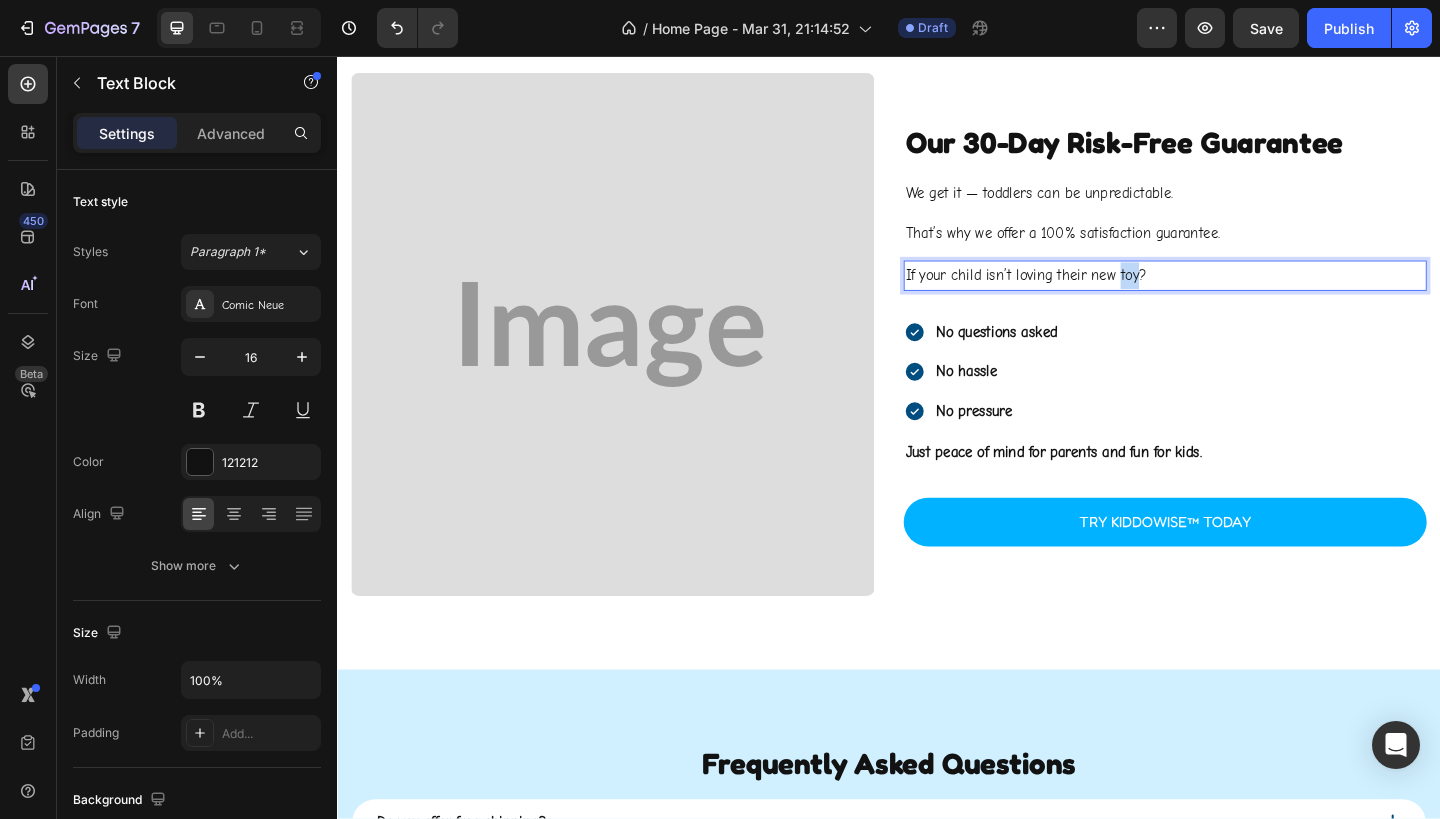 click on "If your child isn’t loving their new toy?" at bounding box center (1237, 295) 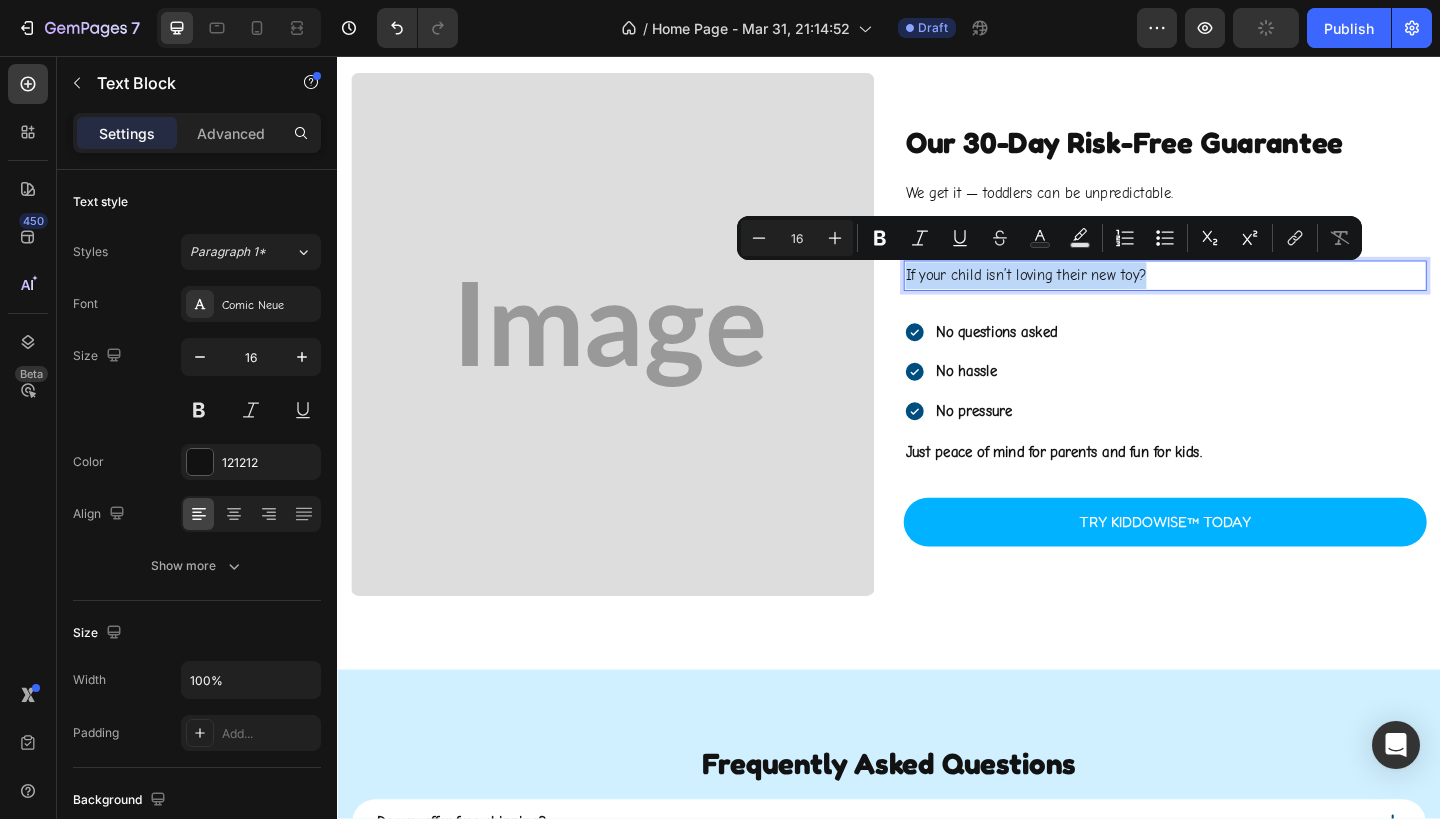 scroll, scrollTop: 3099, scrollLeft: 0, axis: vertical 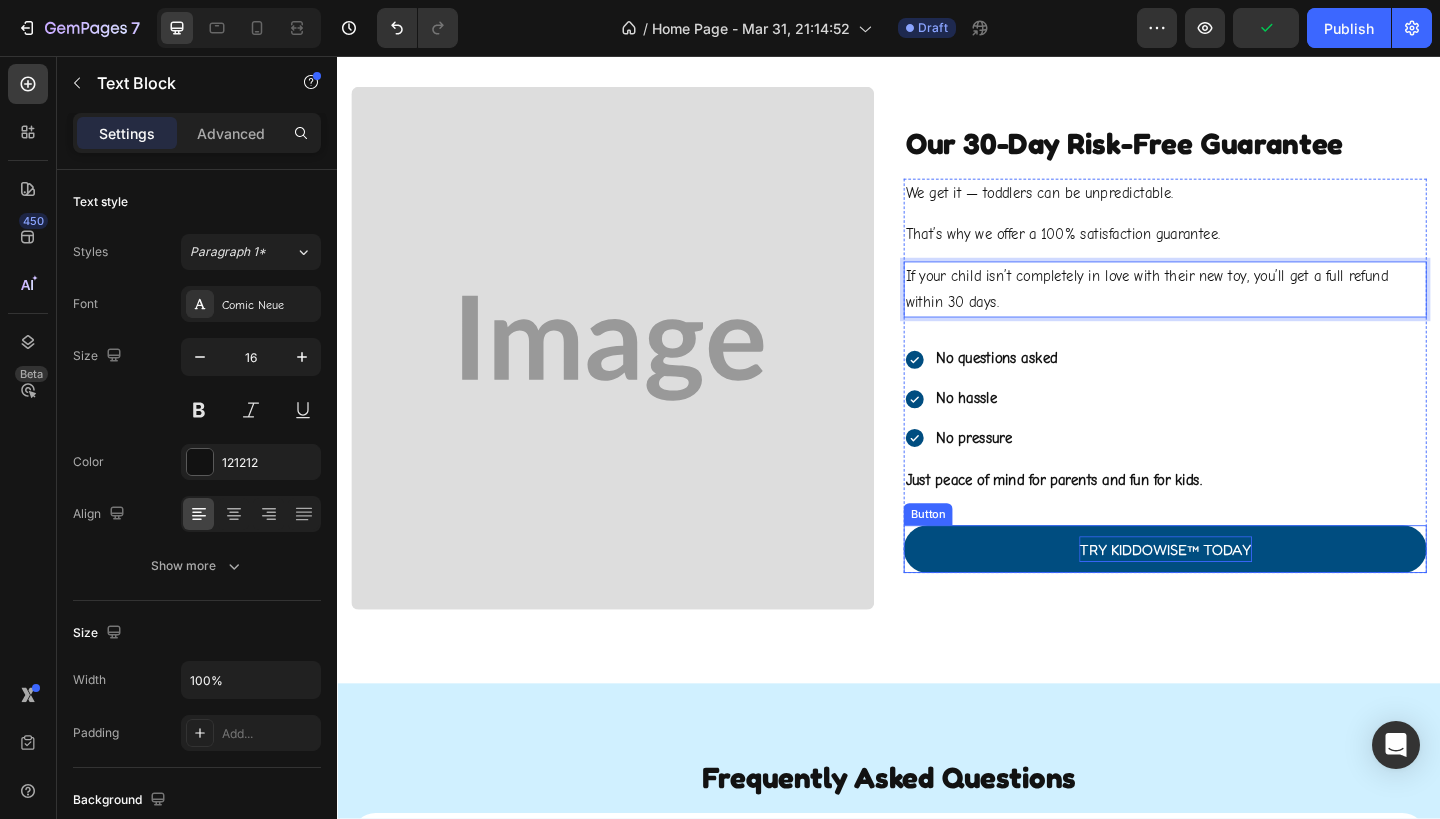 click on "Try Kiddowise™ Today" at bounding box center (1238, 593) 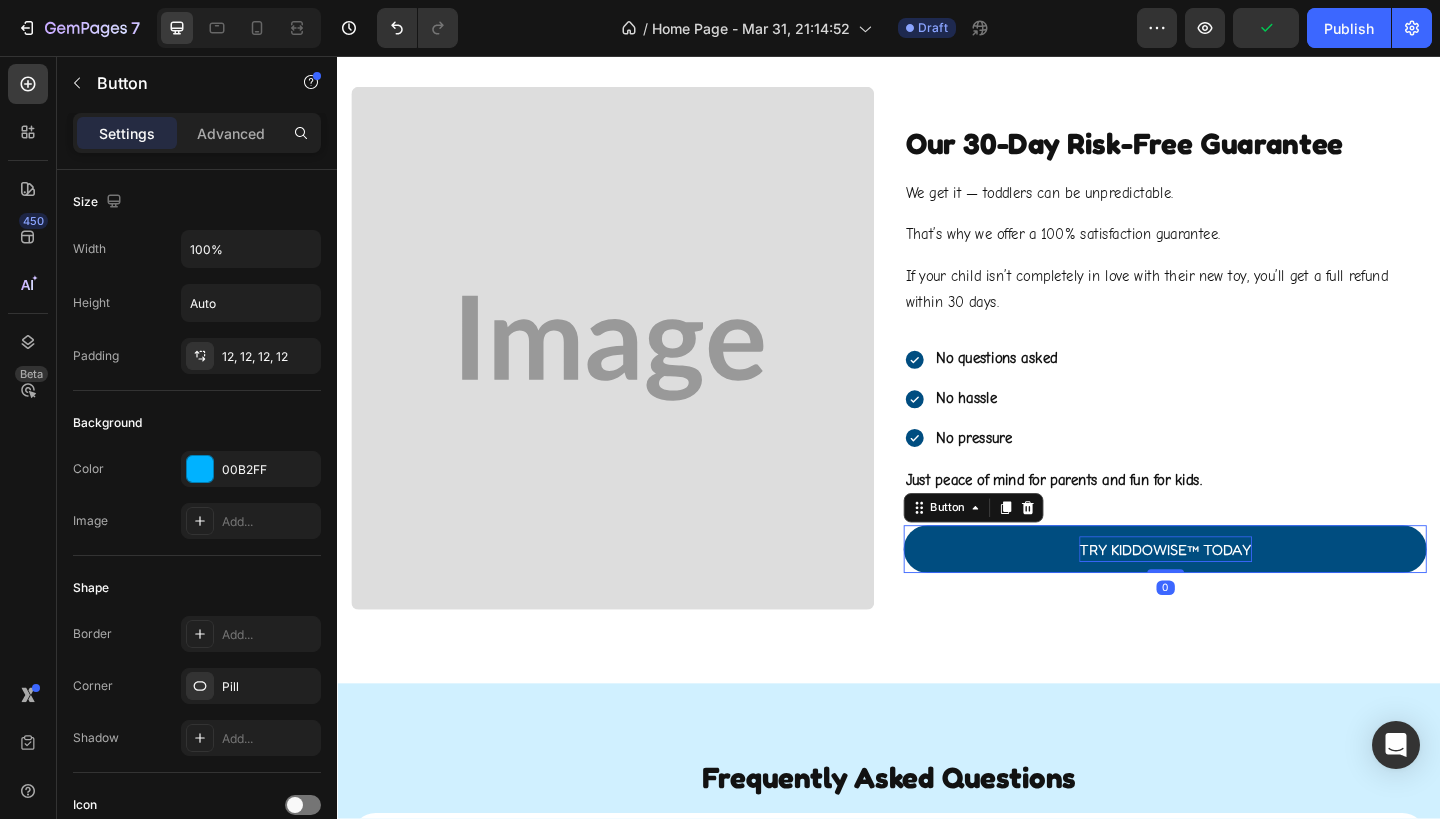 click on "Try Kiddowise™ Today" at bounding box center [1238, 593] 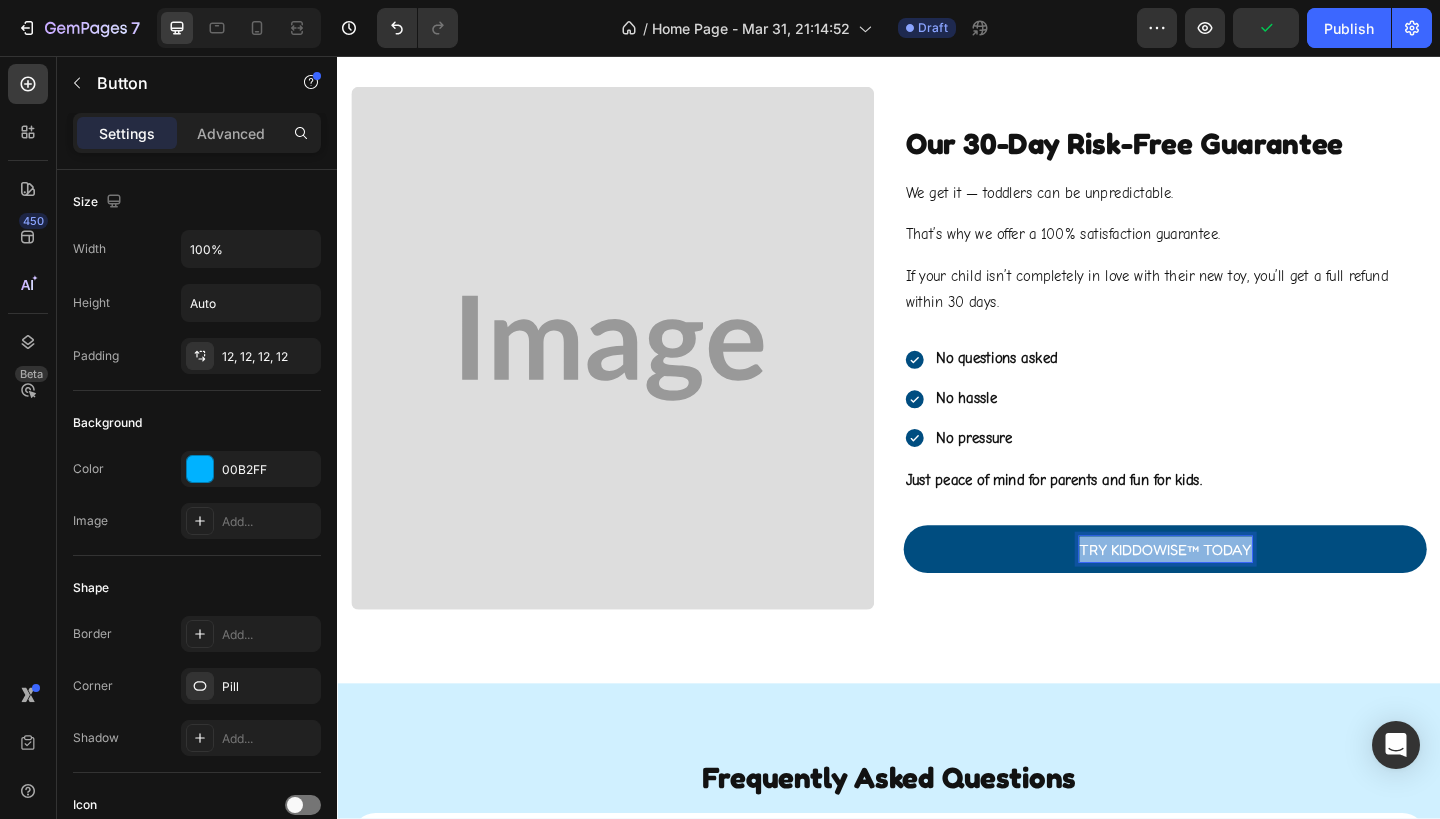 click on "Try Kiddowise™ Today" at bounding box center (1238, 593) 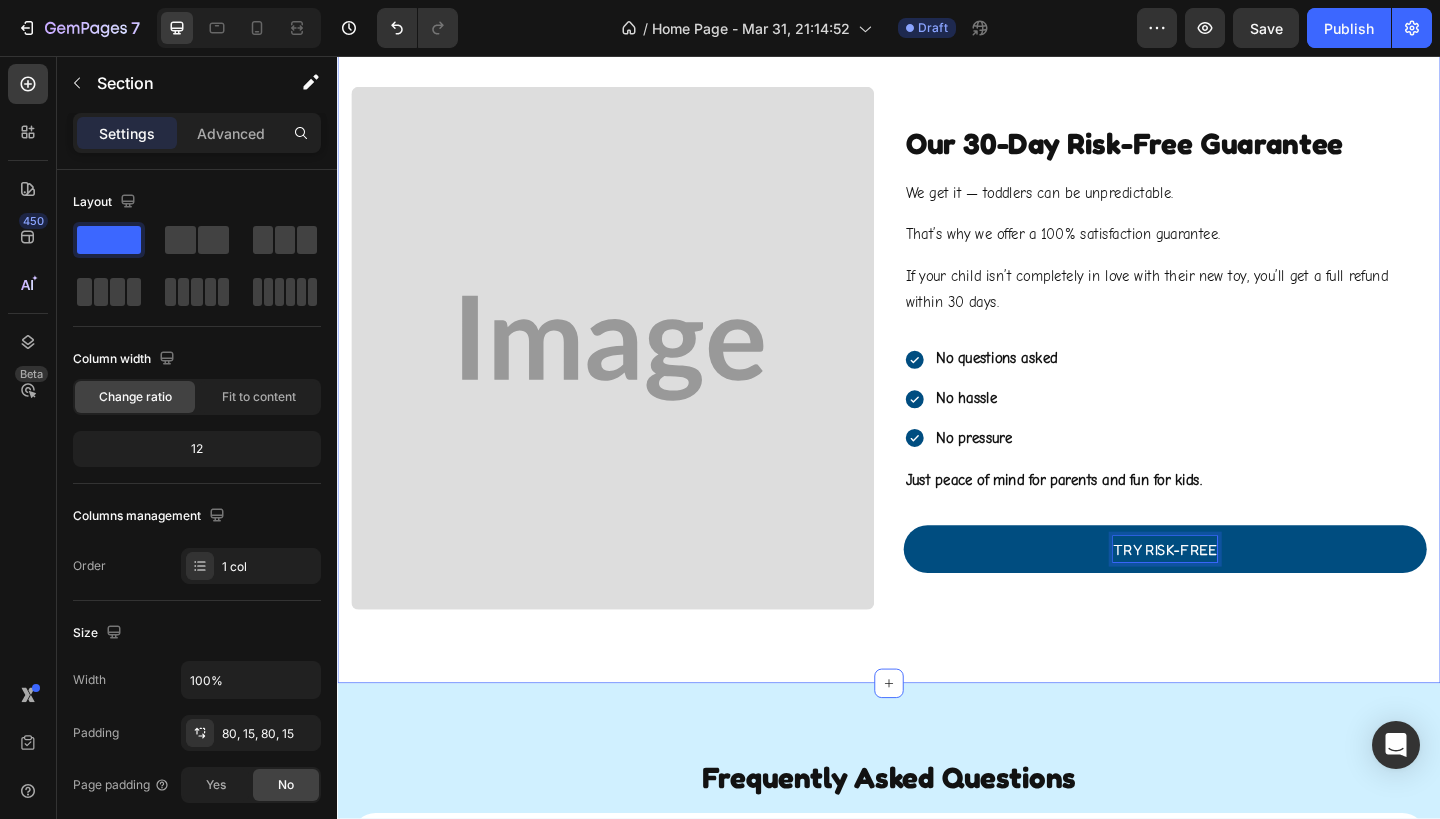 click on "Image Row Our 30-Day Risk-Free Guarantee Heading We get it — toddlers can be unpredictable. Text Block That’s why we offer a 100% satisfaction guarantee. Text Block If your child isn’t completely in love with their new toy, you’ll get a full refund within 30 days. Text Block Row
No questions asked
No hassle
No pressure Item List Just peace of mind for parents and fun for kids. Text Block Try Risk-Free Button   0 Row Row Row Section 7" at bounding box center [937, 374] 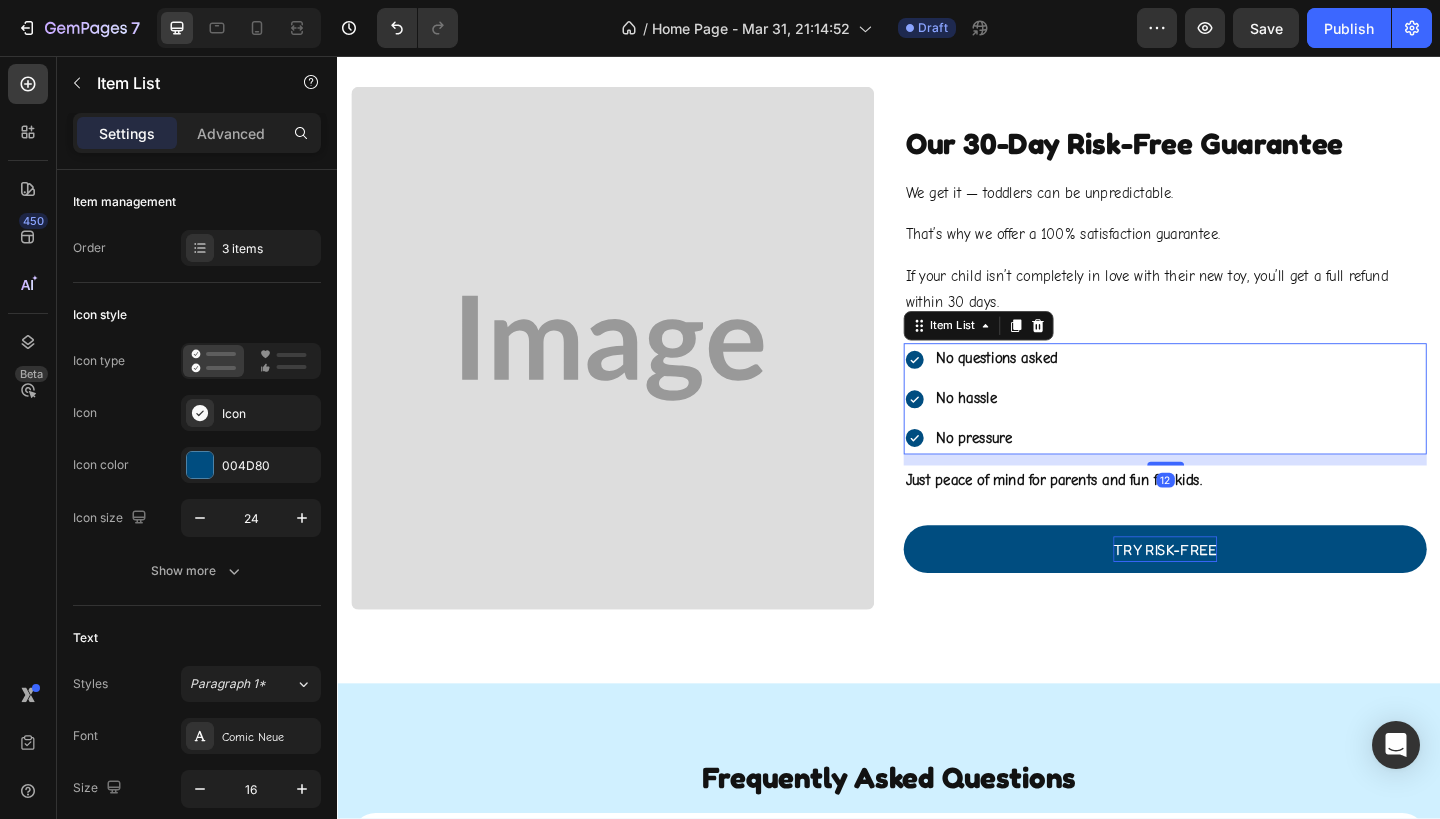 click on "No pressure" at bounding box center (1054, 472) 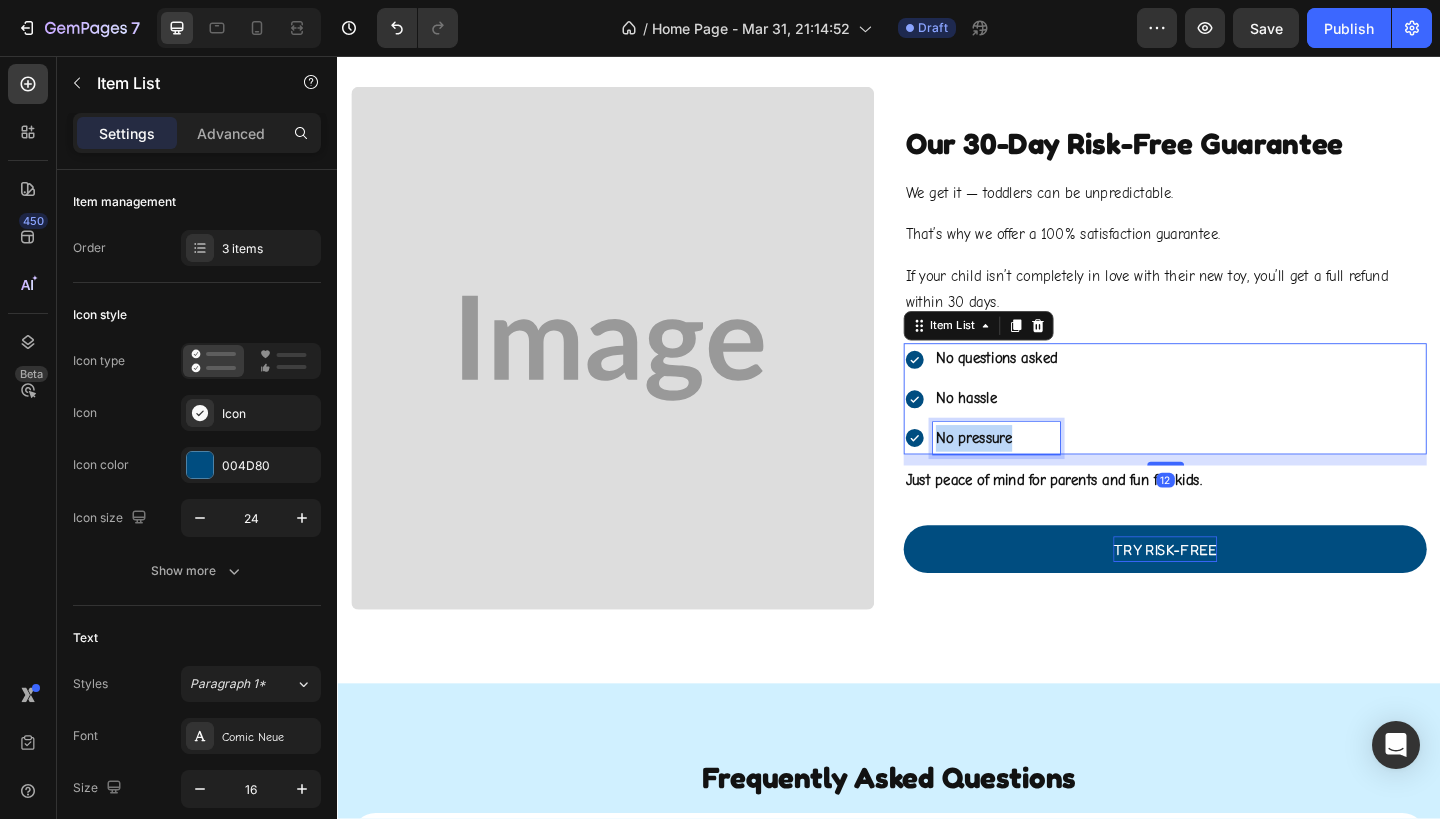 click on "No pressure" at bounding box center [1054, 472] 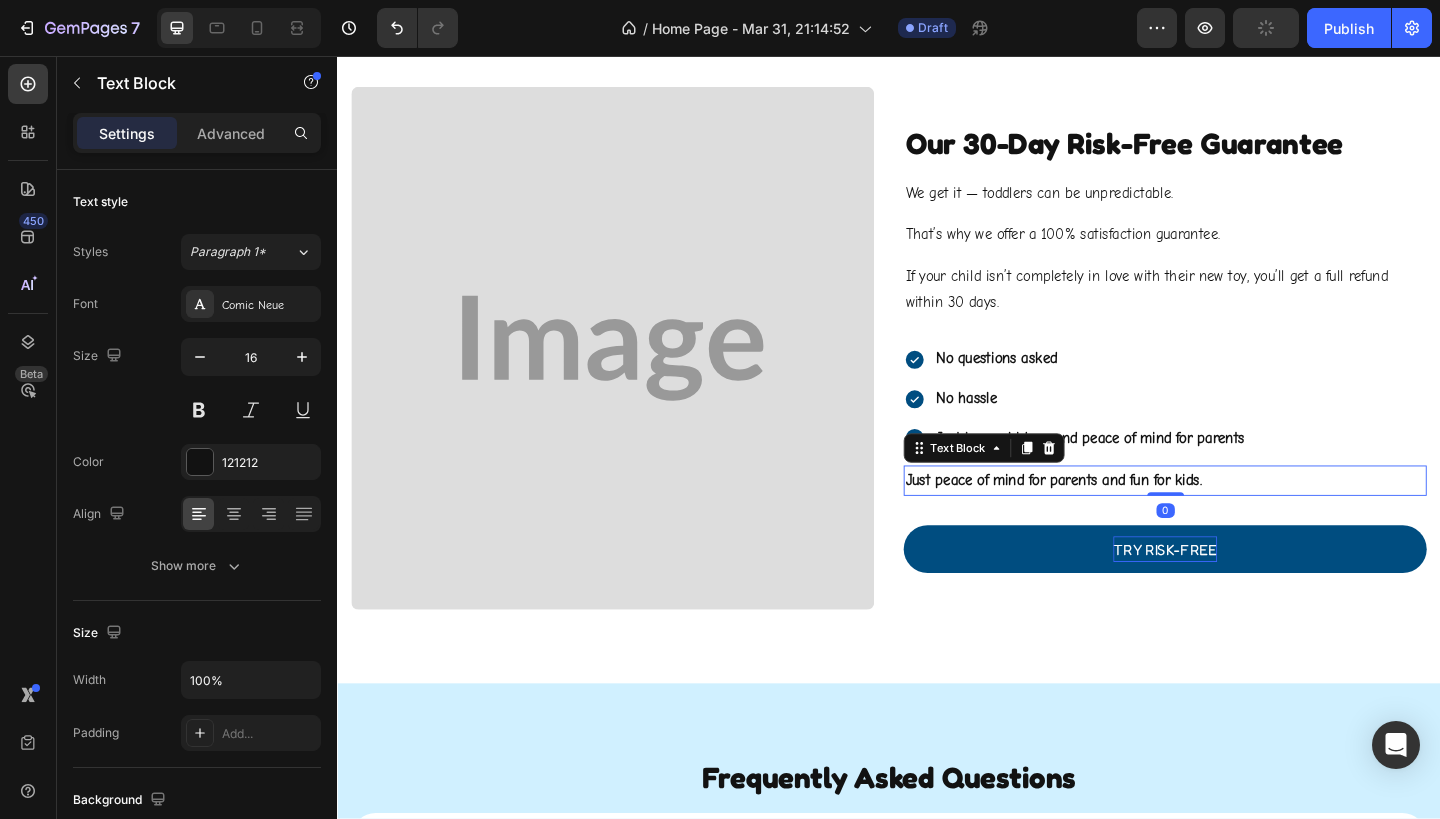 click on "Just peace of mind for parents and fun for kids." at bounding box center (1116, 518) 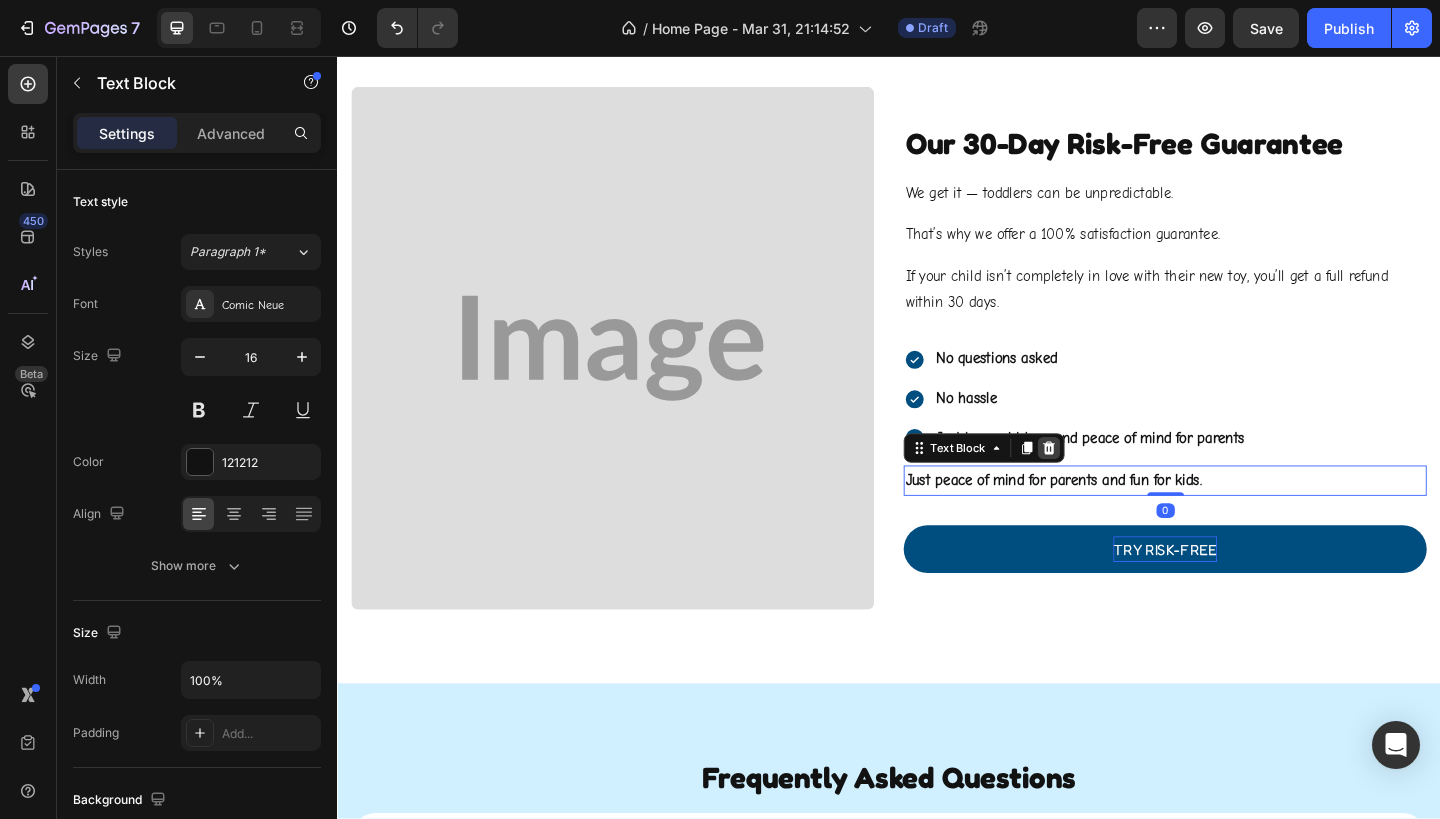 click at bounding box center (1111, 483) 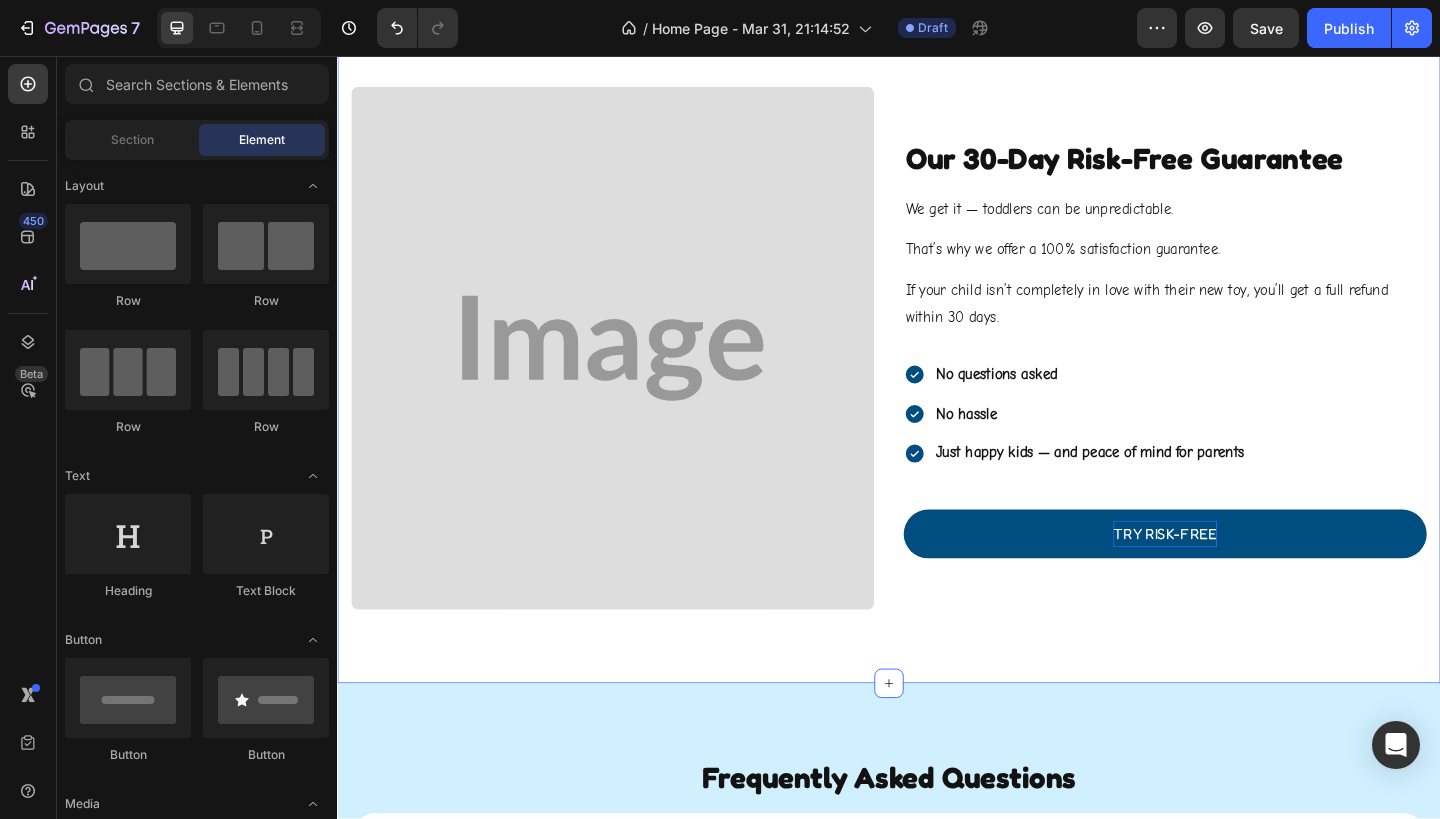 click on "Image Row Our 30-Day Risk-Free Guarantee Heading We get it — toddlers can be unpredictable. Text Block That’s why we offer a 100% satisfaction guarantee. Text Block If your child isn’t completely in love with their new toy, you’ll get a full refund within 30 days. Text Block Row
No questions asked
No hassle
Just happy kids — and peace of mind for parents Item List Try Risk-Free Button Row Row Row Section 7" at bounding box center [937, 374] 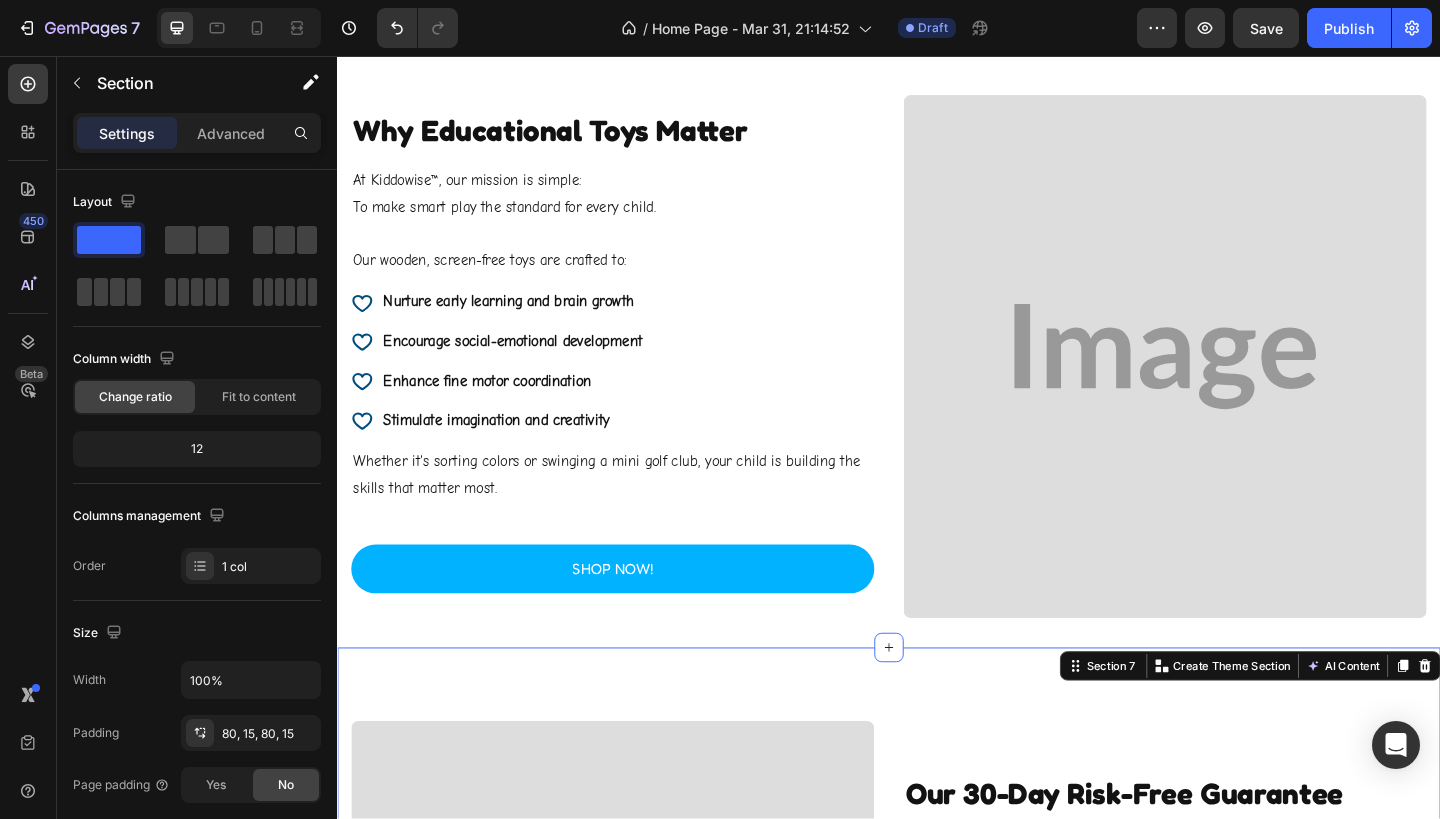 scroll, scrollTop: 2431, scrollLeft: 0, axis: vertical 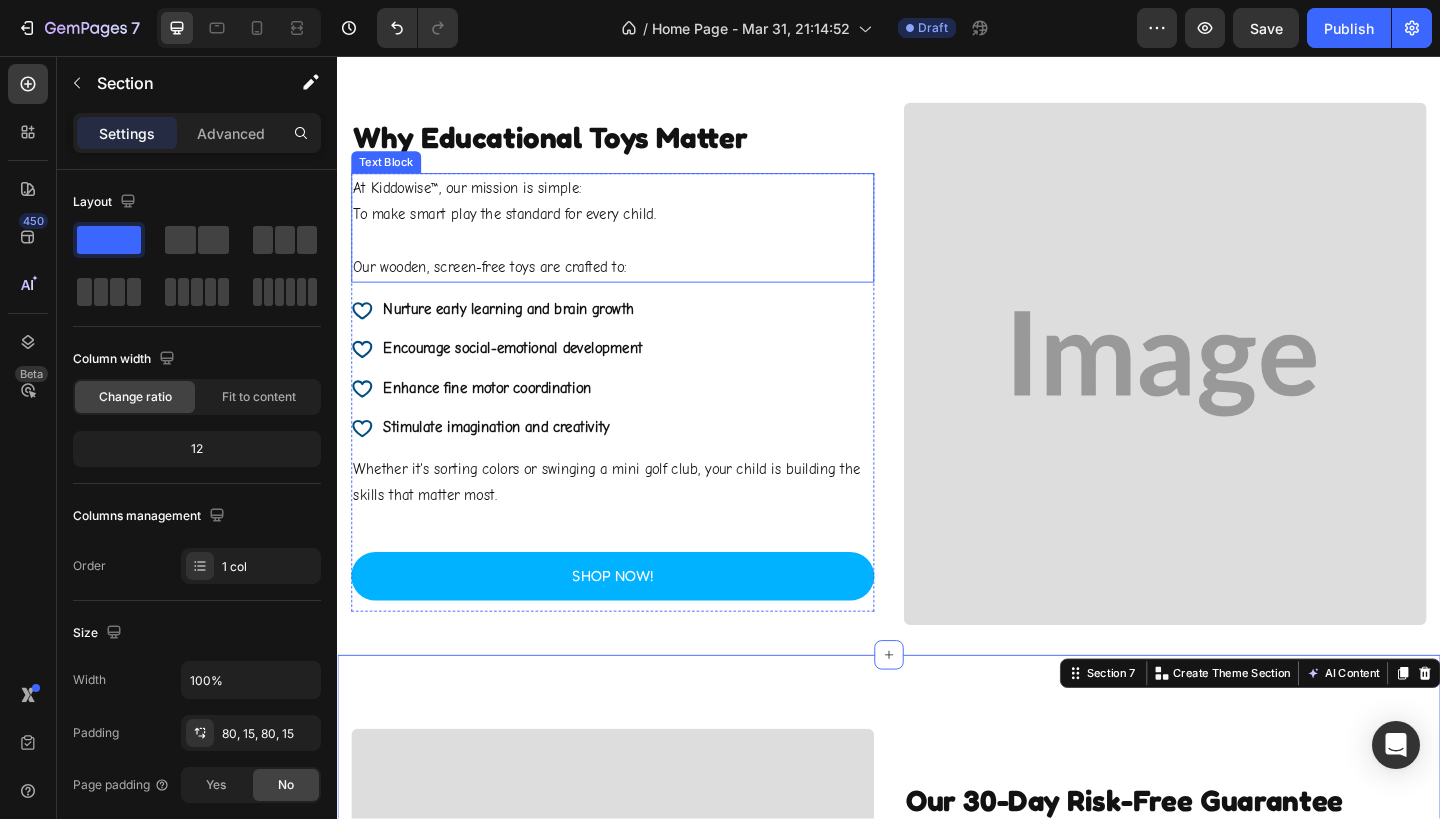click on "At Kiddowise™, our mission is simple:" at bounding box center [636, 200] 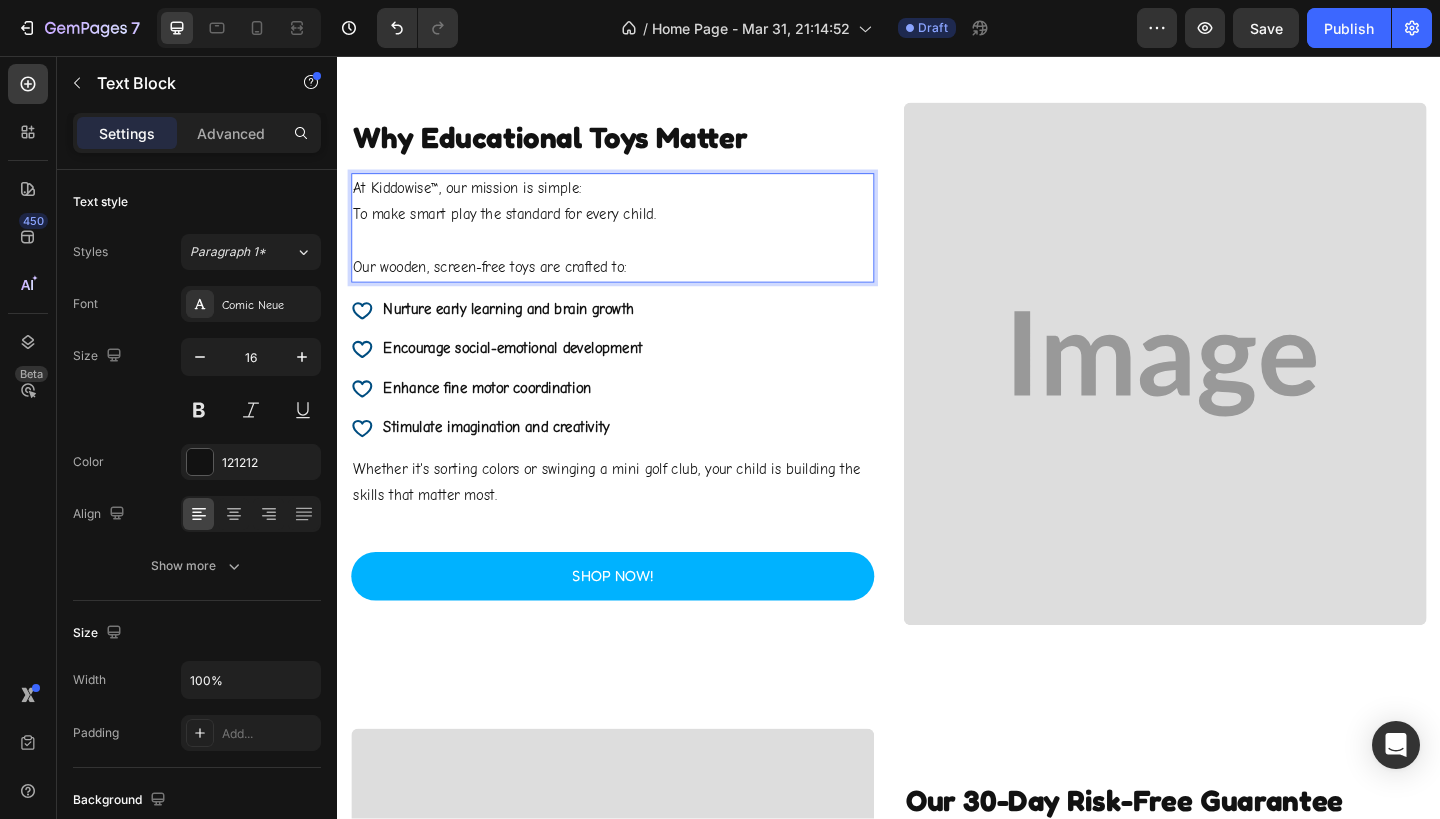 click on "At Kiddowise™, our mission is simple:" at bounding box center [636, 200] 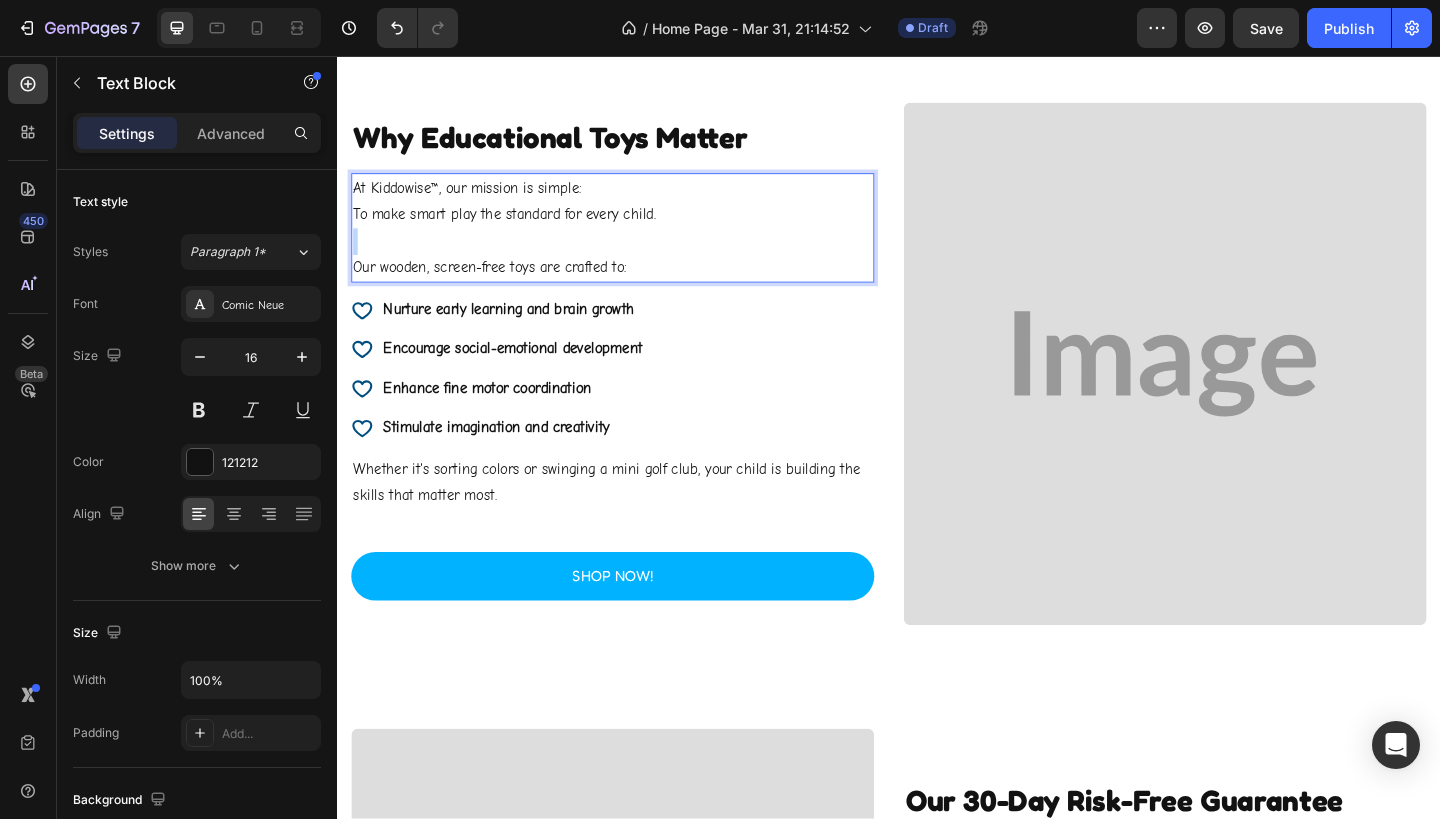 click at bounding box center [636, 258] 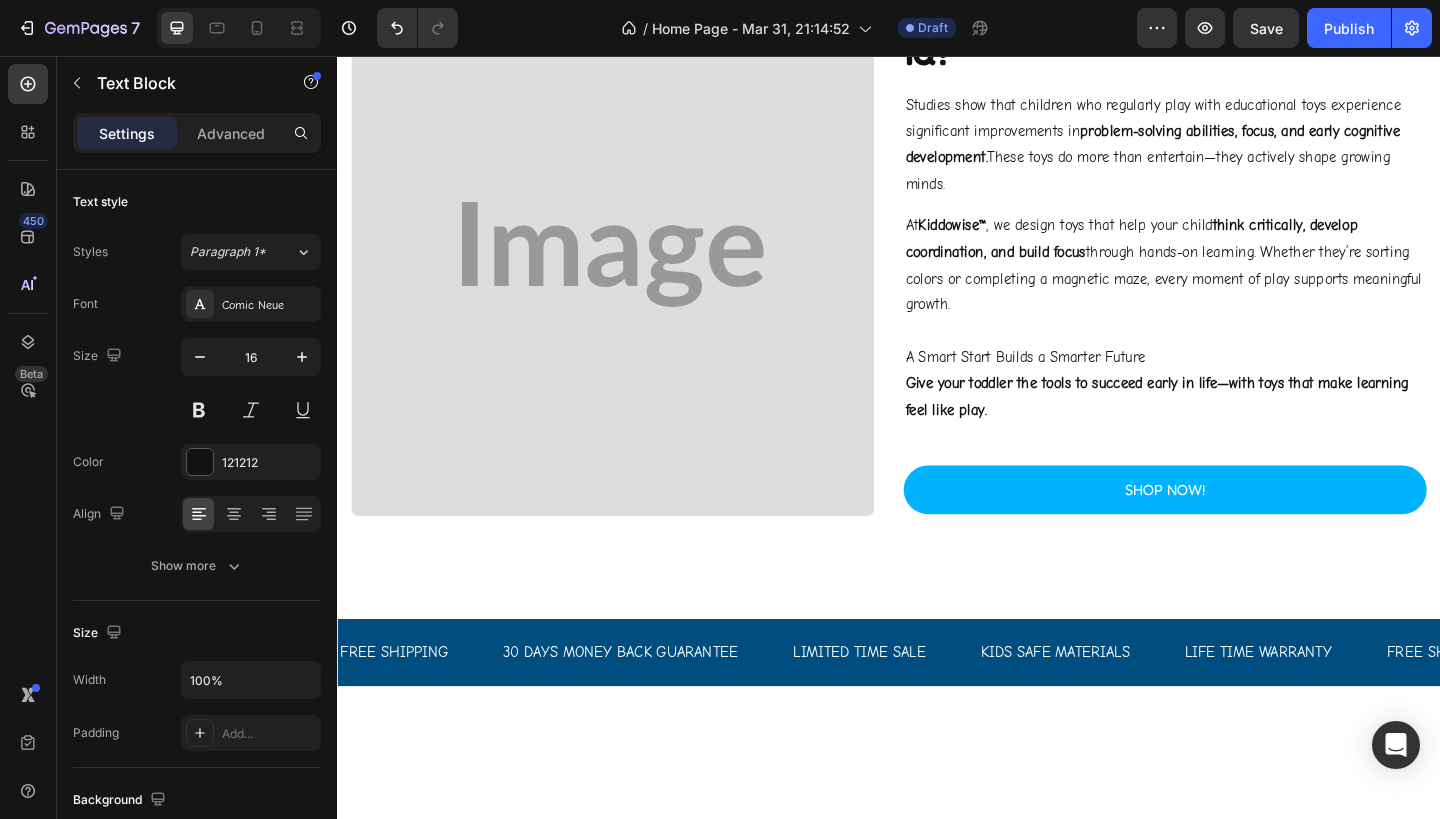 scroll, scrollTop: 1454, scrollLeft: 0, axis: vertical 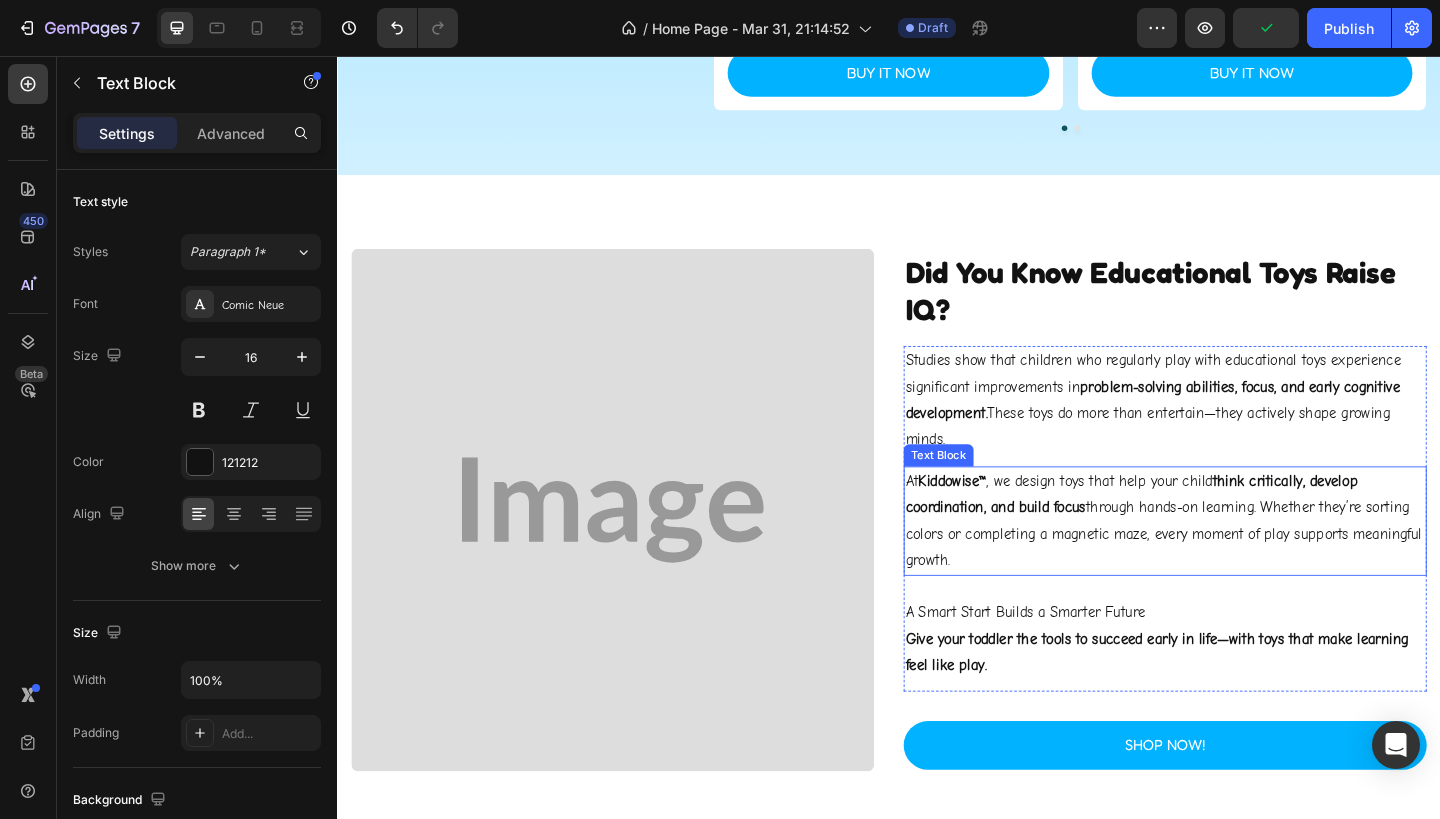 click on "Kiddowise™" at bounding box center (1006, 519) 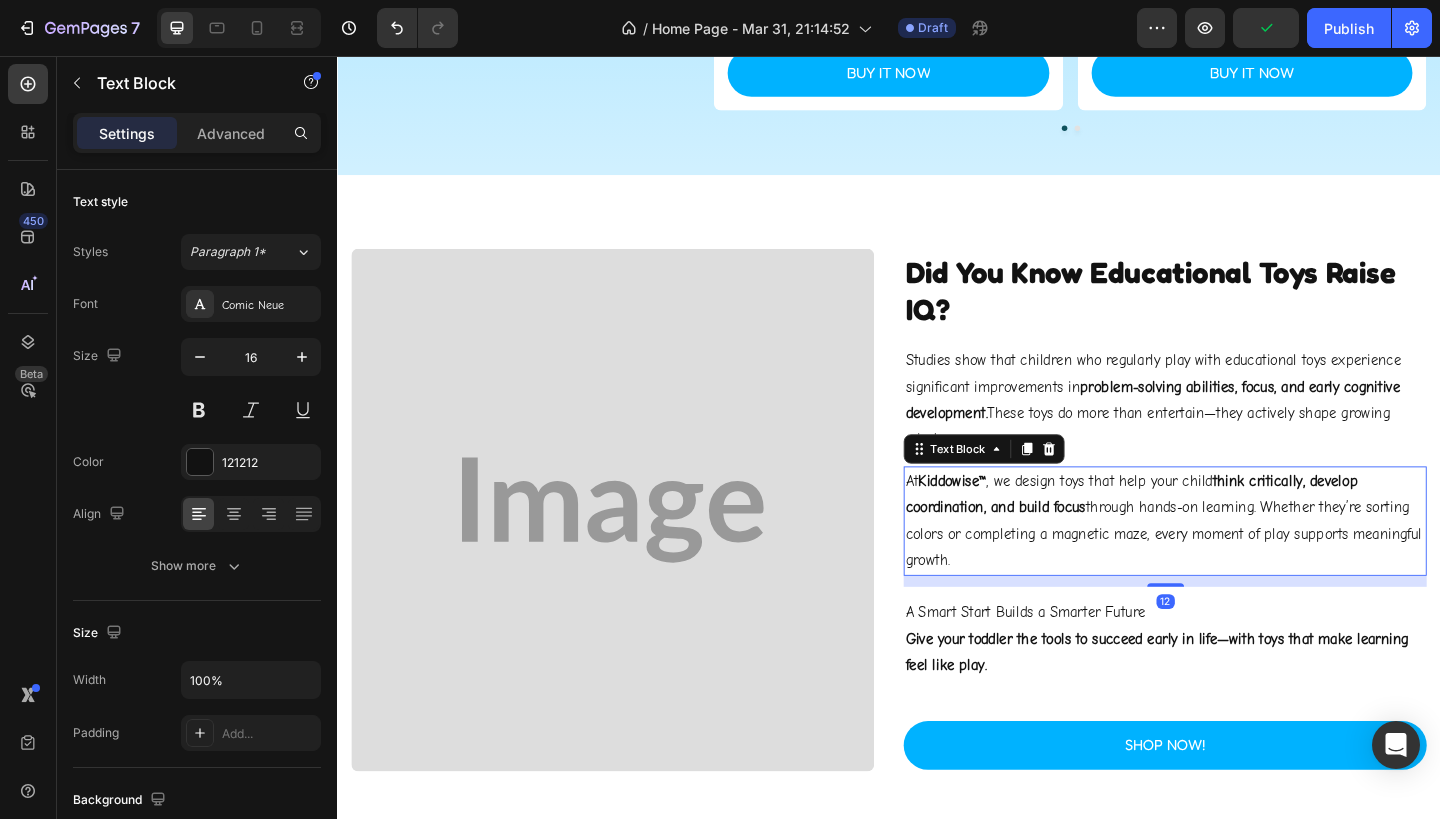 click on "Kiddowise™" at bounding box center (1006, 519) 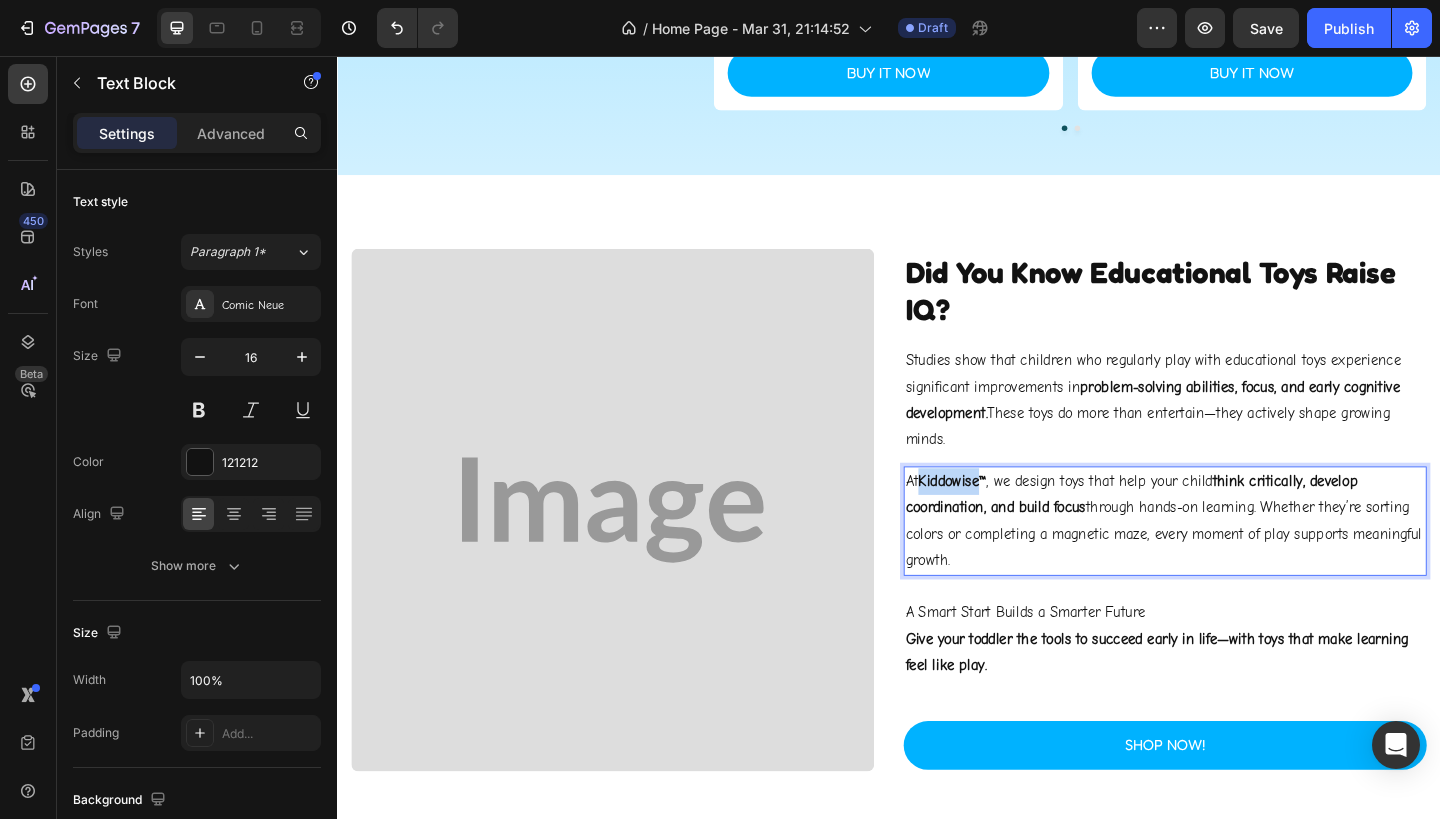 click on "Kiddowise™" at bounding box center [1006, 519] 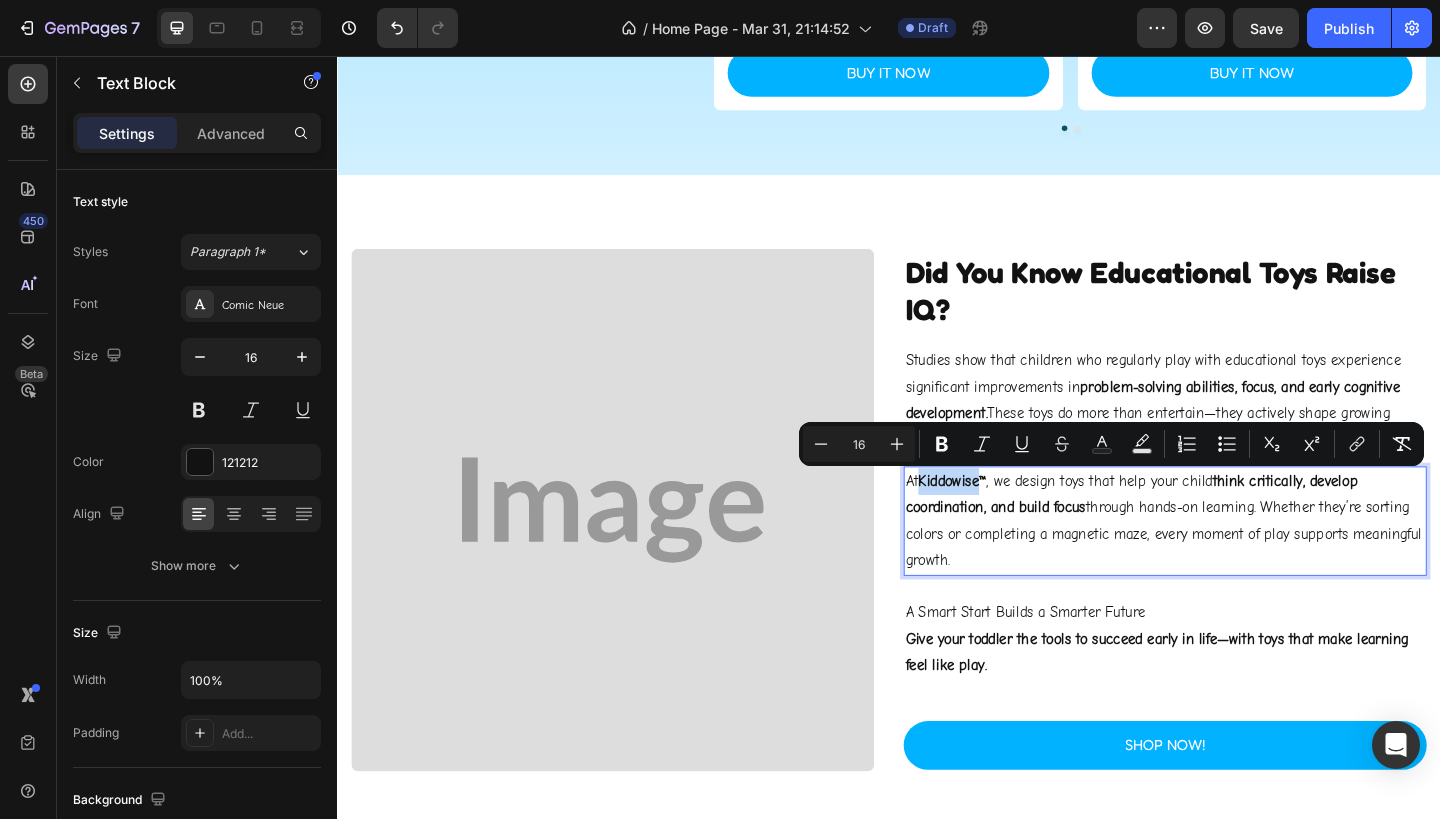click on "At  Kiddowise™ , we design toys that help your child  think critically, develop coordination, and build focus  through hands-on learning. Whether they’re sorting colors or completing a magnetic maze, every moment of play supports meaningful growth." at bounding box center [1237, 562] 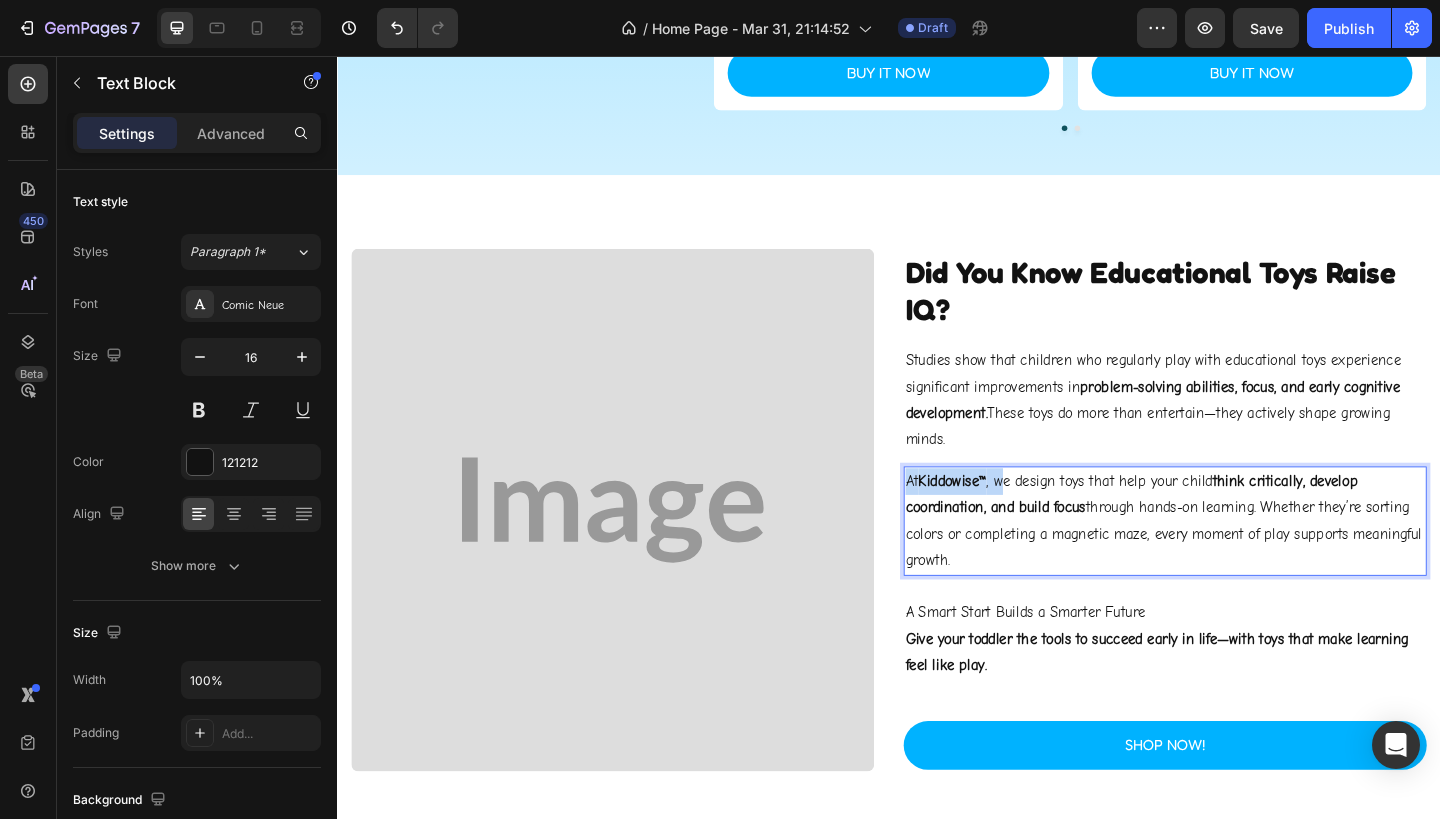 drag, startPoint x: 1064, startPoint y: 524, endPoint x: 949, endPoint y: 513, distance: 115.52489 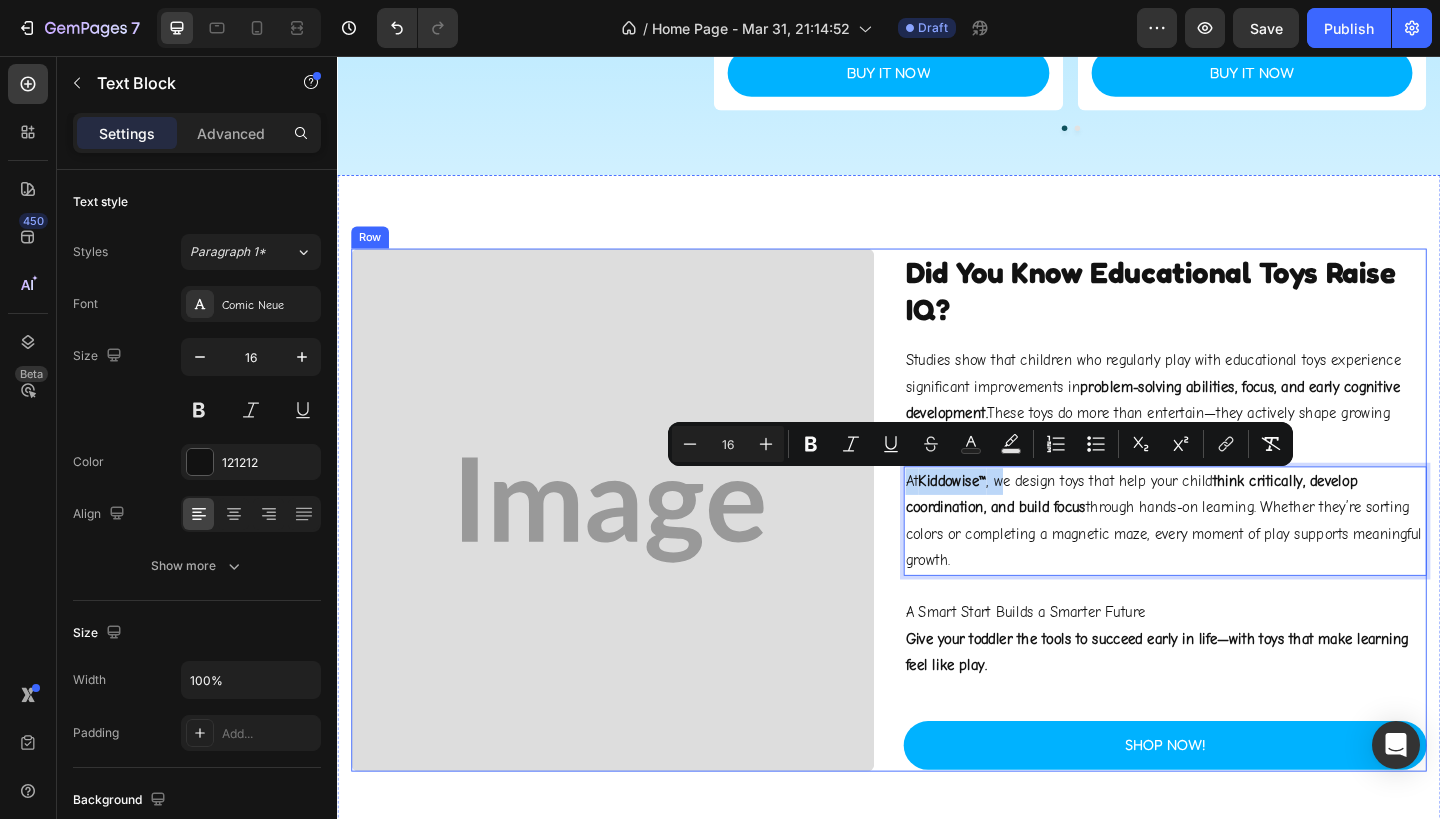 scroll, scrollTop: 1468, scrollLeft: 0, axis: vertical 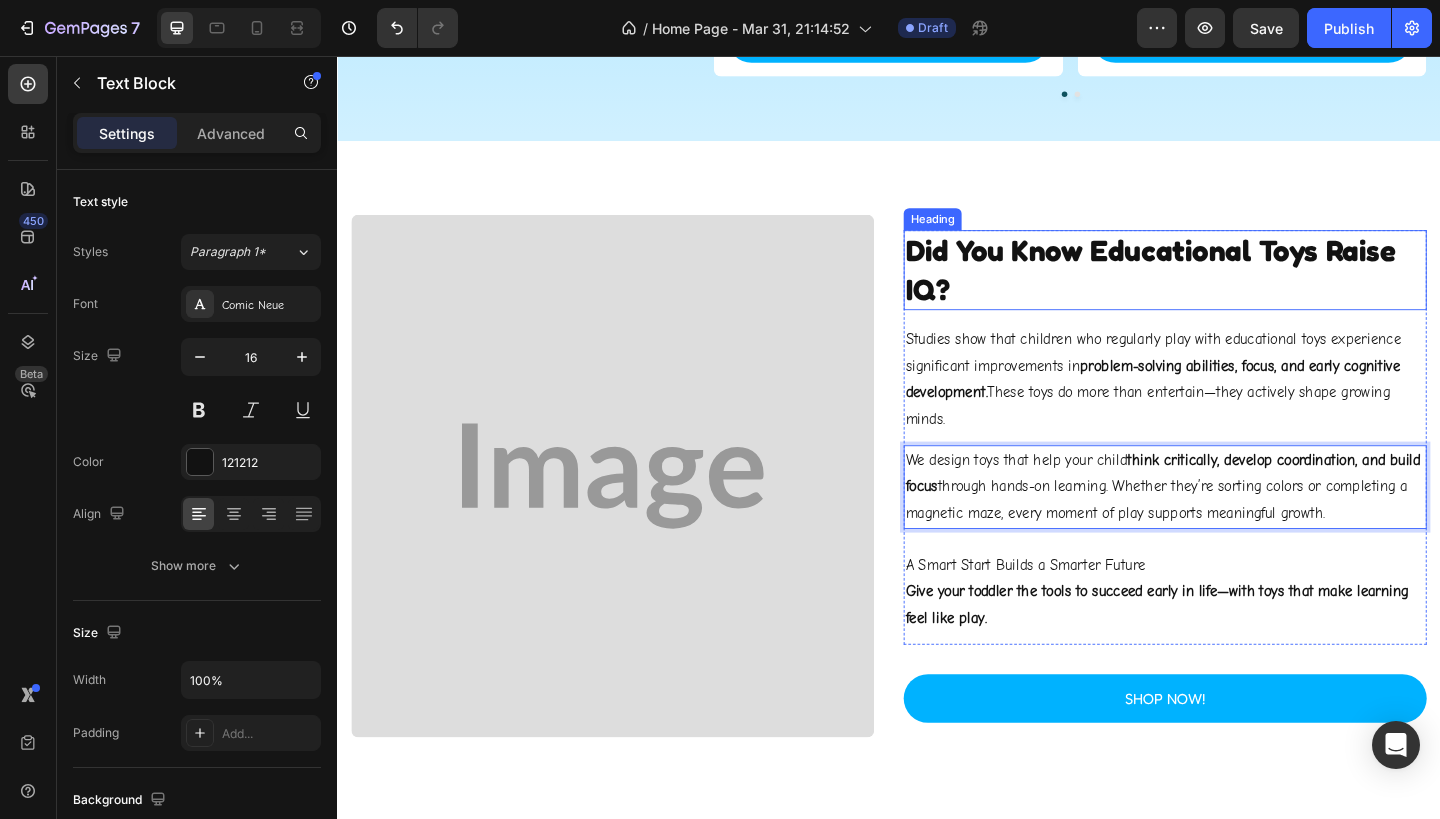 click on "Did You Know Educational Toys Raise IQ?" at bounding box center [1237, 289] 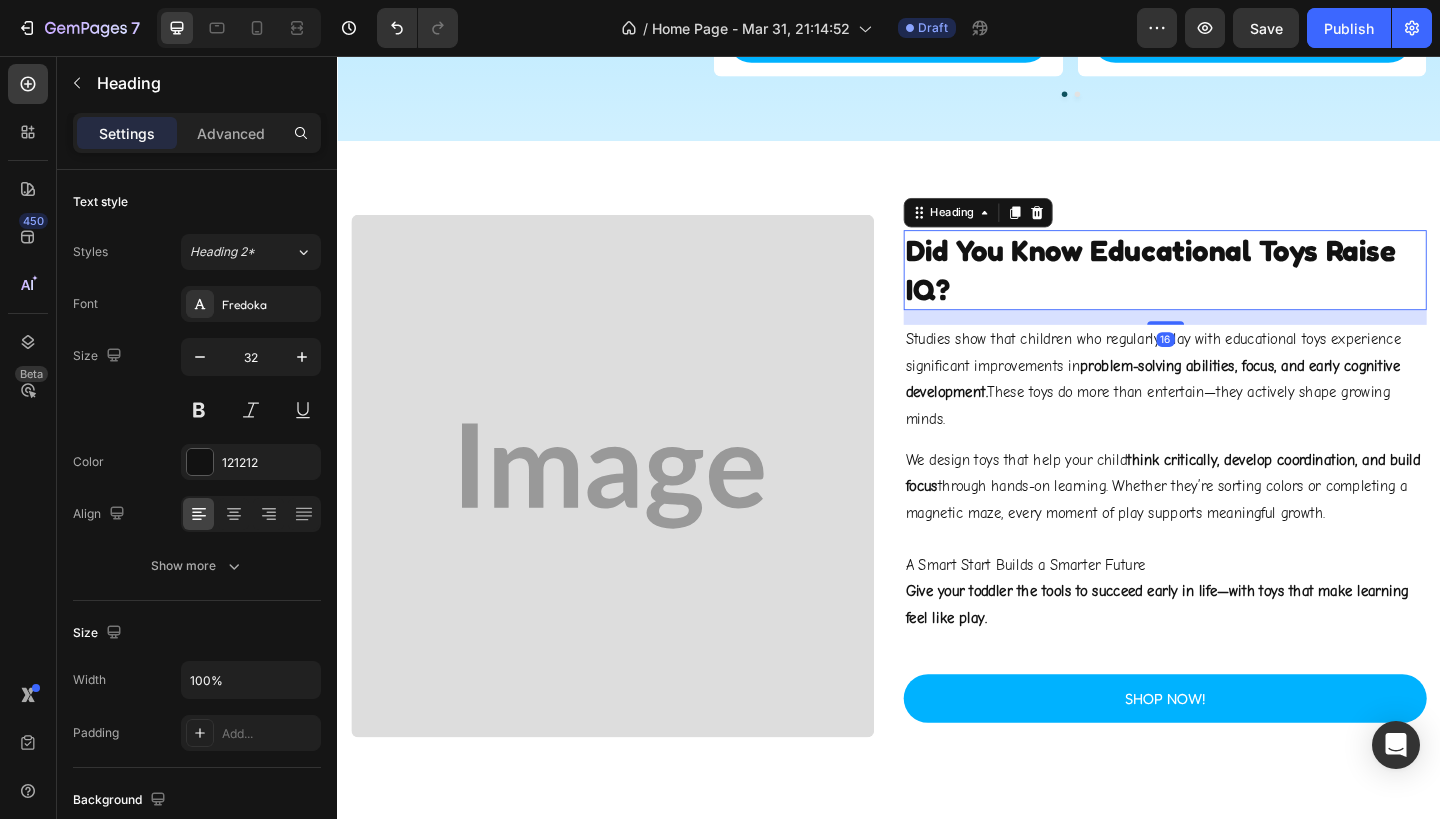 click on "Did You Know Educational Toys Raise IQ?" at bounding box center (1237, 289) 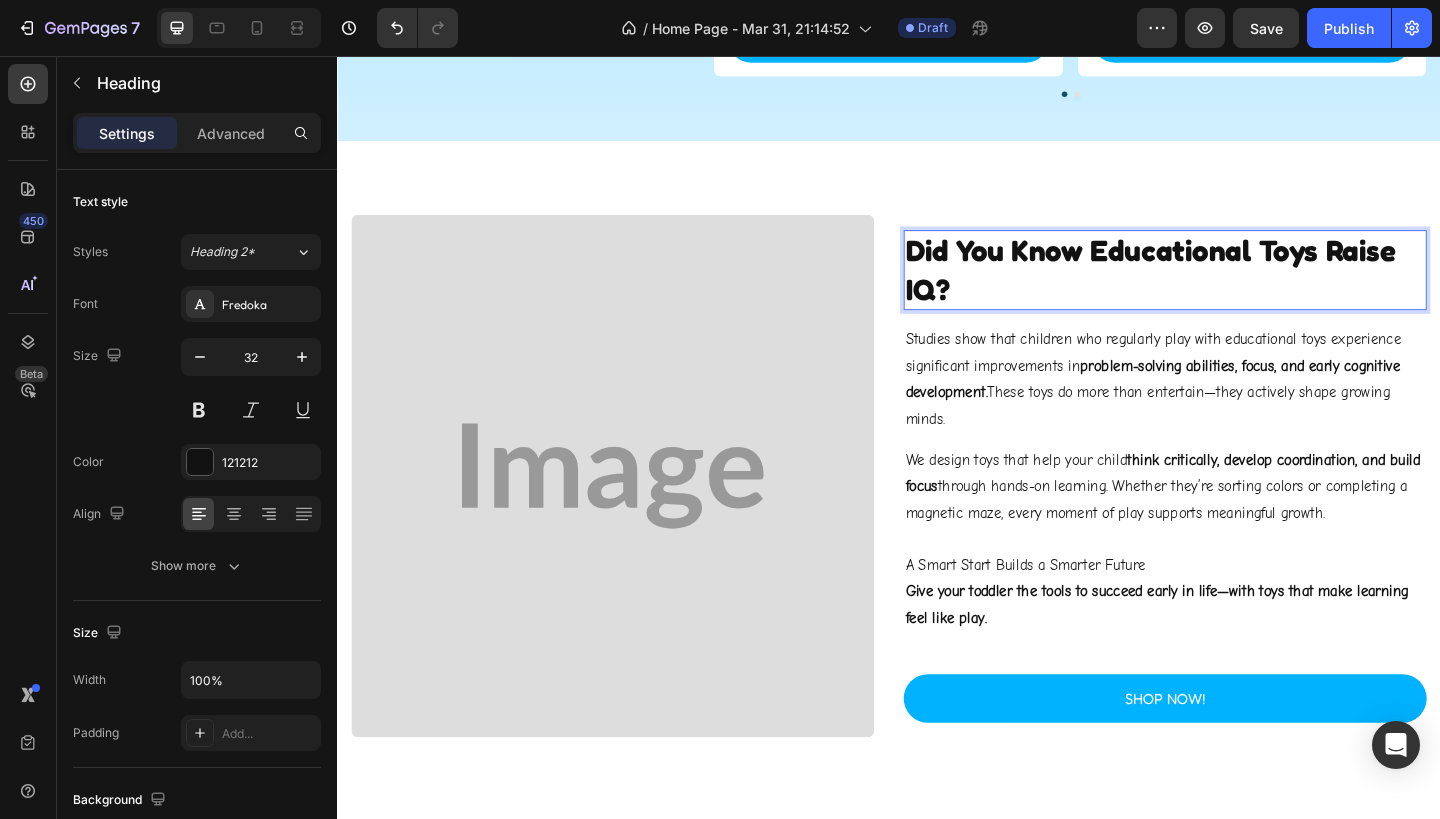 click on "Did You Know Educational Toys Raise IQ?" at bounding box center [1237, 289] 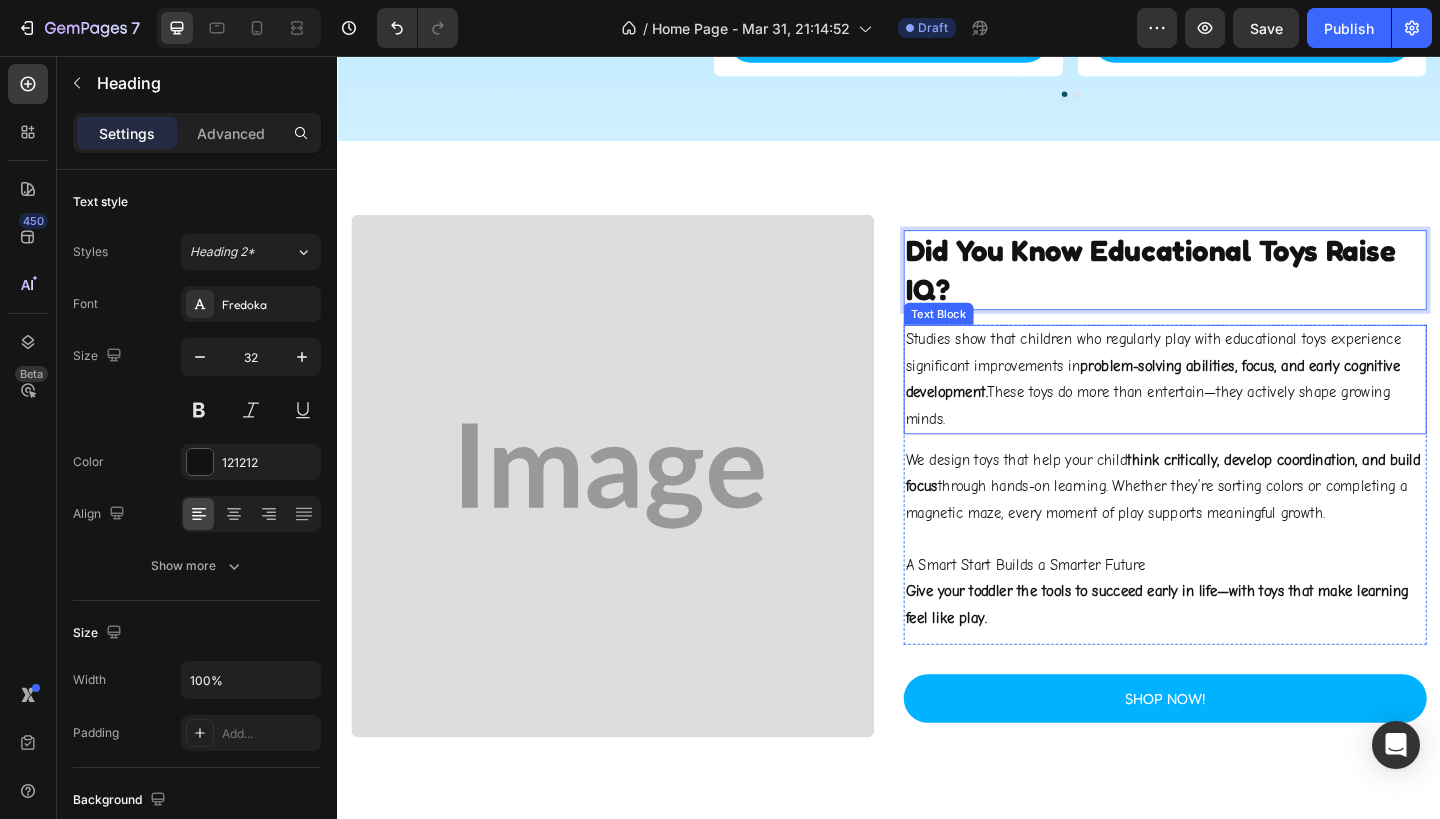 click on "Studies show that children who regularly play with educational toys experience significant improvements in  problem-solving abilities, focus, and early cognitive development.  These toys do more than entertain—they actively shape growing minds." at bounding box center [1237, 408] 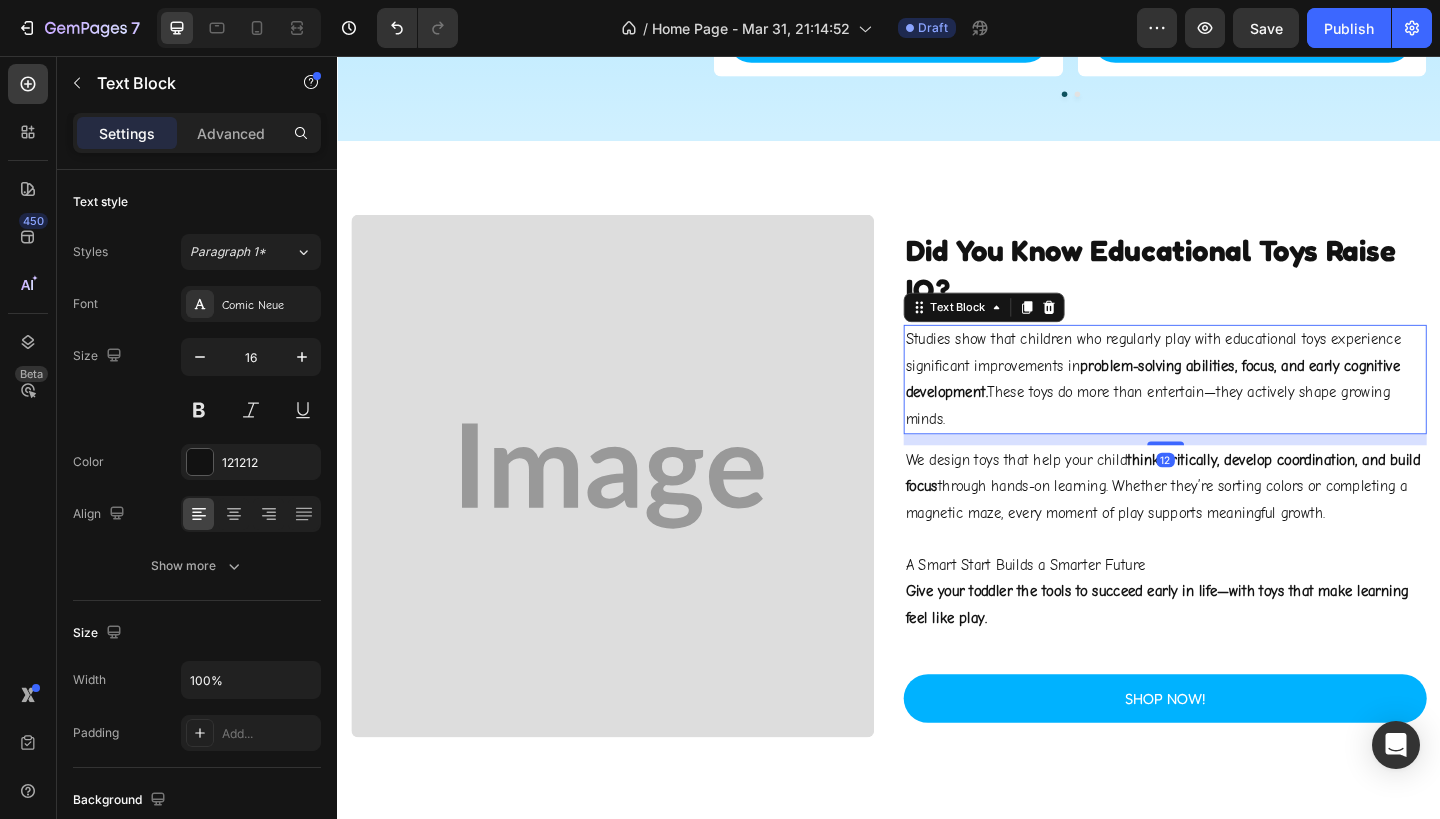 click on "Studies show that children who regularly play with educational toys experience significant improvements in  problem-solving abilities, focus, and early cognitive development.  These toys do more than entertain—they actively shape growing minds." at bounding box center (1237, 408) 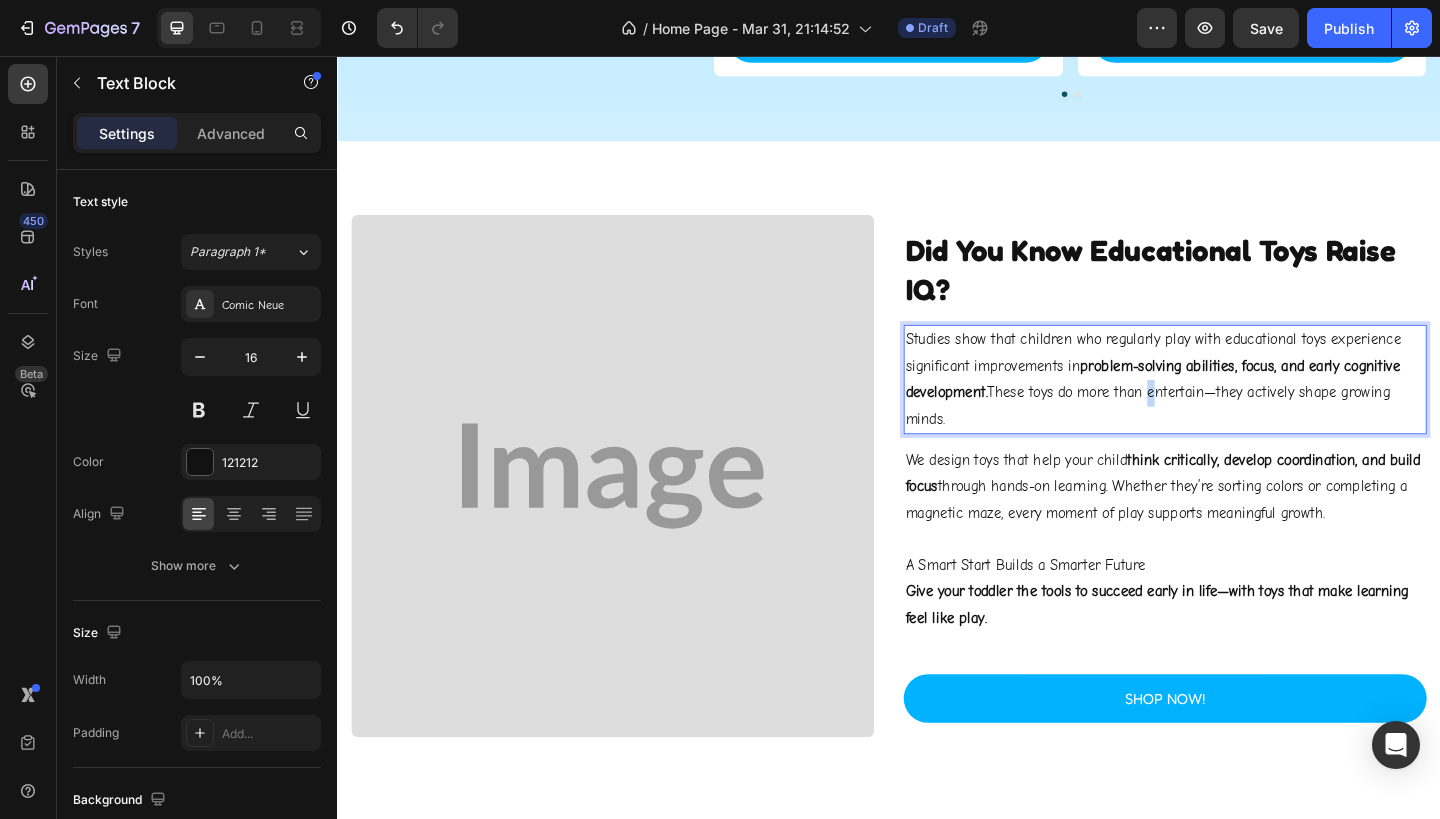 click on "Studies show that children who regularly play with educational toys experience significant improvements in  problem-solving abilities, focus, and early cognitive development.  These toys do more than entertain—they actively shape growing minds." at bounding box center [1237, 408] 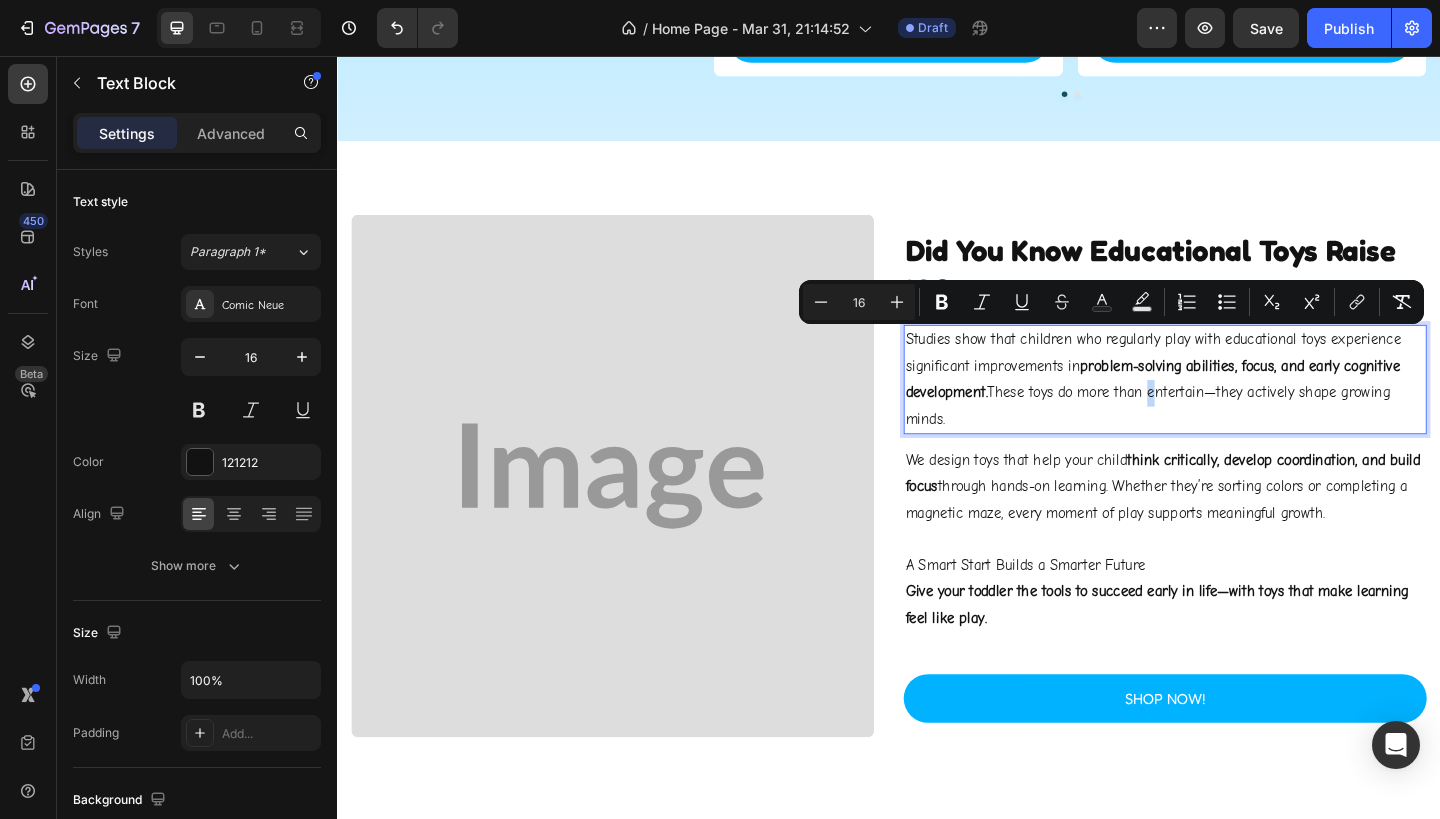 scroll, scrollTop: 1520, scrollLeft: 0, axis: vertical 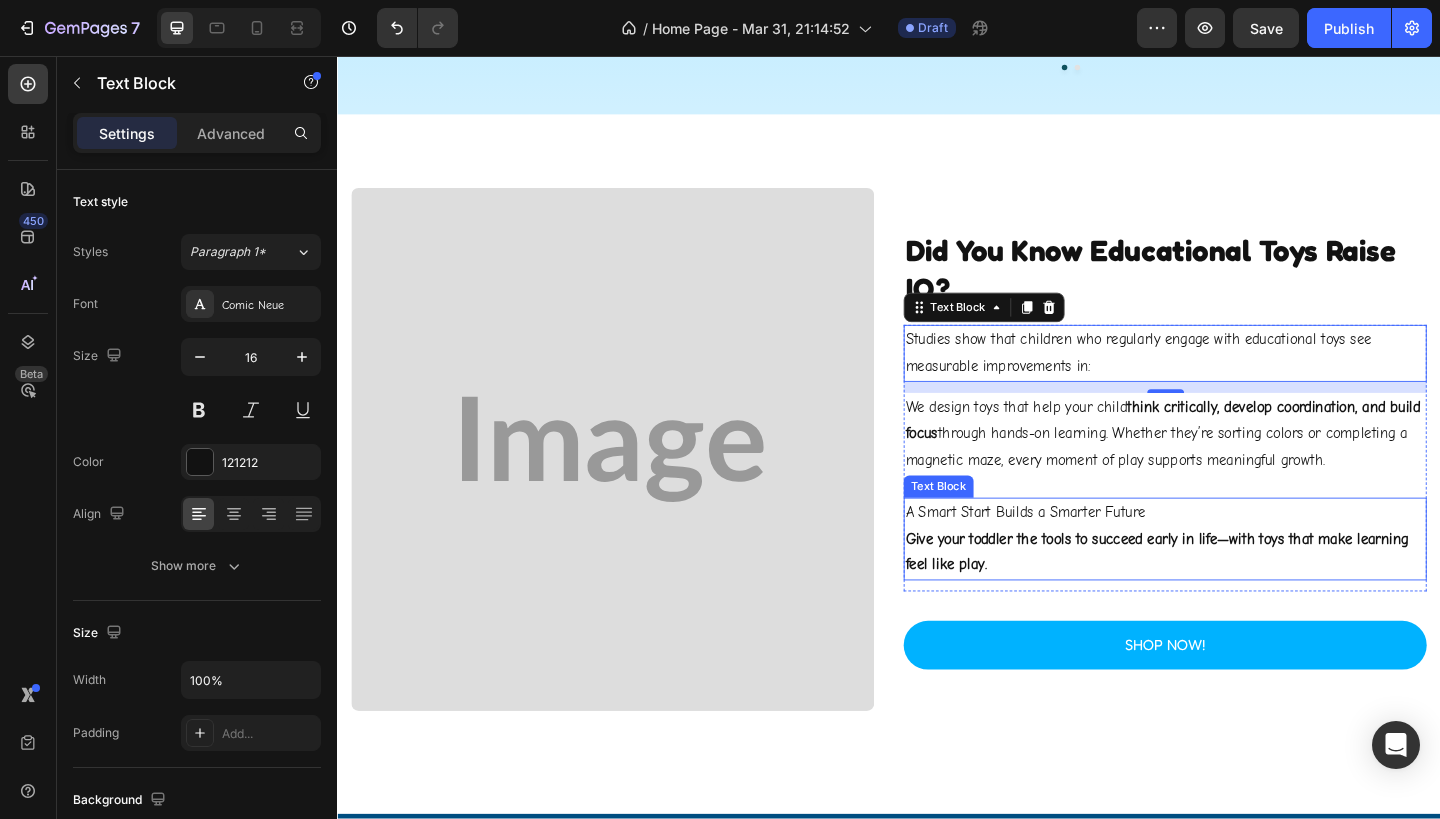 click on "A Smart Start Builds a Smarter Future" at bounding box center (1237, 553) 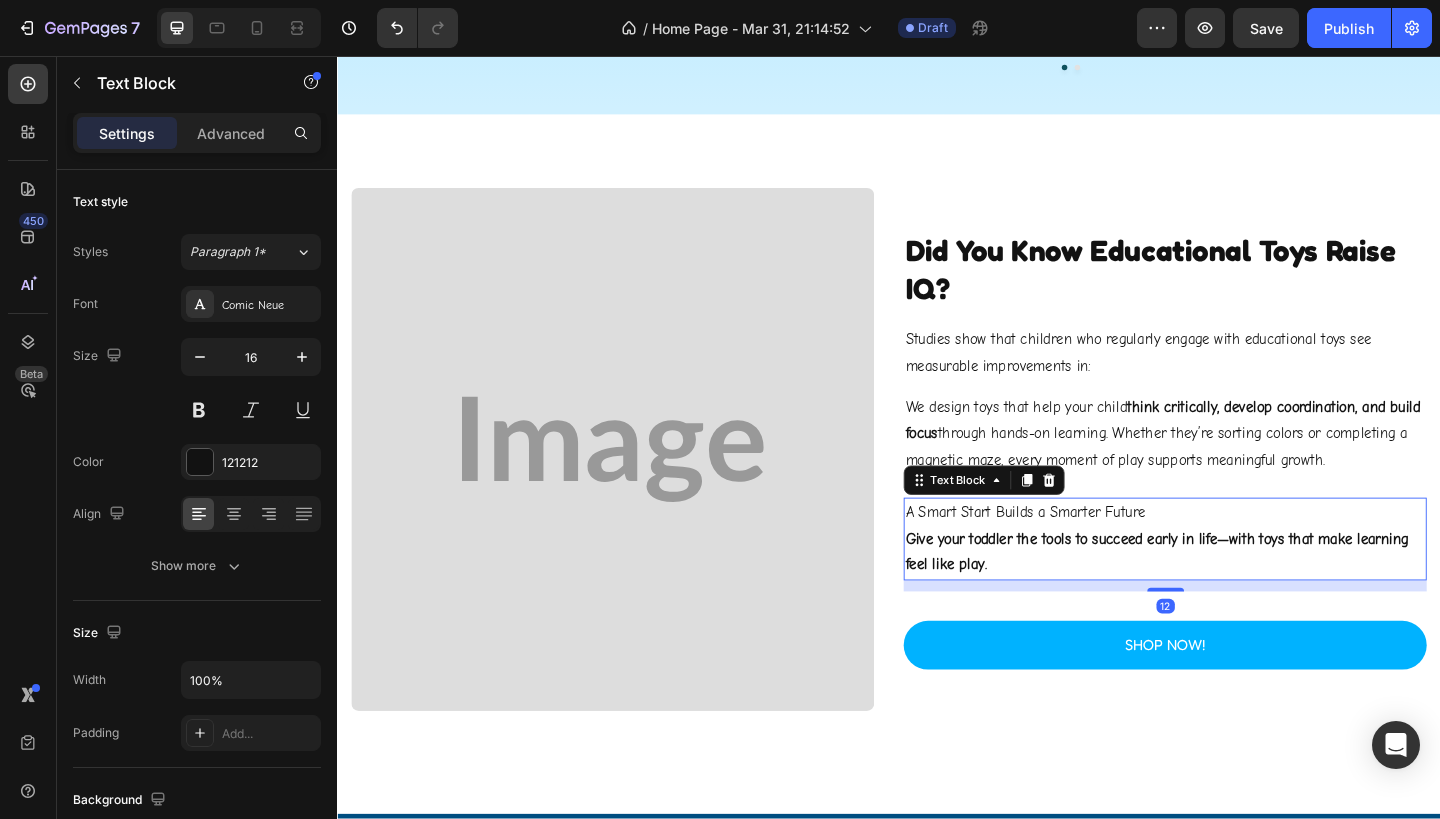 click on "A Smart Start Builds a Smarter Future" at bounding box center [1237, 553] 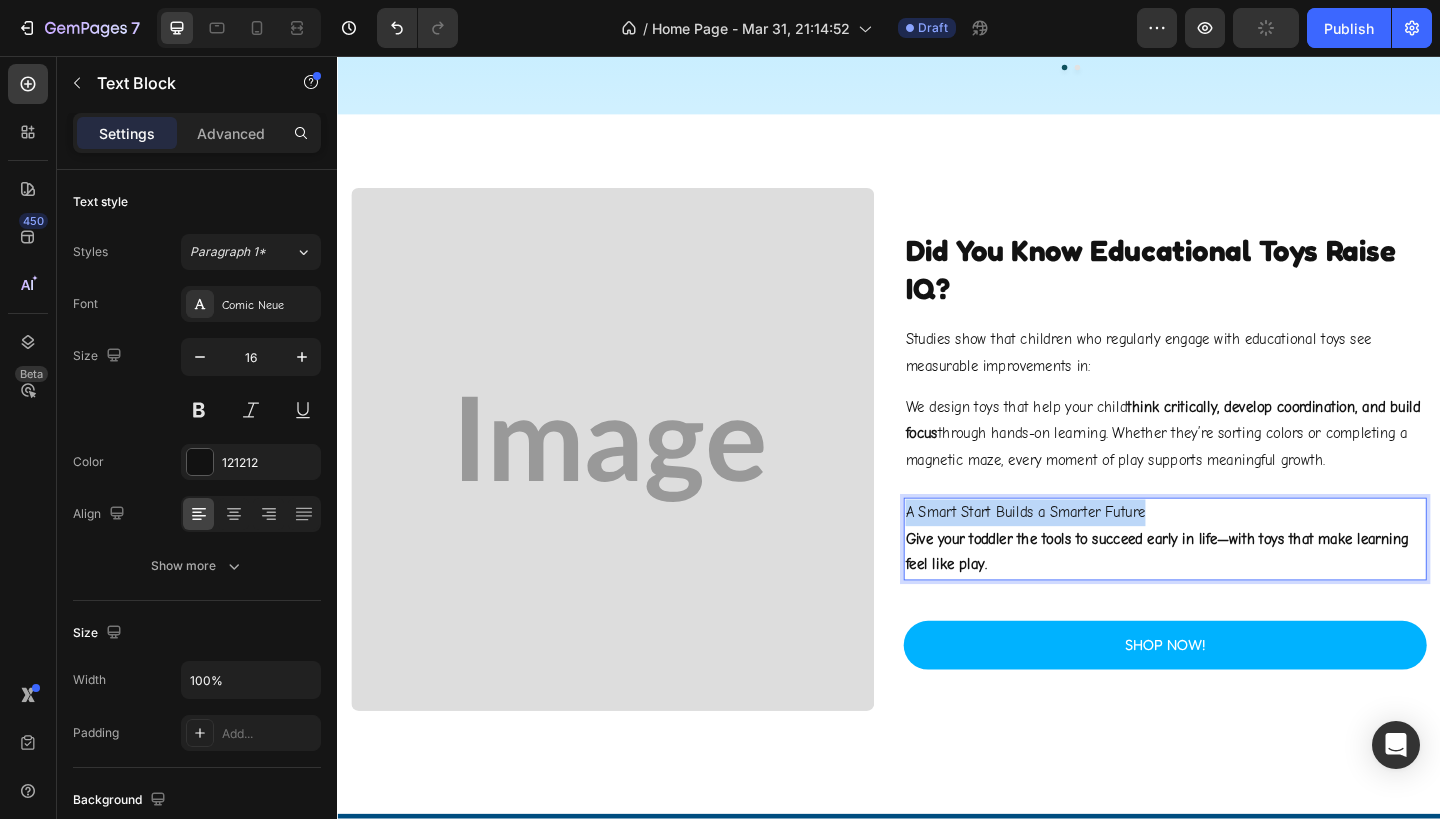 click on "A Smart Start Builds a Smarter Future" at bounding box center (1237, 553) 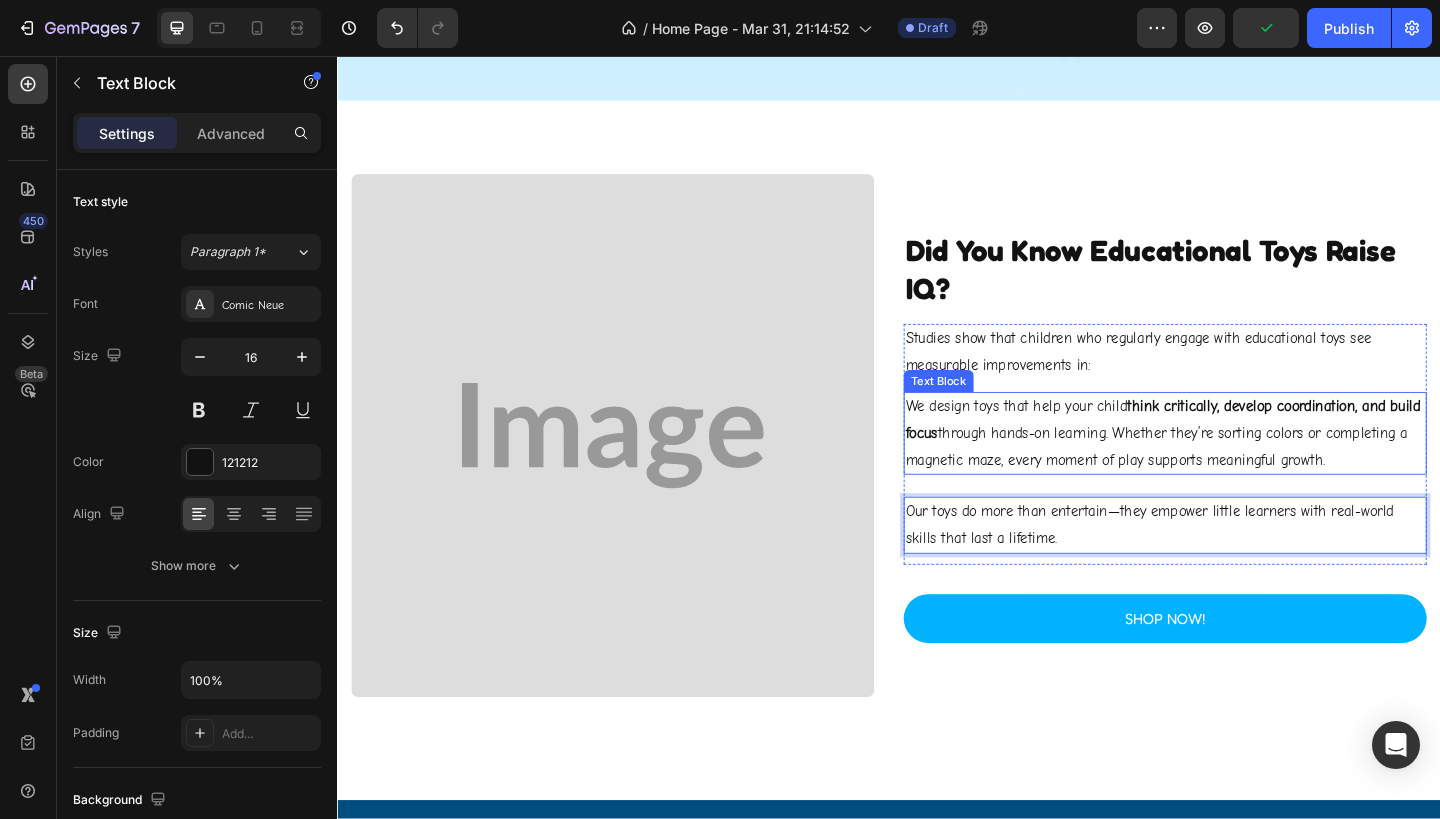 click on "We design toys that help your child  think critically, develop coordination, and build focus  through hands-on learning. Whether they’re sorting colors or completing a magnetic maze, every moment of play supports meaningful growth." at bounding box center [1237, 467] 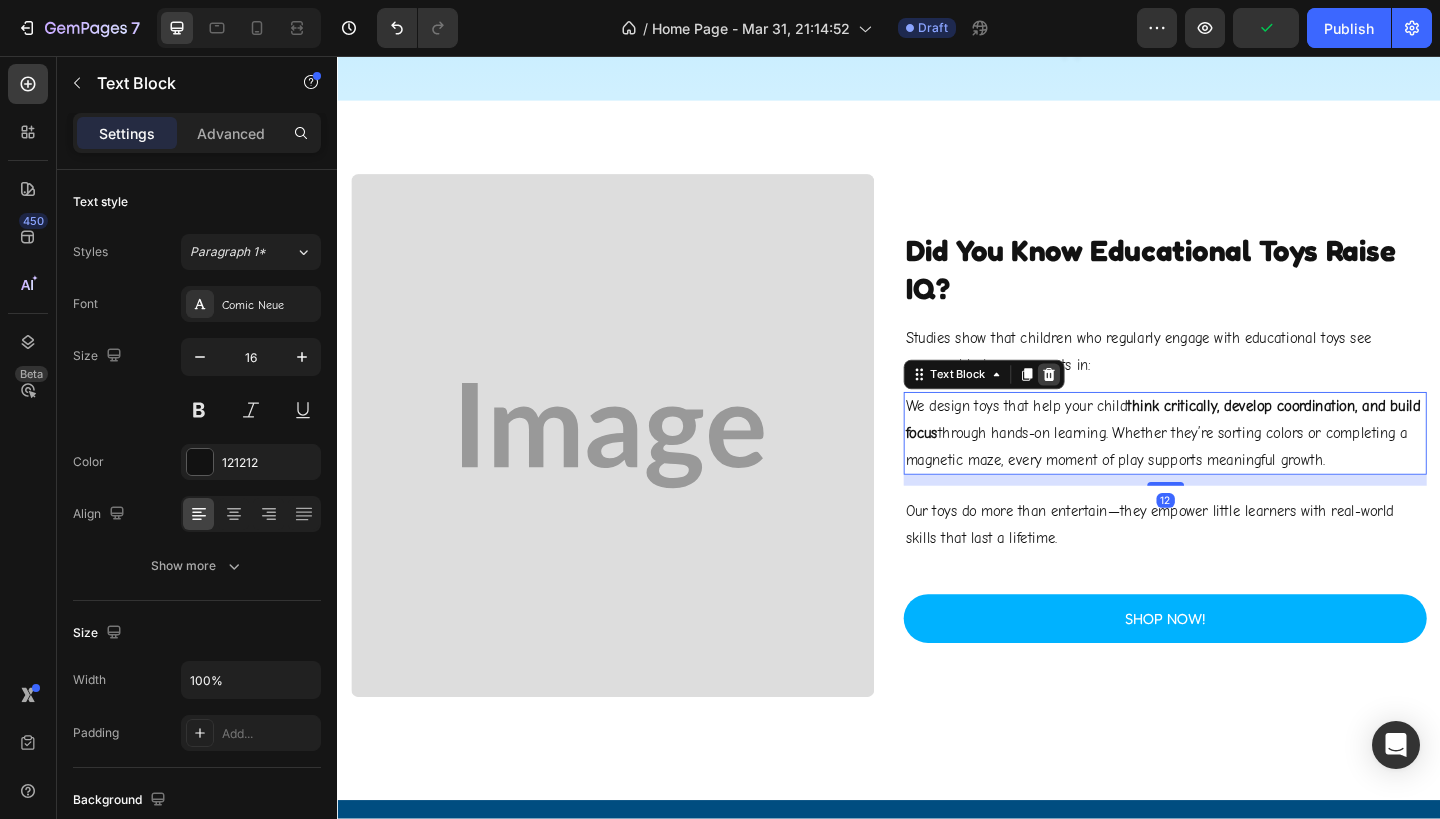 click 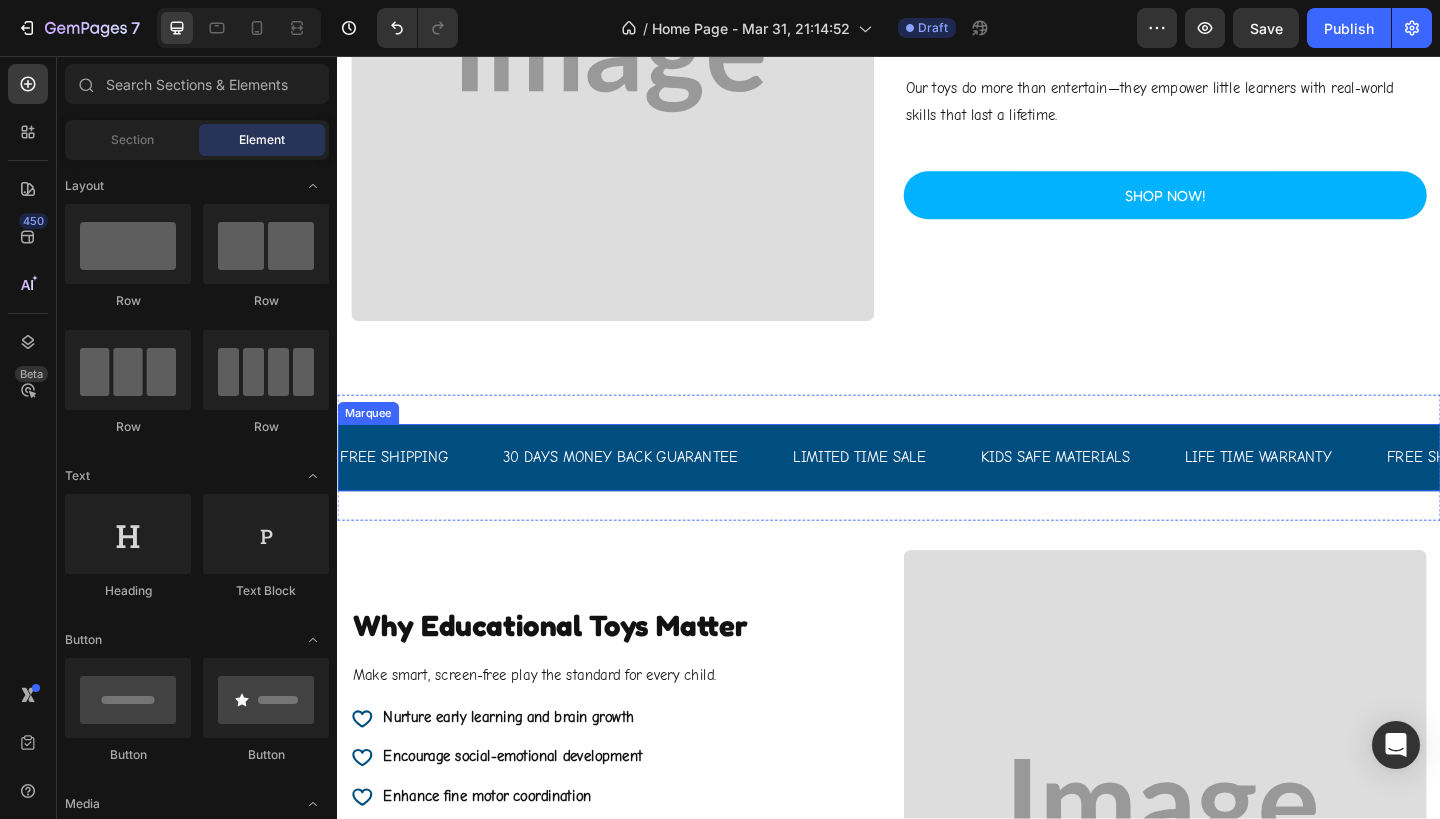 scroll, scrollTop: 1983, scrollLeft: 0, axis: vertical 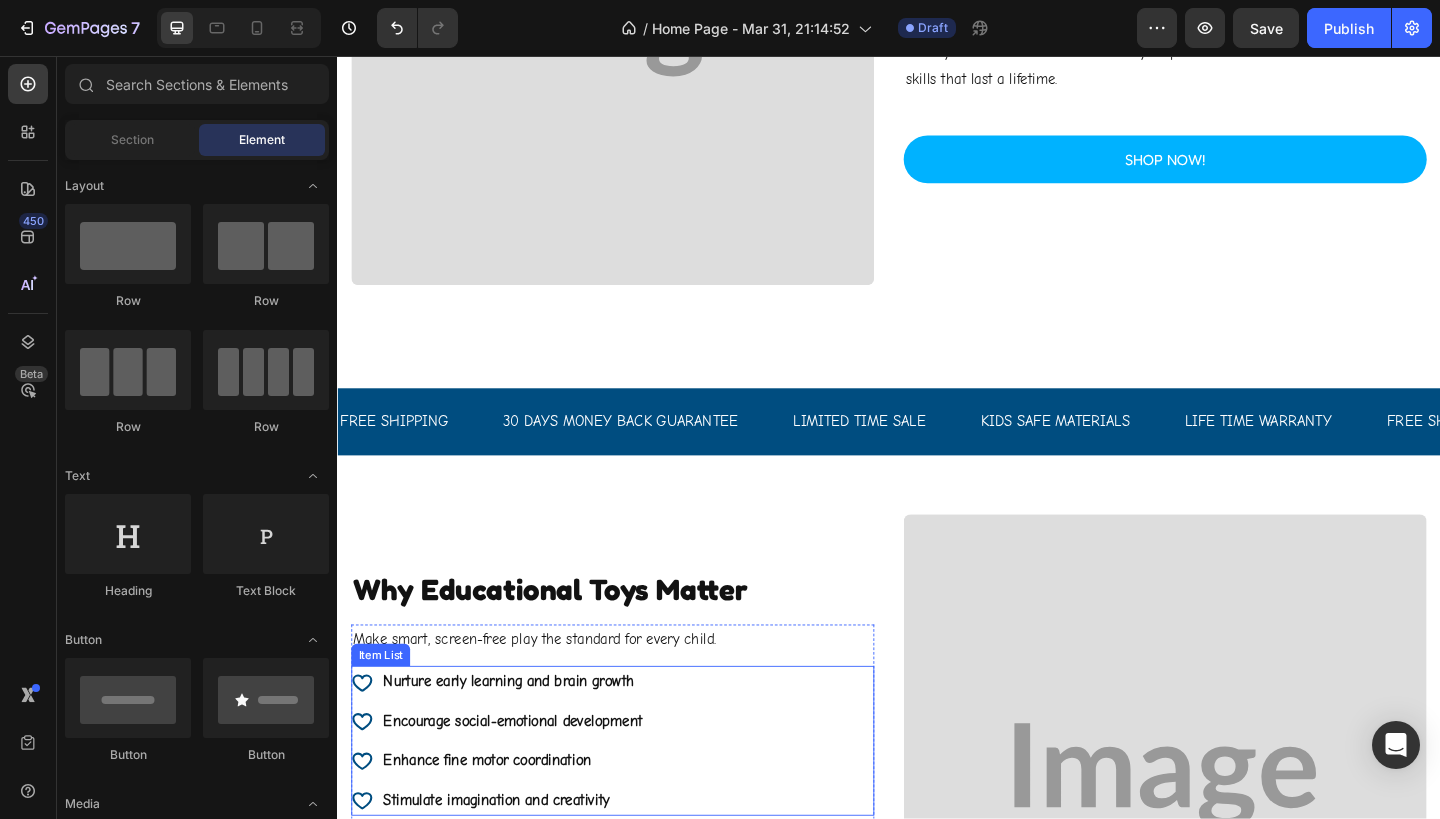 click on "Nurture early learning and brain growth
Encourage social-emotional development
Enhance fine motor coordination
Stimulate imagination and creativity" at bounding box center [636, 801] 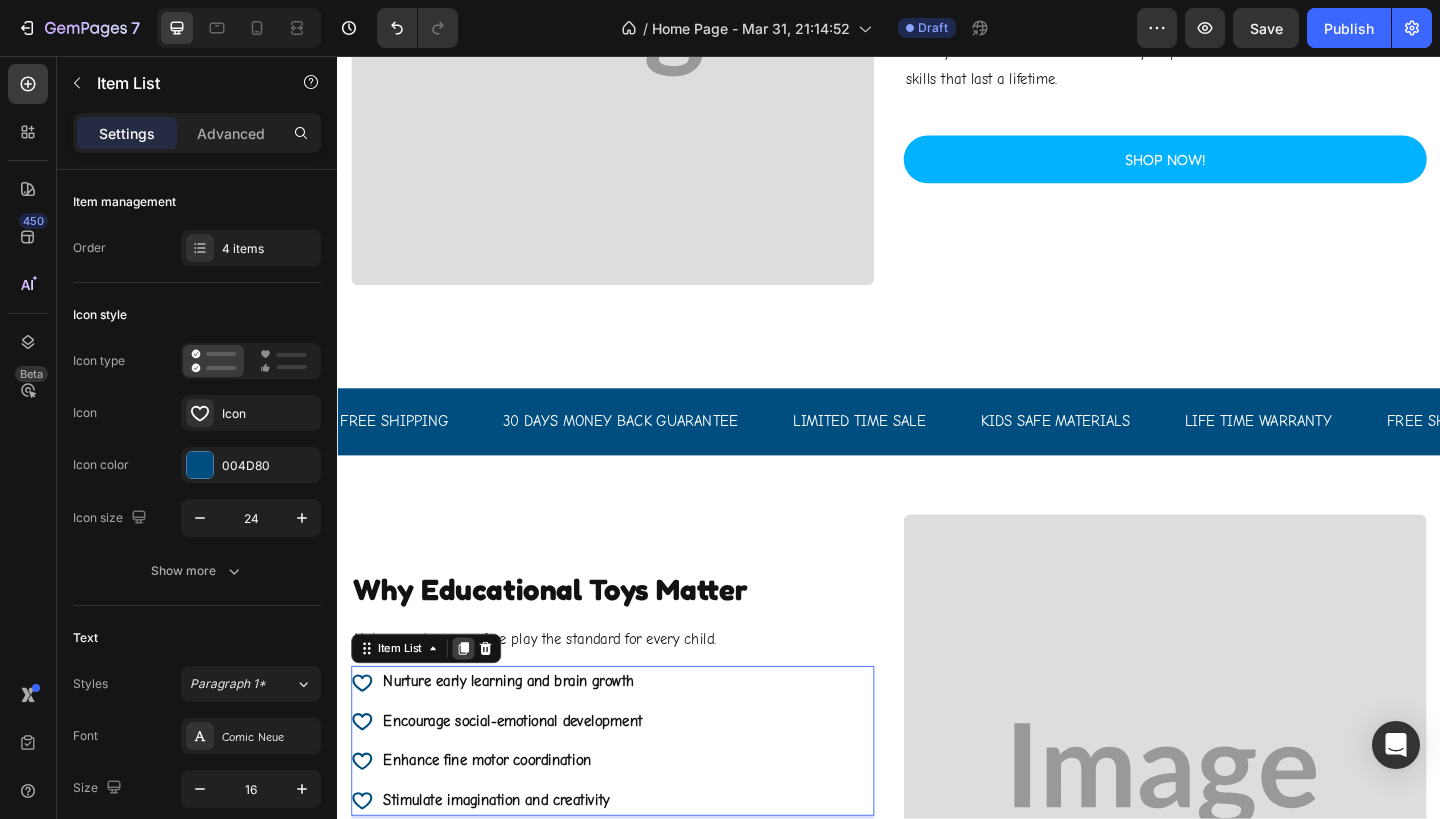 click 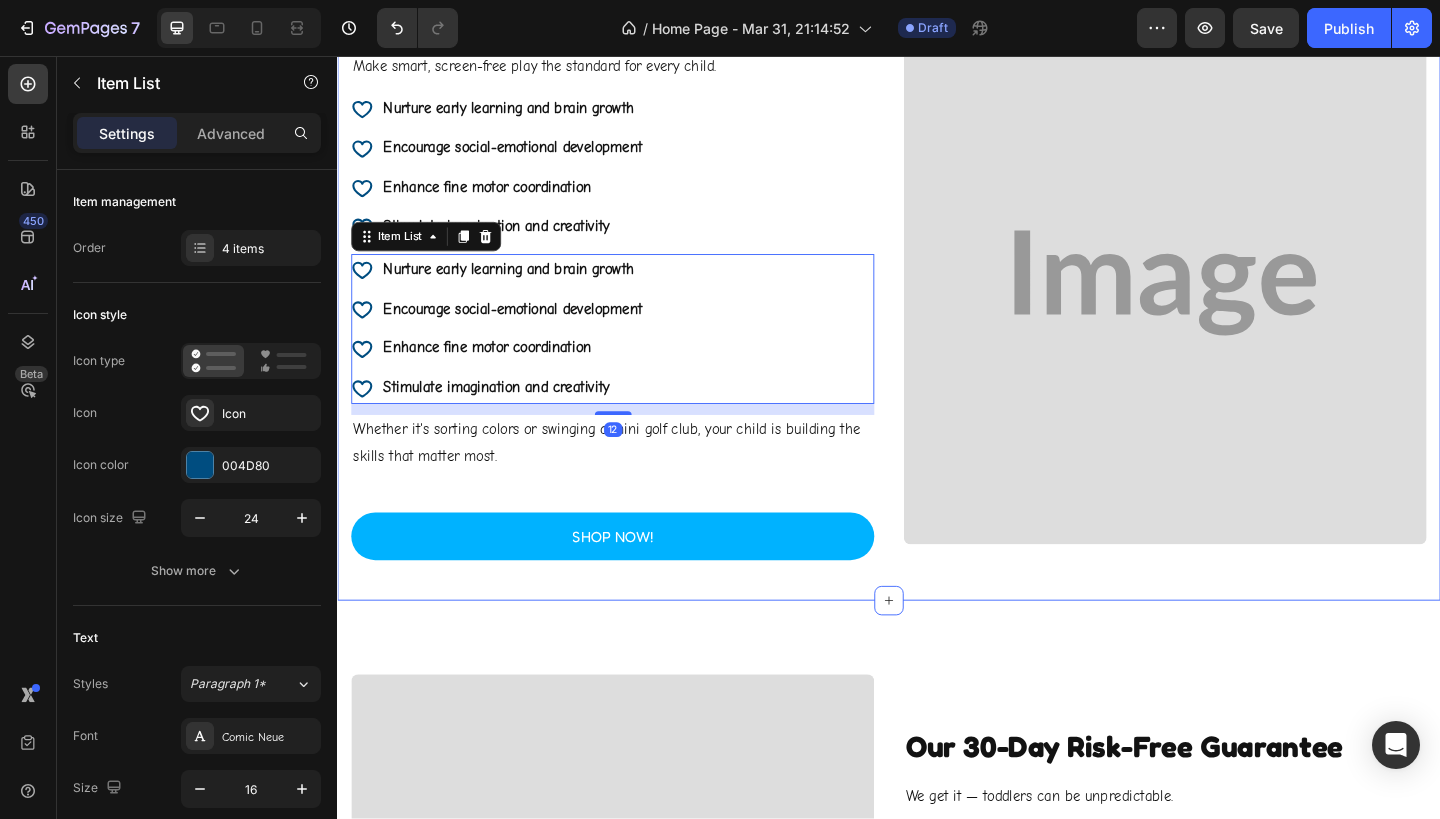 scroll, scrollTop: 2207, scrollLeft: 0, axis: vertical 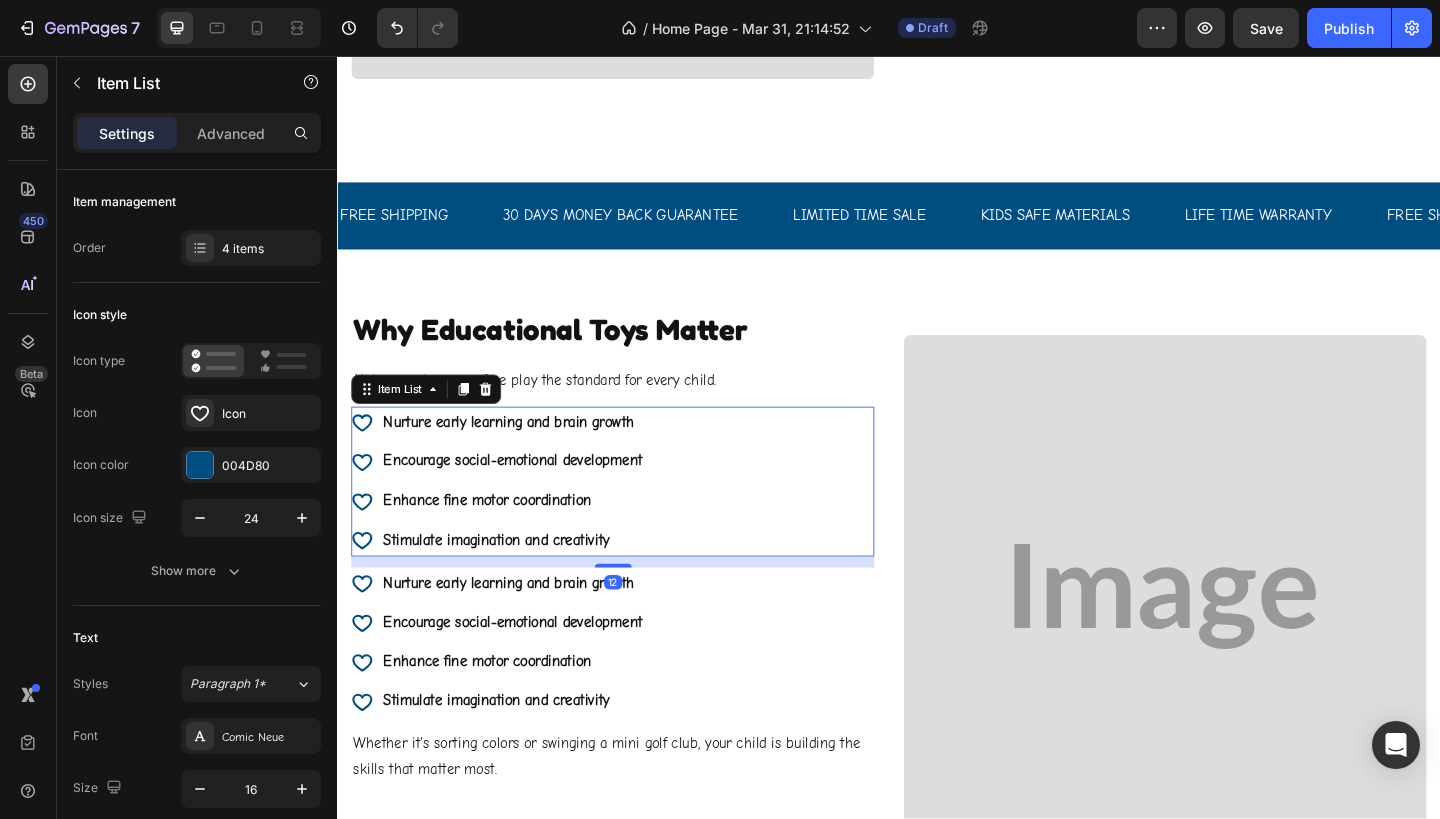 click on "Nurture early learning and brain growth
Encourage social-emotional development
Enhance fine motor coordination
Stimulate imagination and creativity" at bounding box center (636, 519) 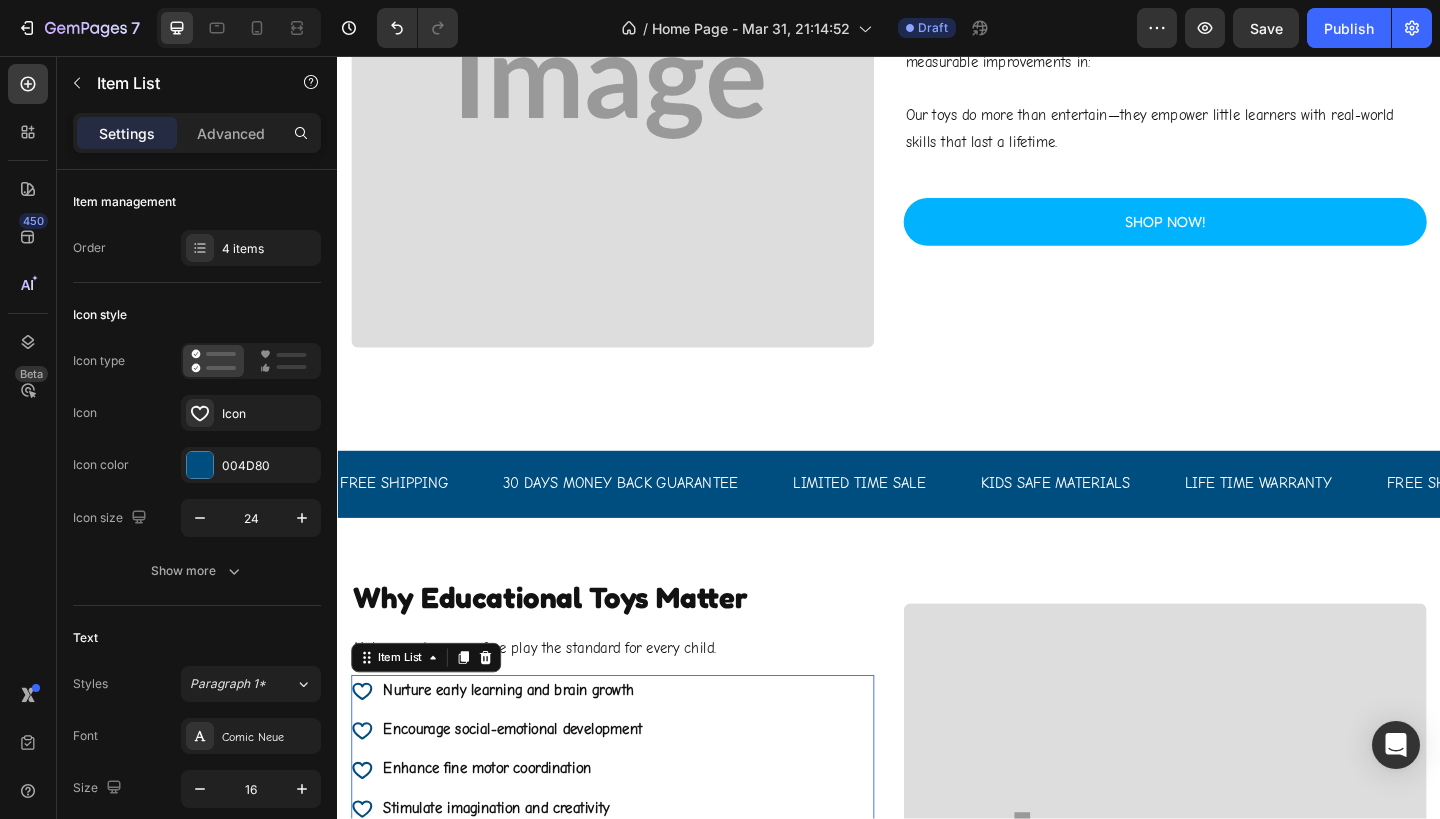 scroll, scrollTop: 1870, scrollLeft: 0, axis: vertical 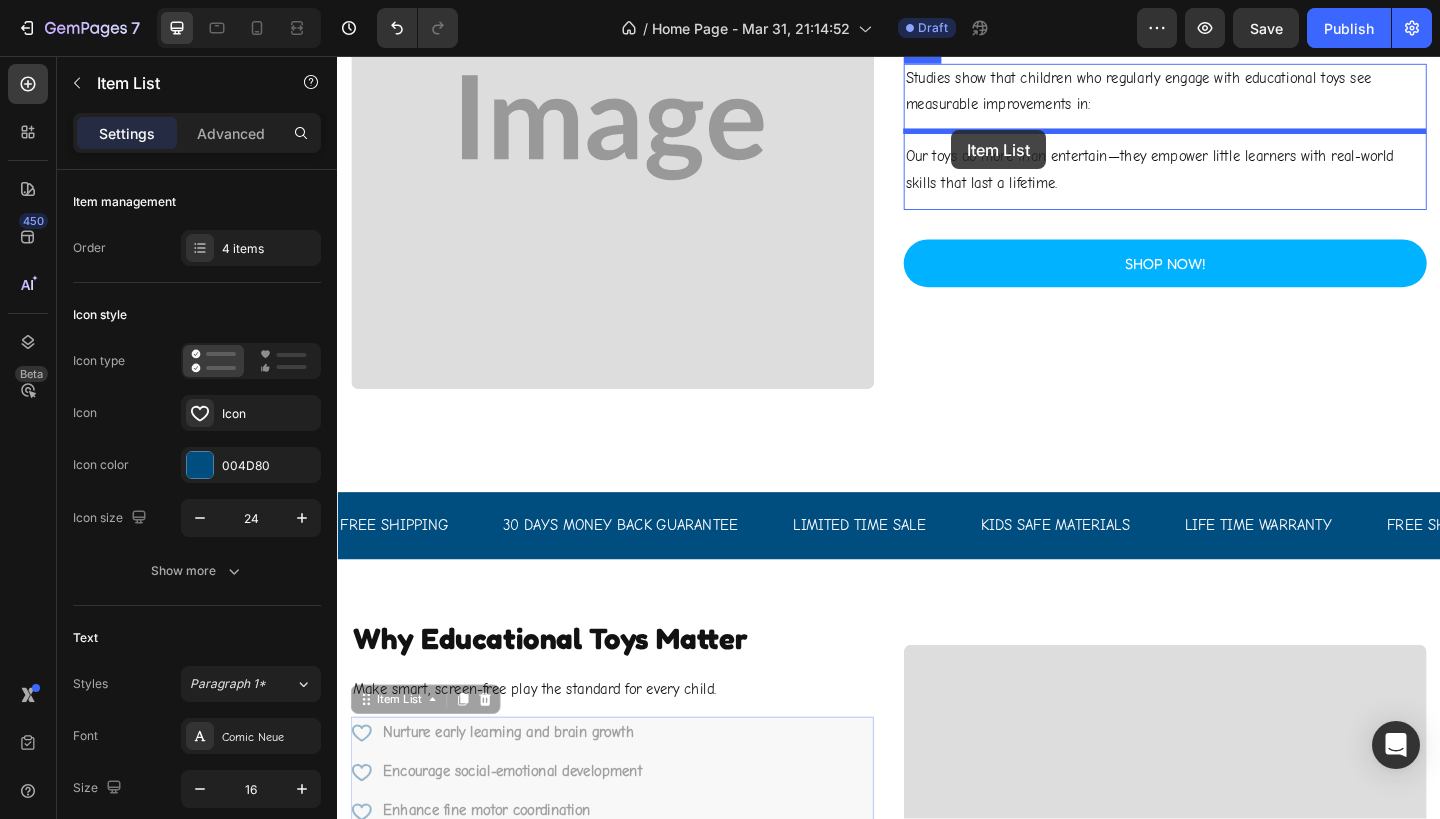 drag, startPoint x: 768, startPoint y: 842, endPoint x: 1007, endPoint y: 136, distance: 745.35693 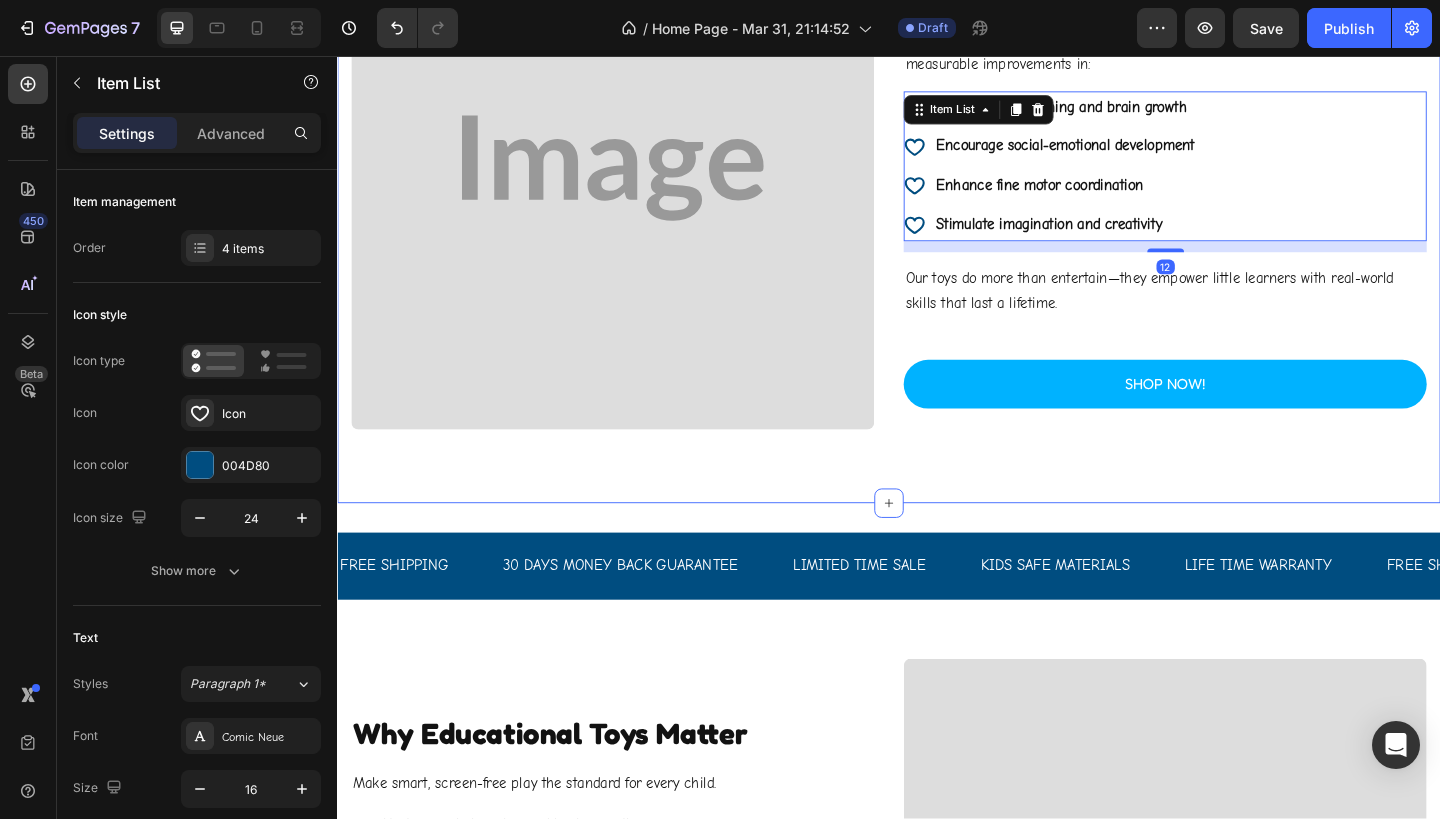 scroll, scrollTop: 1799, scrollLeft: 0, axis: vertical 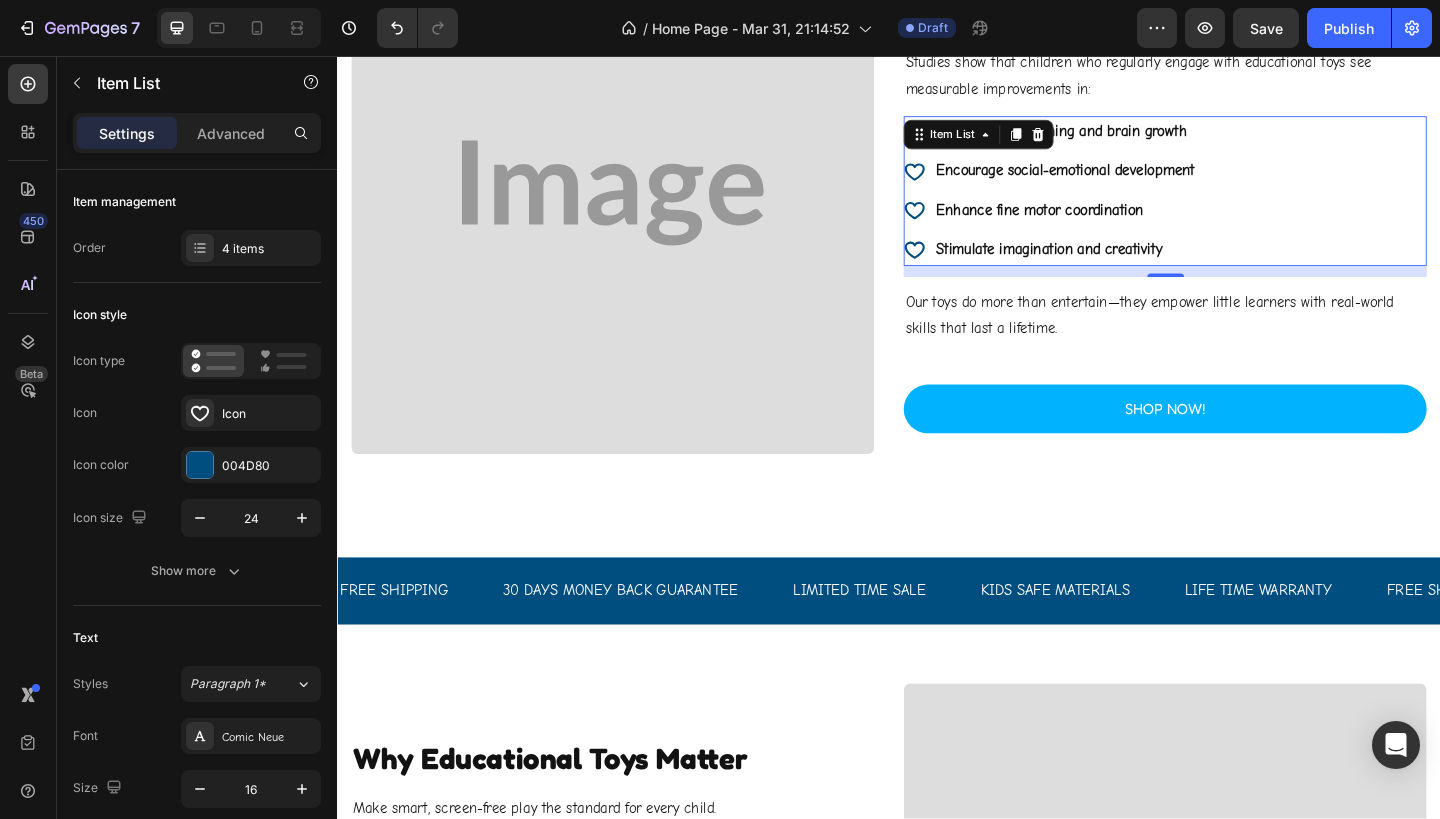 click on "Nurture early learning and brain growth" at bounding box center [1129, 139] 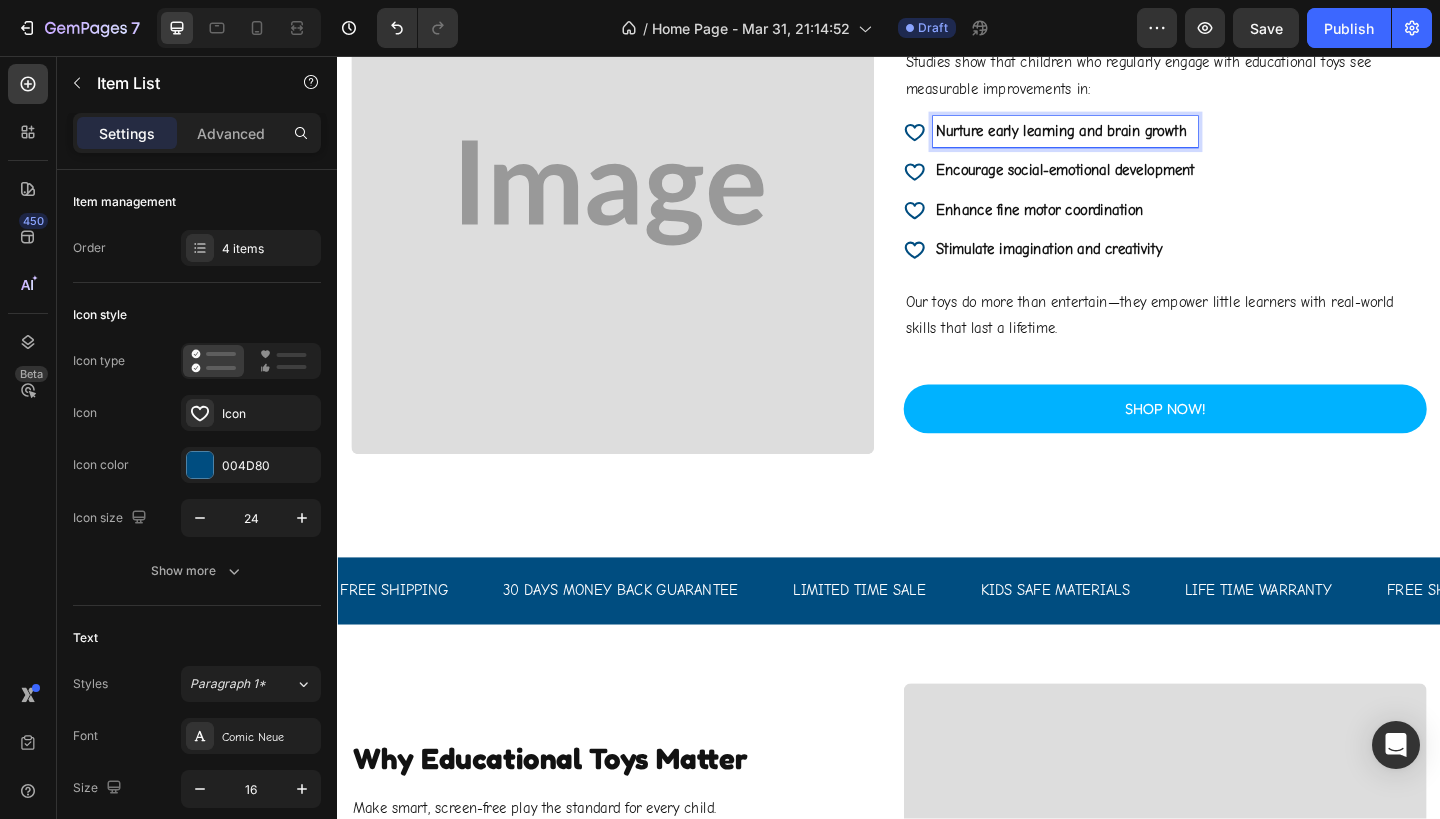click on "Nurture early learning and brain growth" at bounding box center [1129, 139] 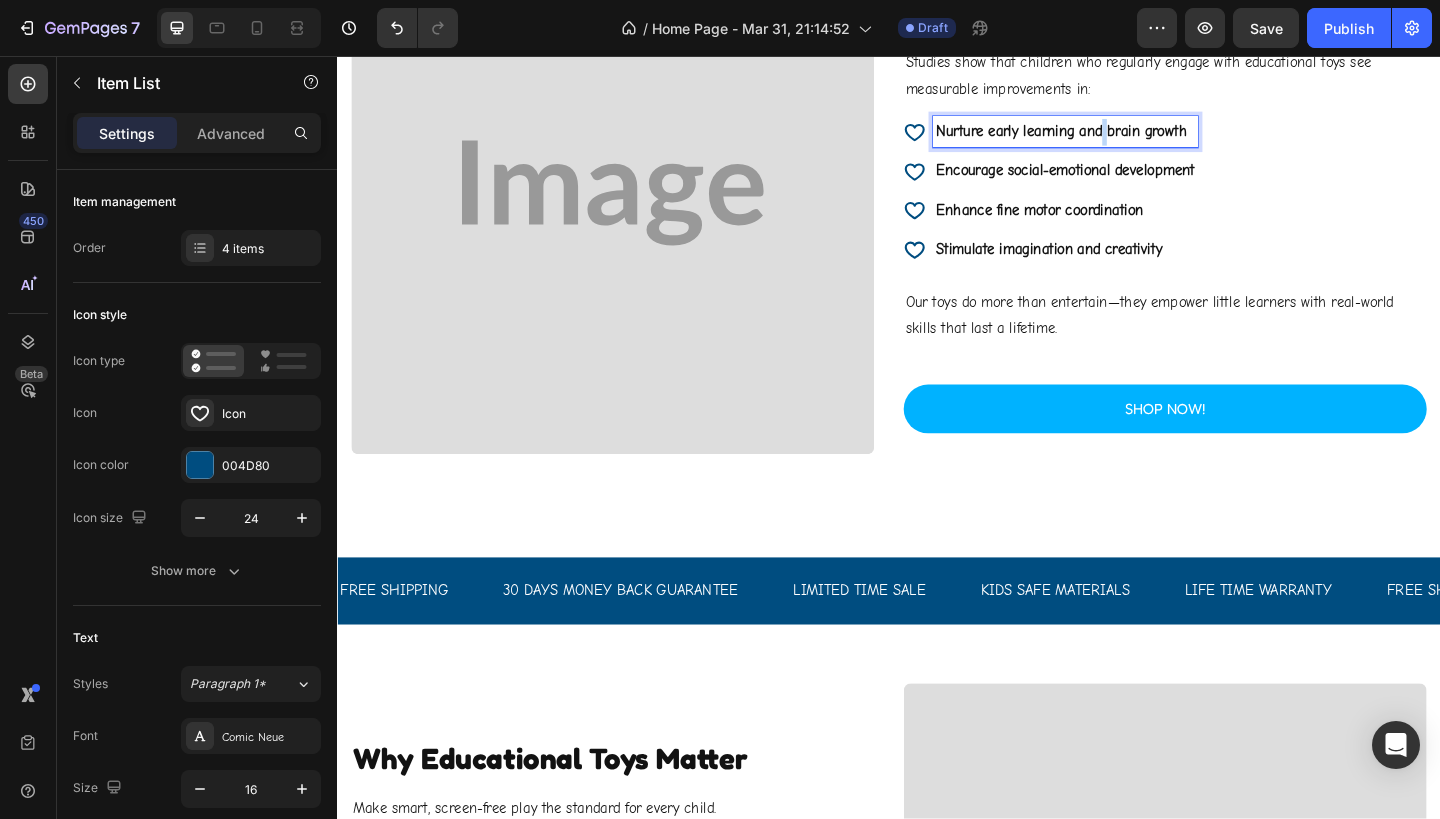 click on "Nurture early learning and brain growth" at bounding box center [1129, 139] 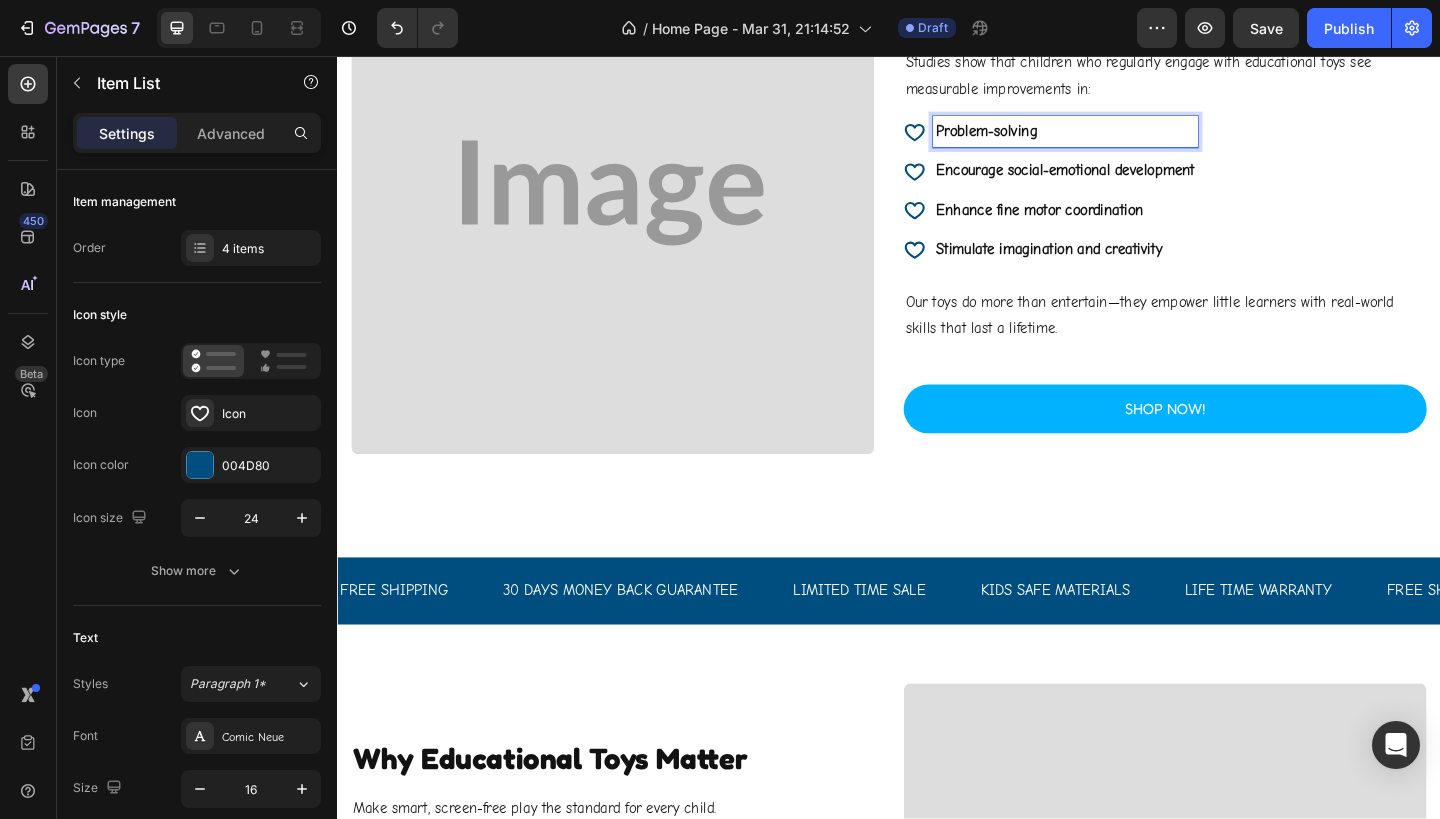 click on "Encourage social-emotional development" at bounding box center [1129, 181] 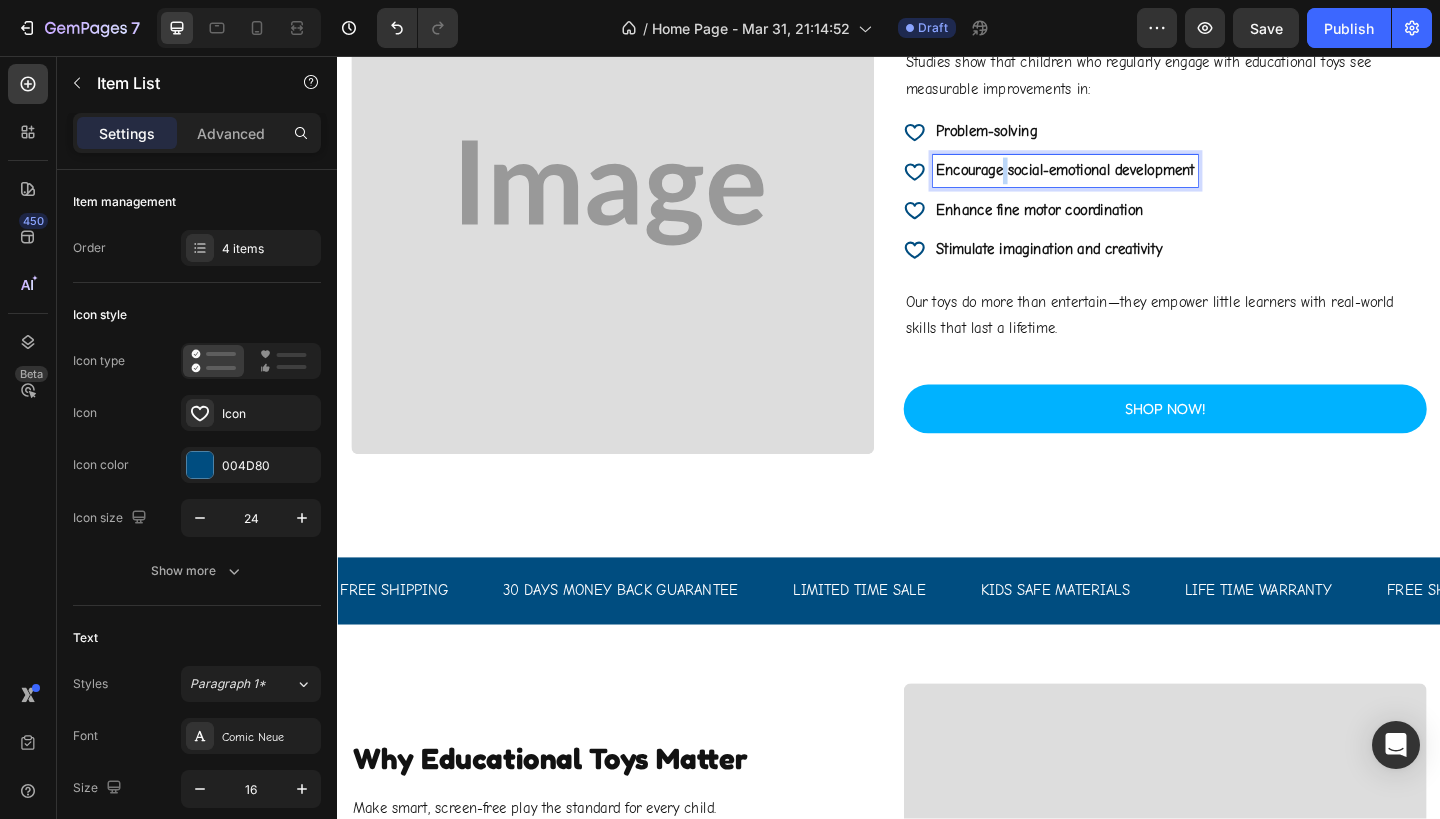 click on "Encourage social-emotional development" at bounding box center (1129, 181) 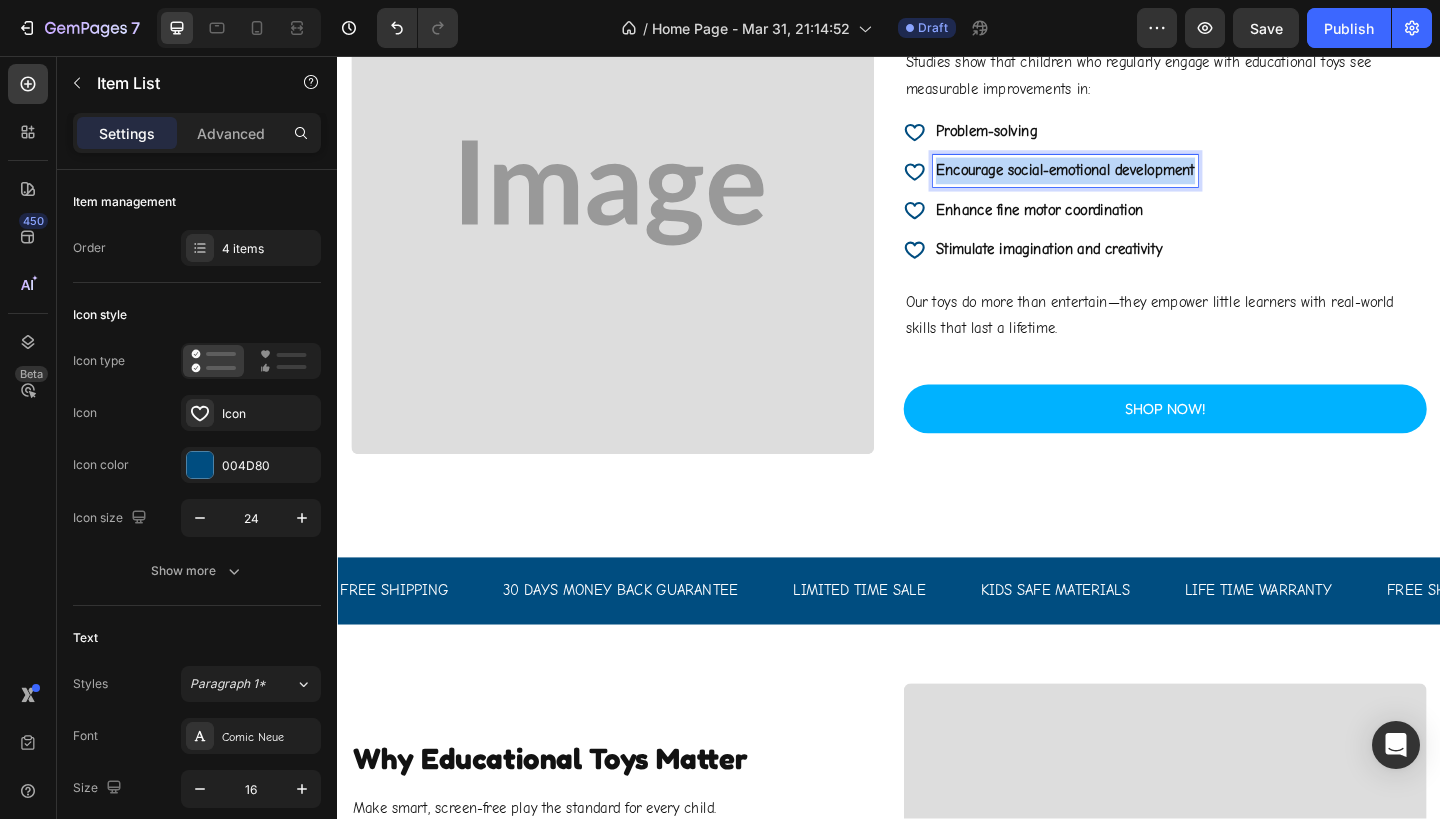 click on "Encourage social-emotional development" at bounding box center (1129, 181) 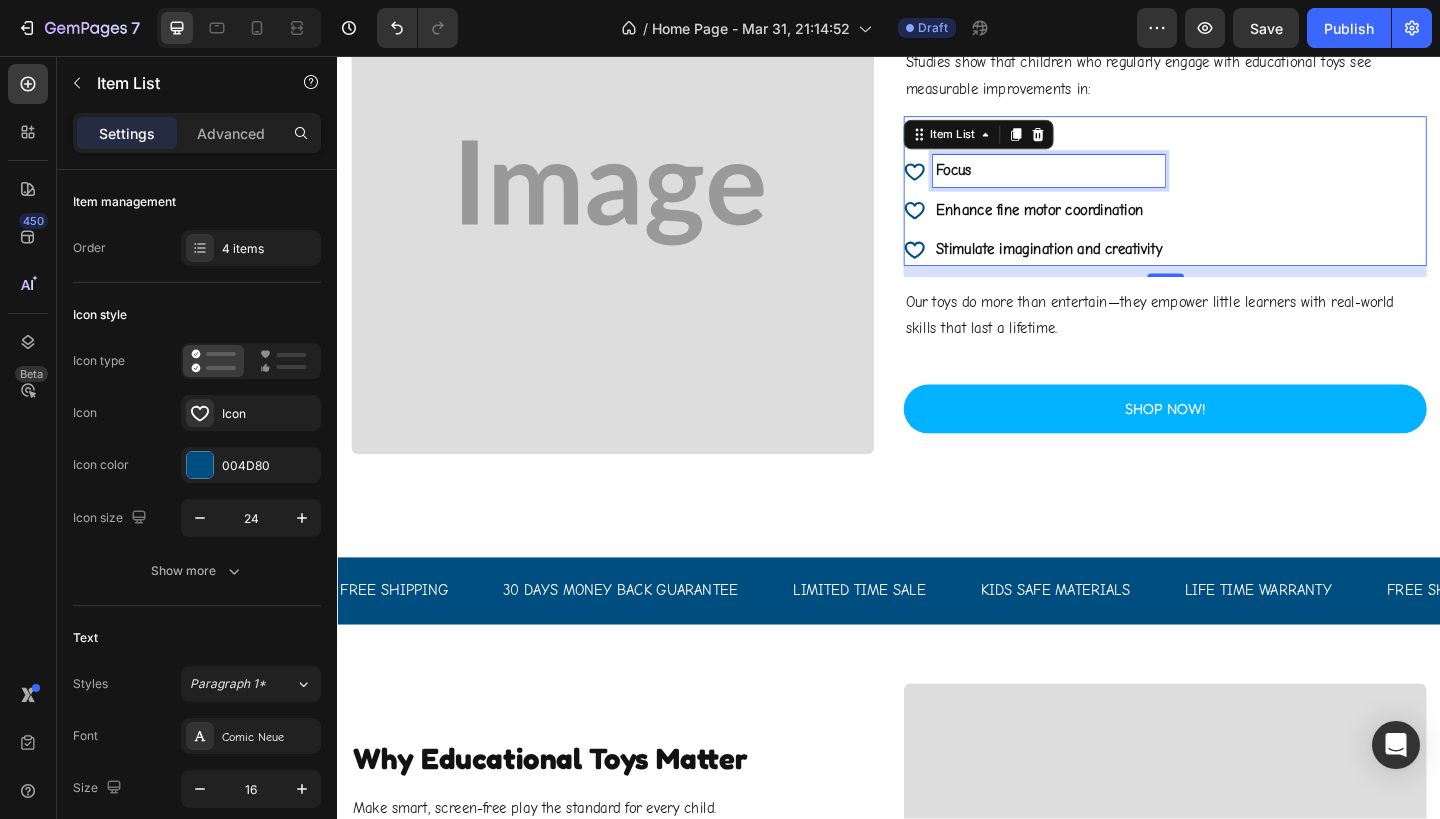 click on "Enhance fine motor coordination" at bounding box center (1111, 224) 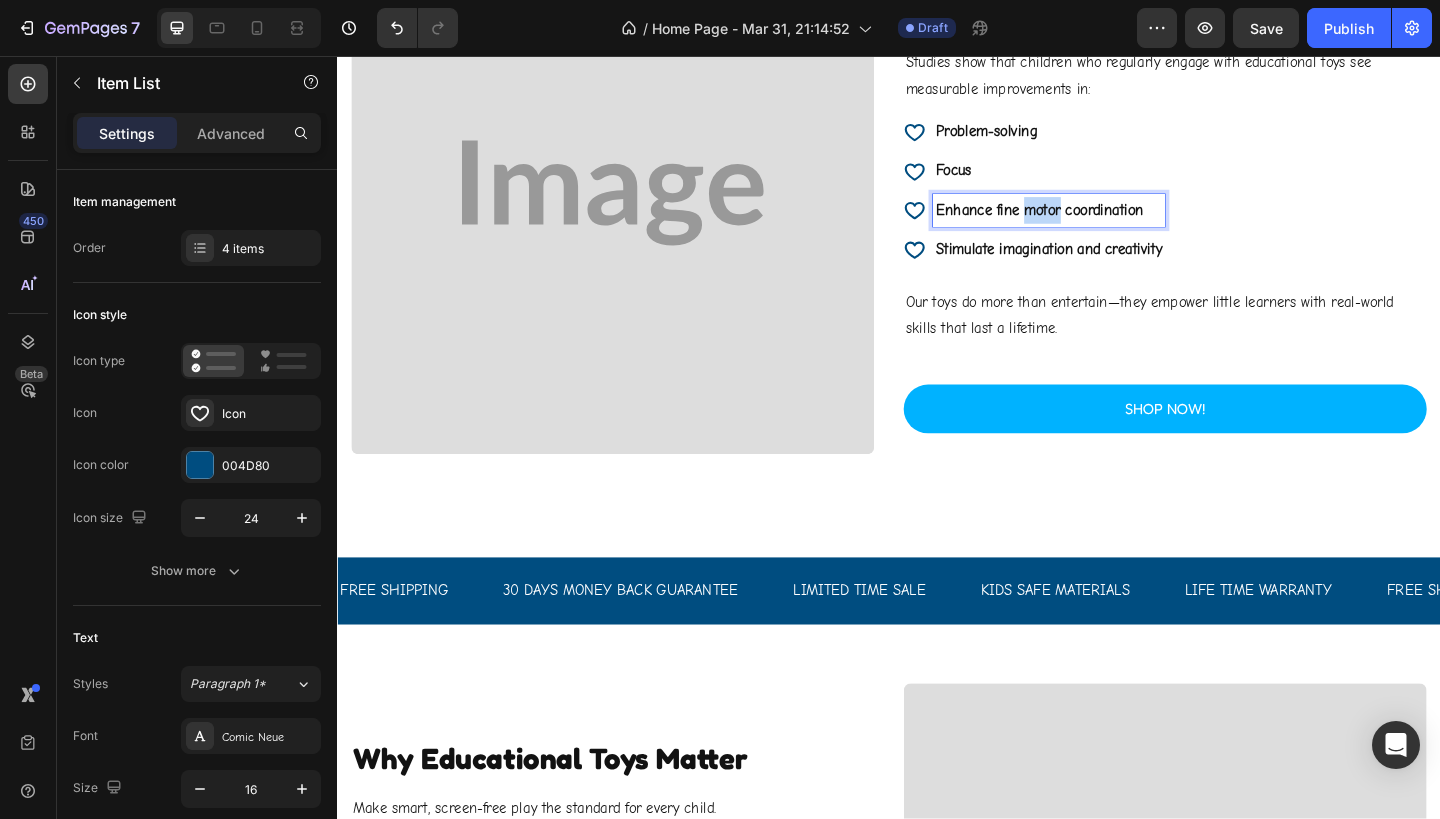 click on "Enhance fine motor coordination" at bounding box center [1111, 224] 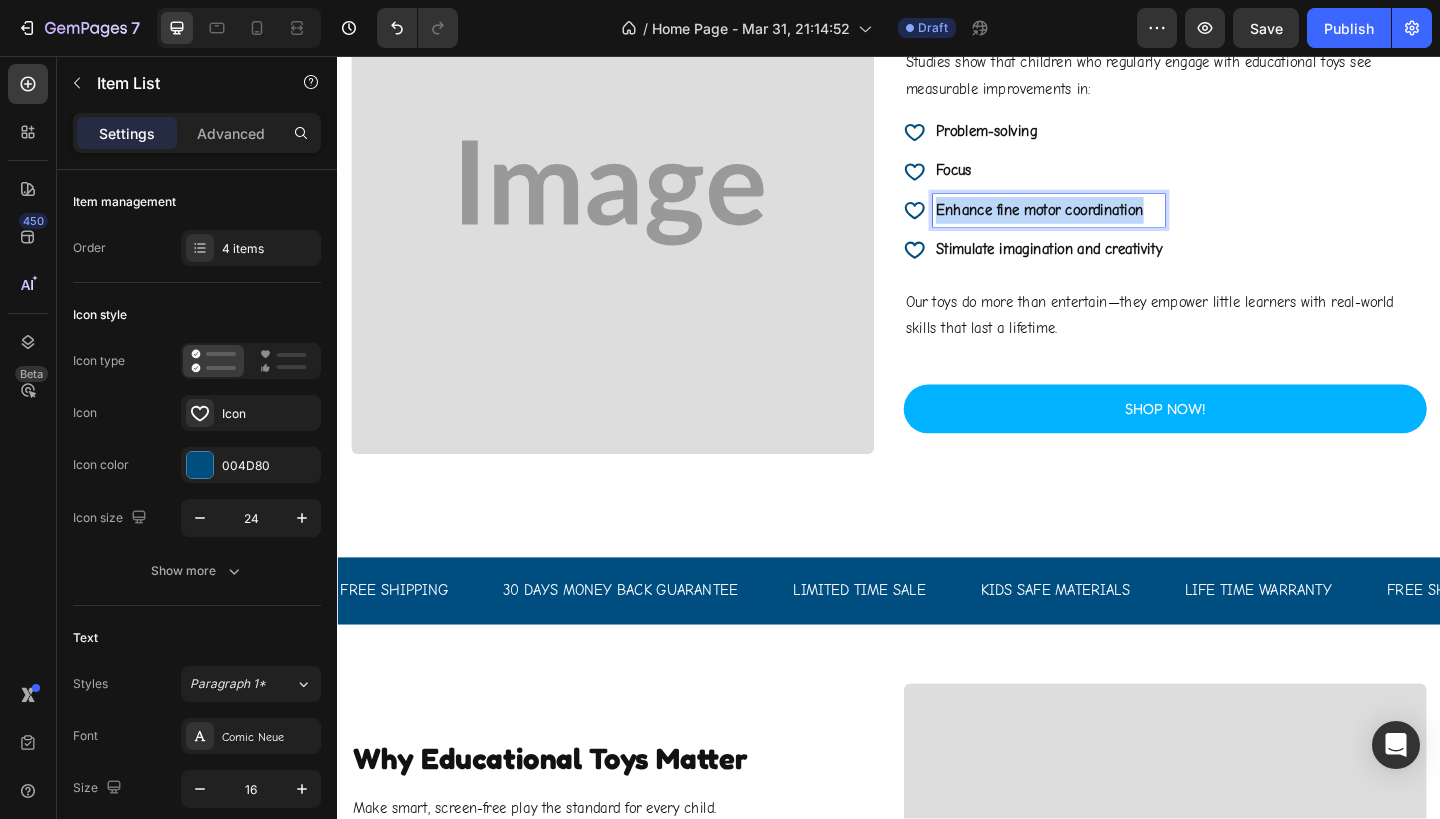 click on "Enhance fine motor coordination" at bounding box center [1111, 224] 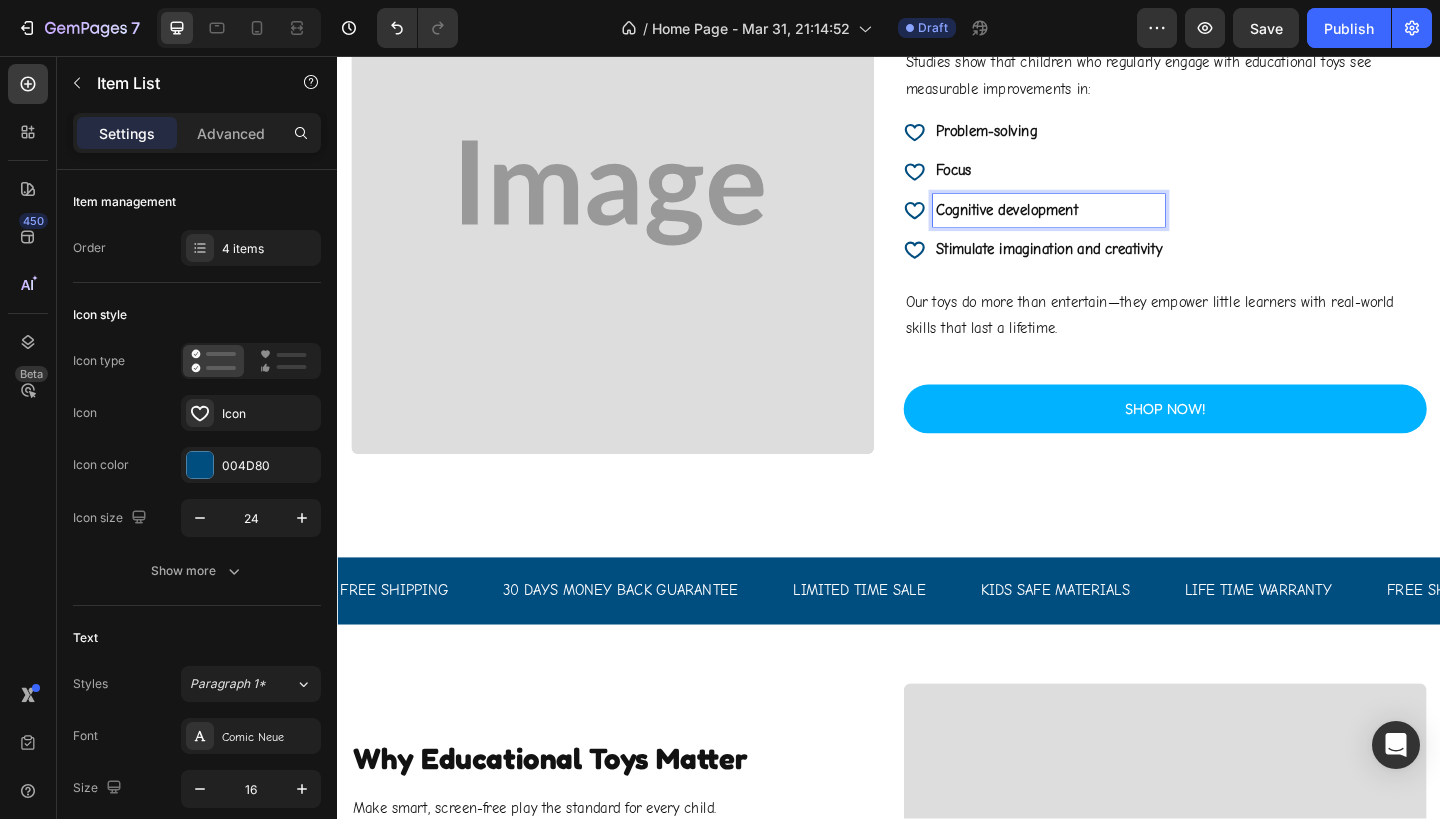 click on "Problem-solving
Focus
Cognitive development
Stimulate imagination and creativity" at bounding box center (1237, 203) 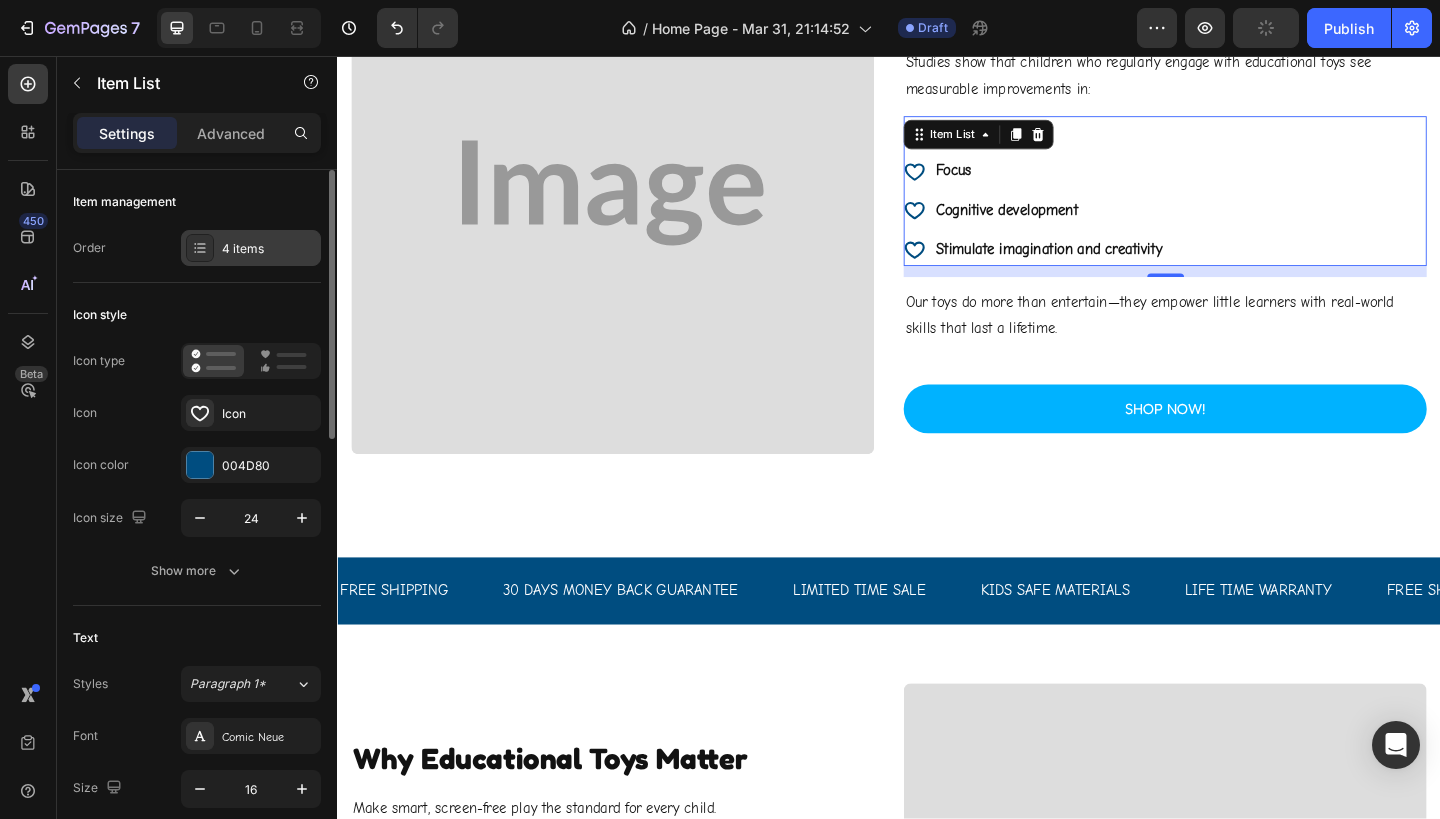 click on "4 items" at bounding box center (269, 249) 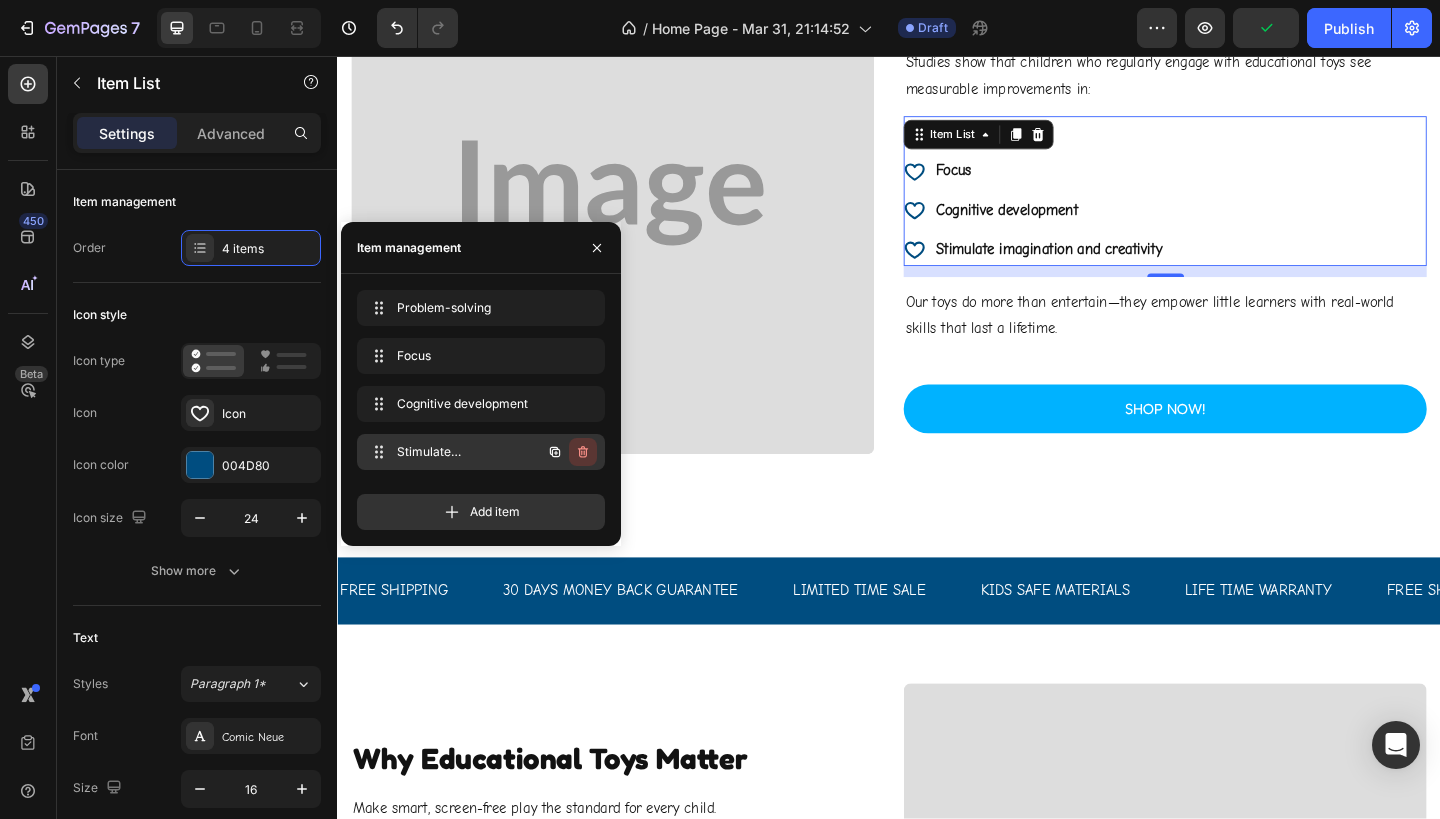 click 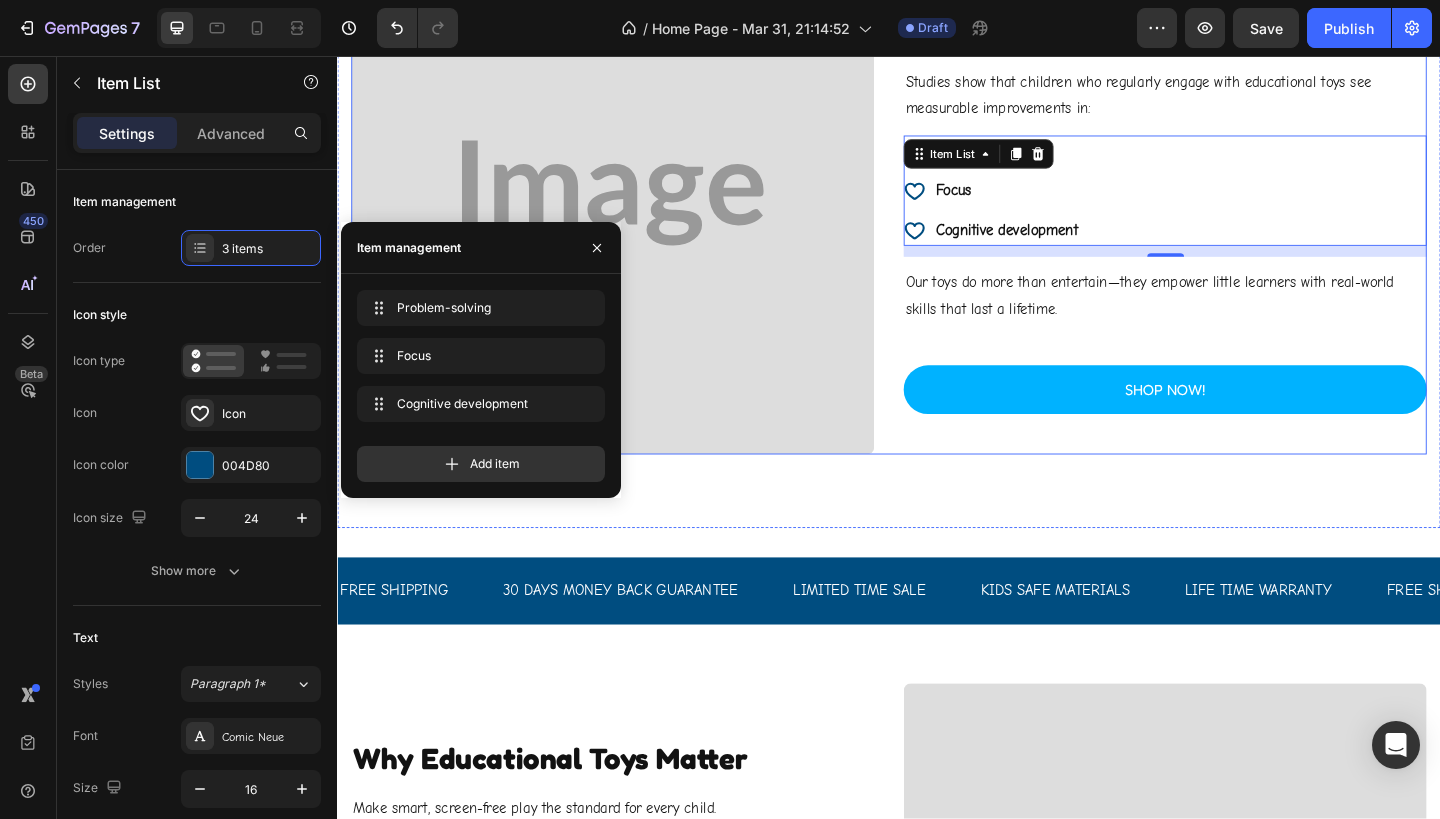 click on "Image Row Did You Know Educational Toys Raise IQ? Heading Studies show that children who regularly engage with educational toys see measurable improvements in: Text Block
Problem-solving
Focus
Cognitive development Item List   12 Our toys do more than entertain—they empower little learners with real-world skills that last a lifetime. Text Block Row Row SHOP NOW! Button Row Row Section 4" at bounding box center (937, 205) 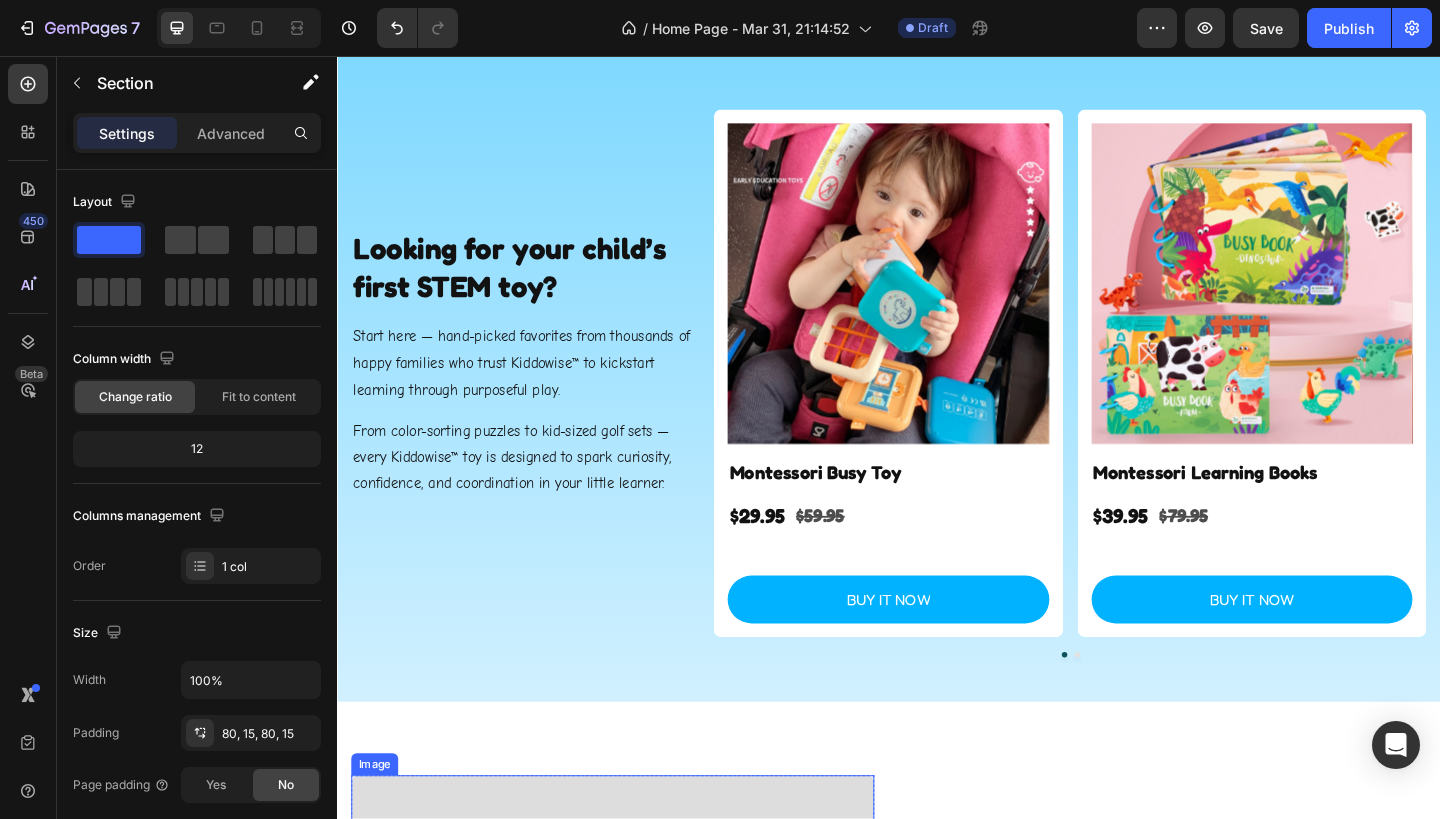 scroll, scrollTop: 204, scrollLeft: 0, axis: vertical 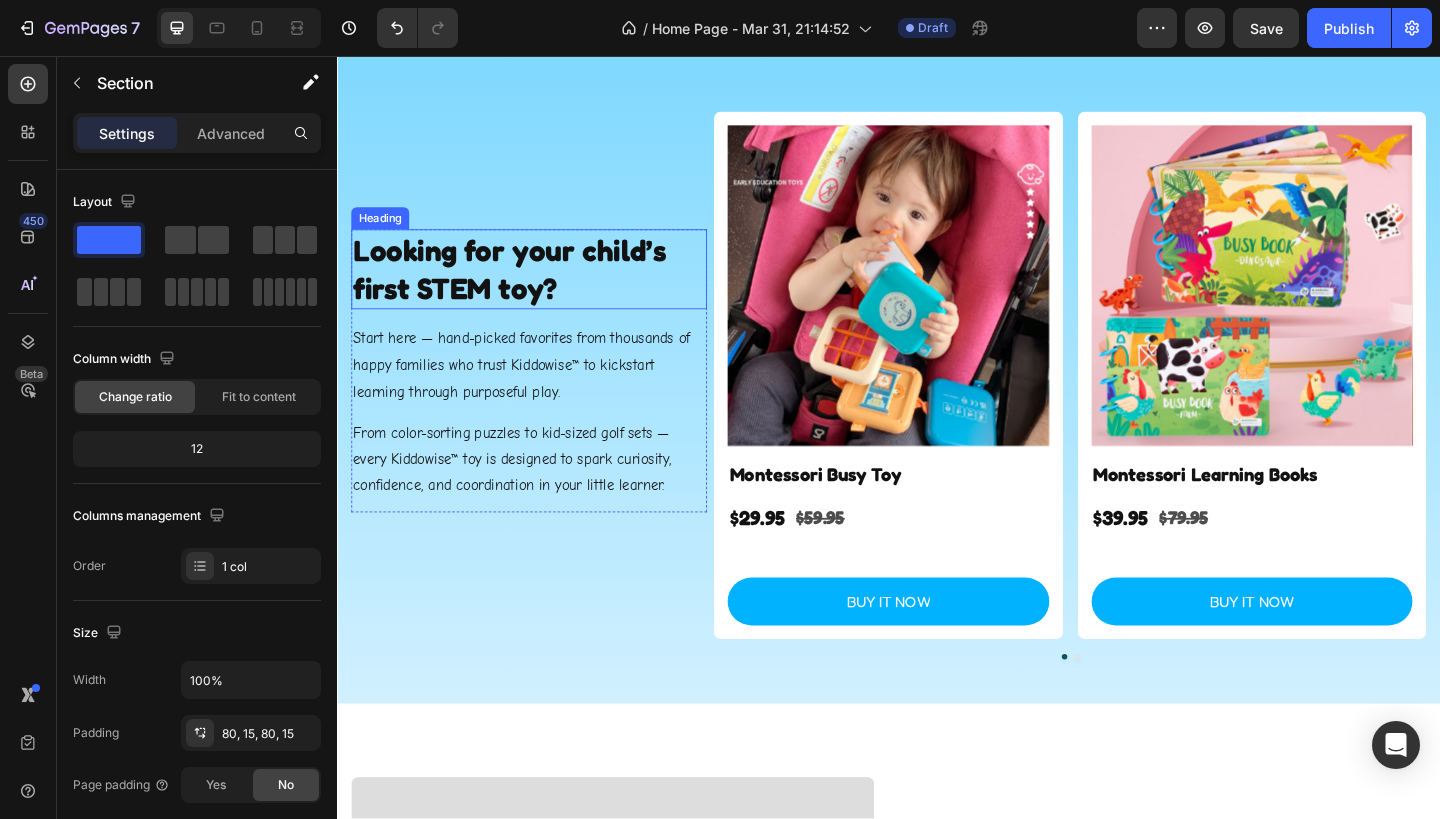 click on "Looking for your child’s first STEM toy?" at bounding box center (545, 288) 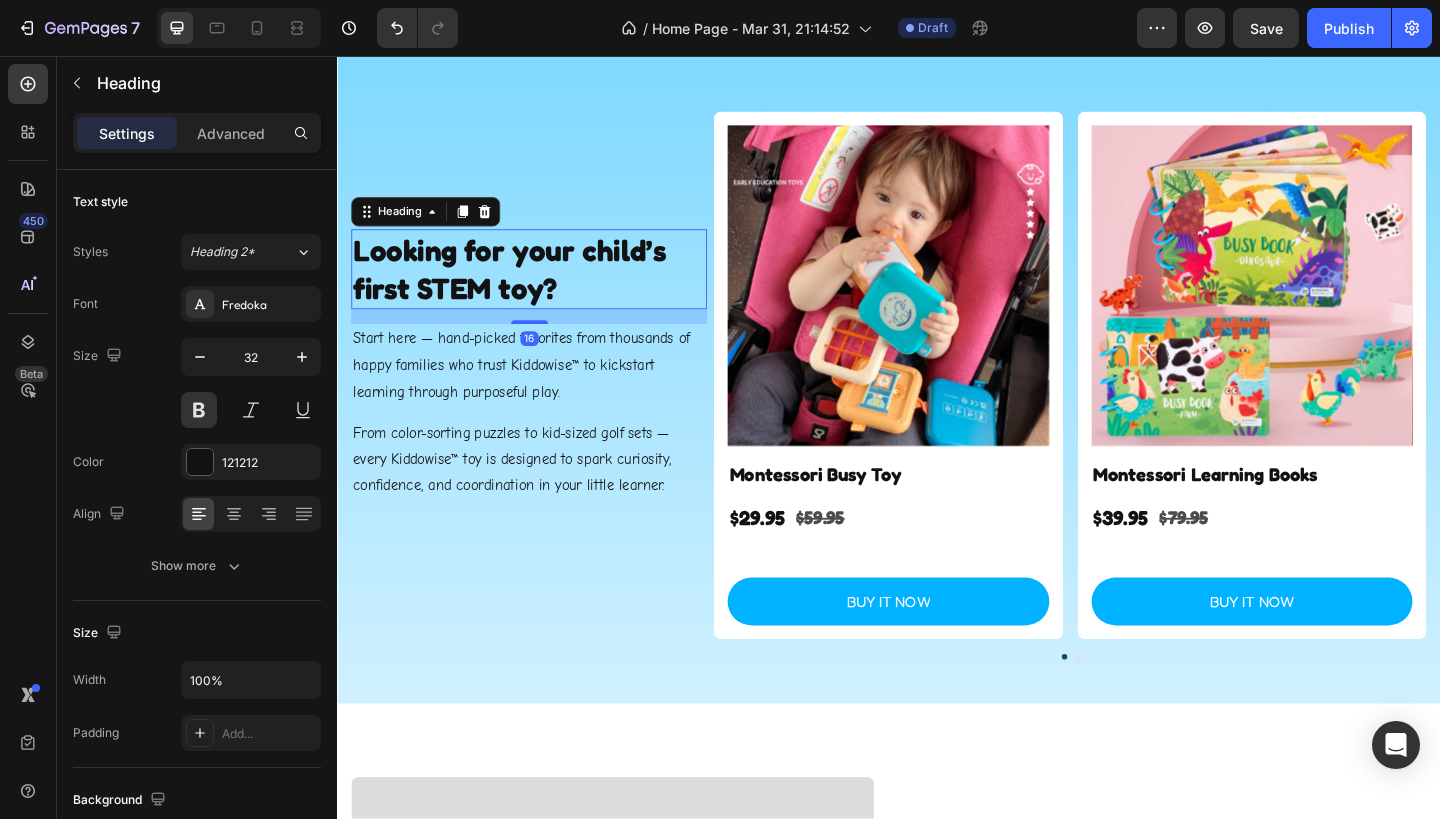 click on "Looking for your child’s first STEM toy?" at bounding box center (545, 288) 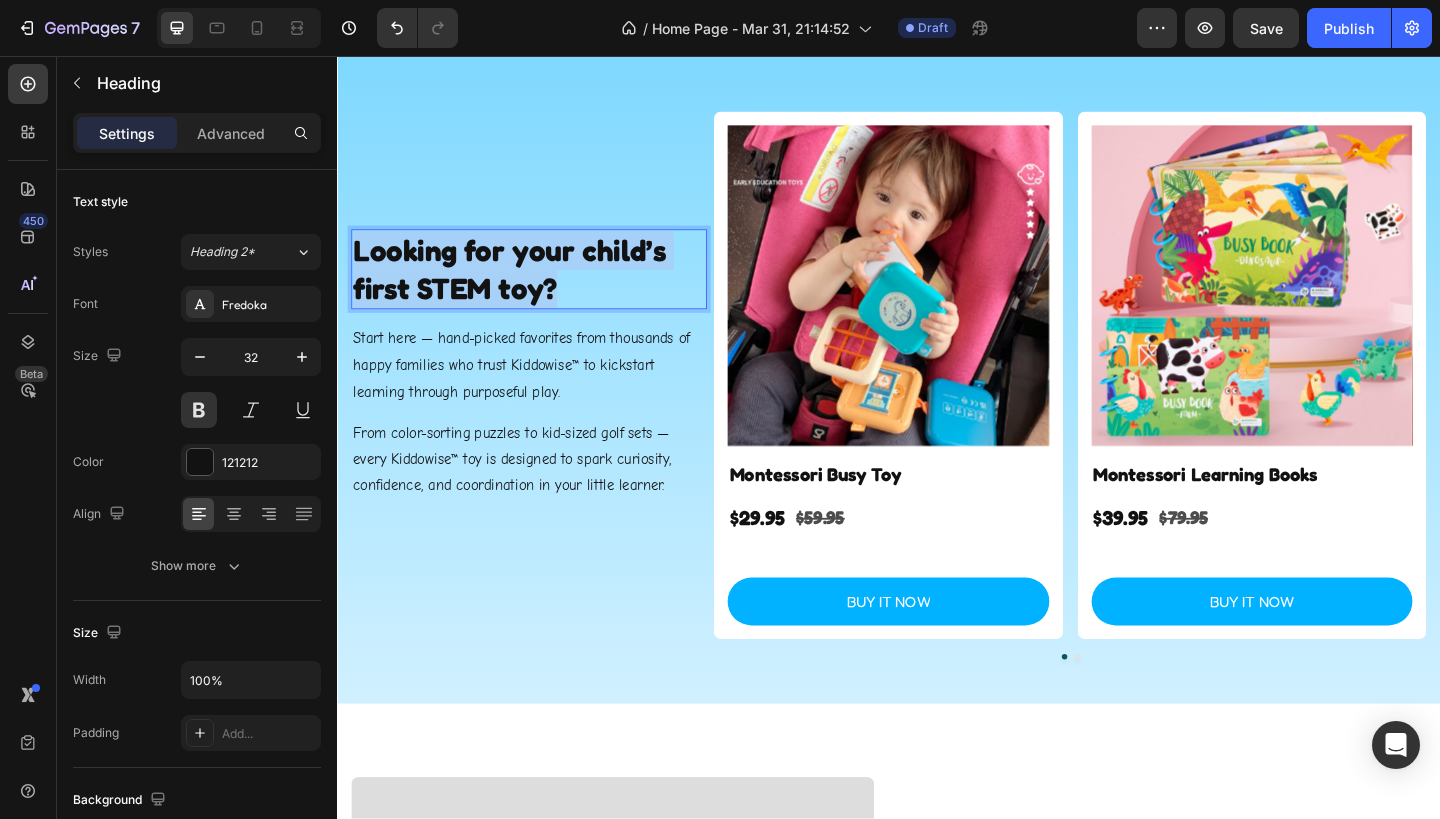 click on "Looking for your child’s first STEM toy?" at bounding box center [545, 288] 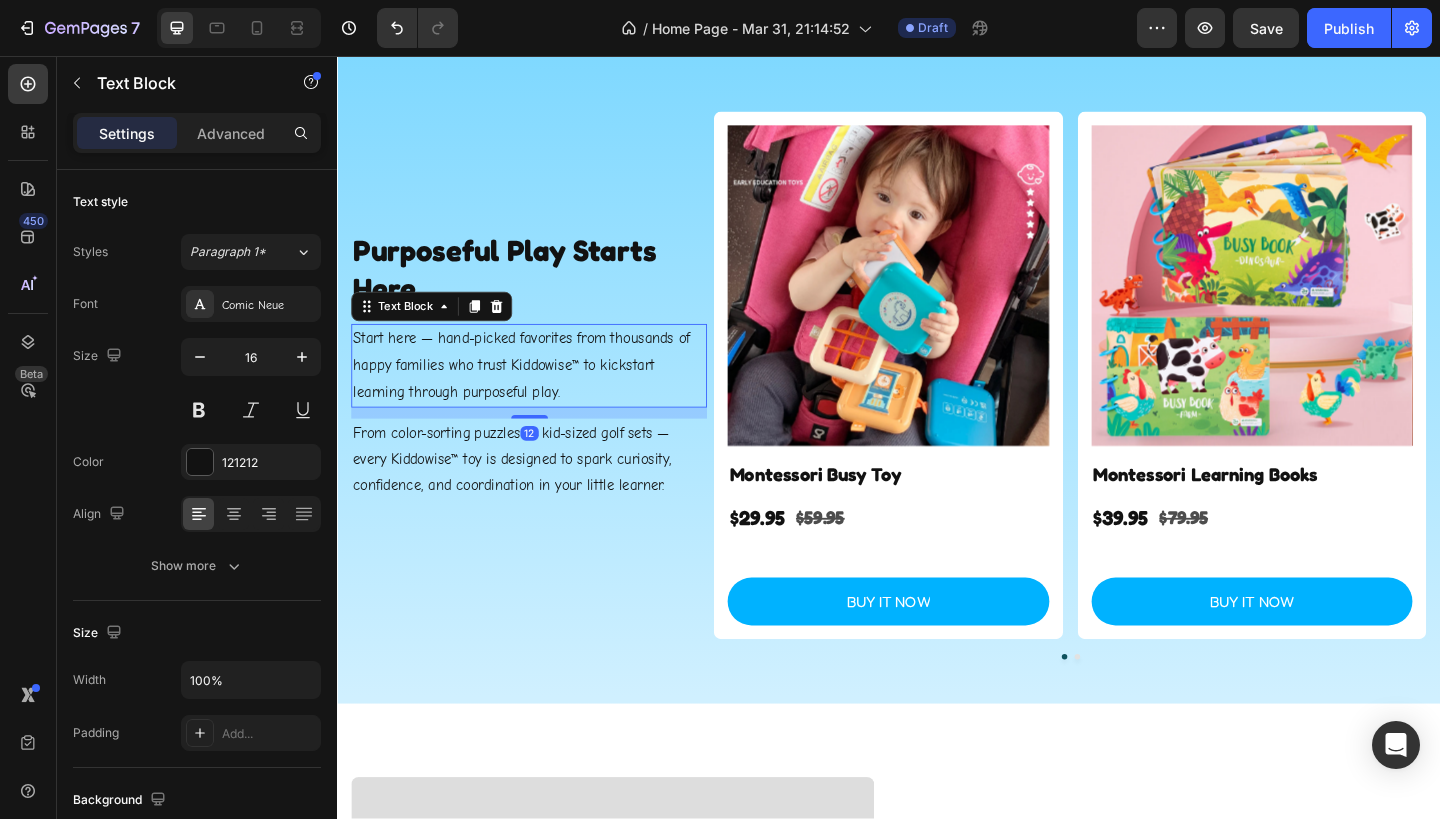 click on "Start here — hand-picked favorites from thousands of happy families who trust Kiddowise™ to kickstart learning through purposeful play." at bounding box center (545, 393) 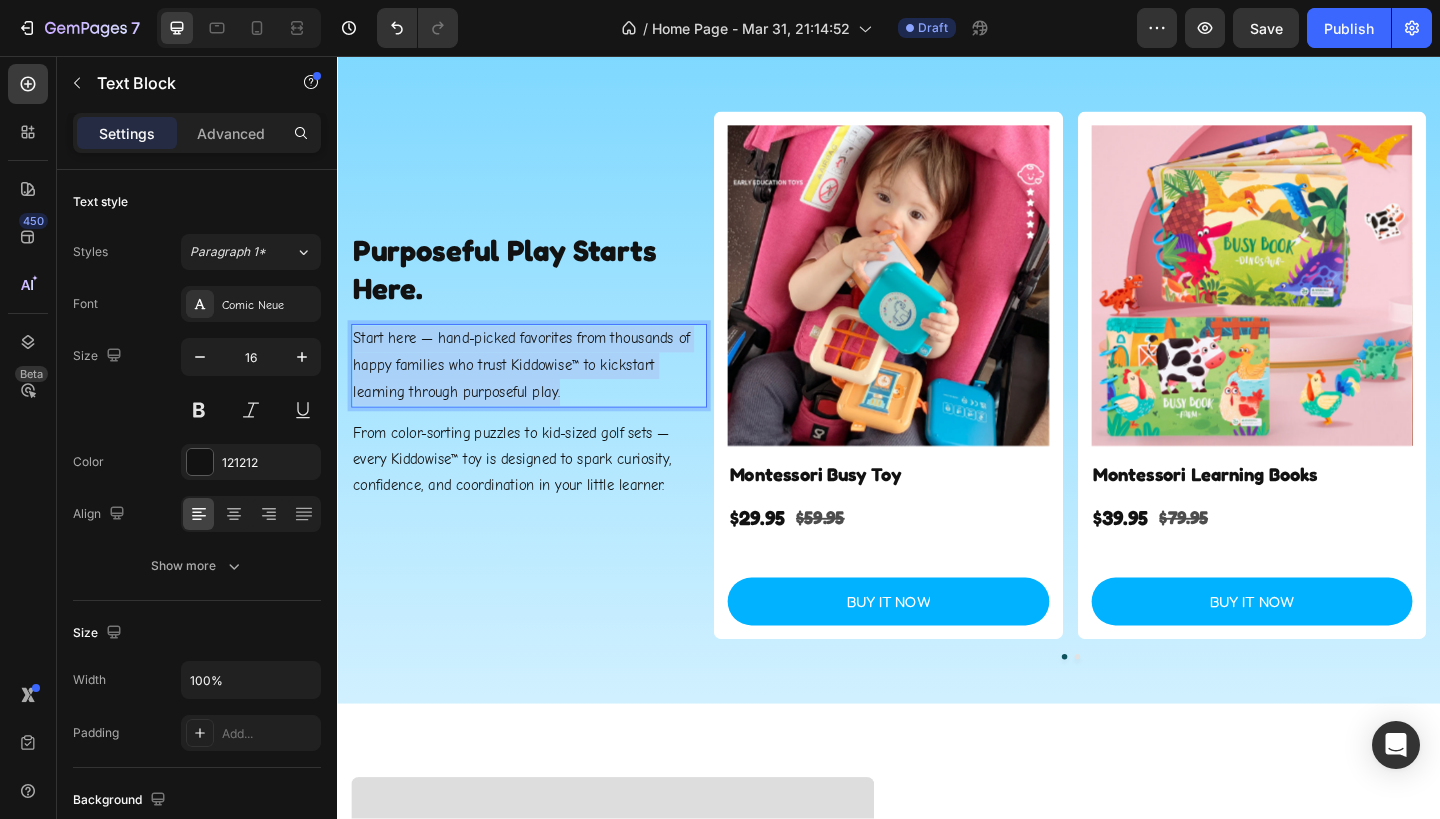 click on "Start here — hand-picked favorites from thousands of happy families who trust Kiddowise™ to kickstart learning through purposeful play." at bounding box center [545, 393] 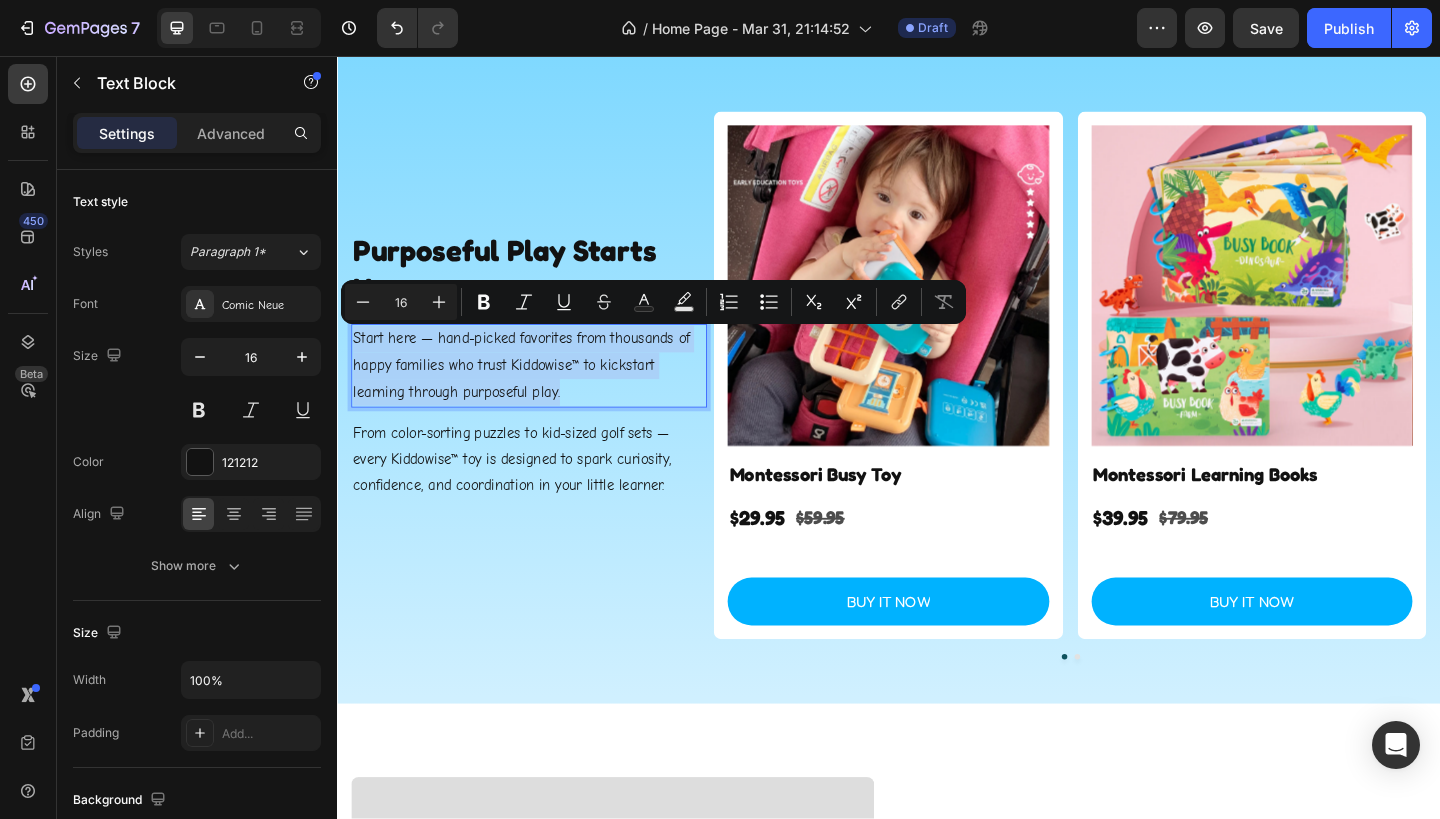 scroll, scrollTop: 232, scrollLeft: 0, axis: vertical 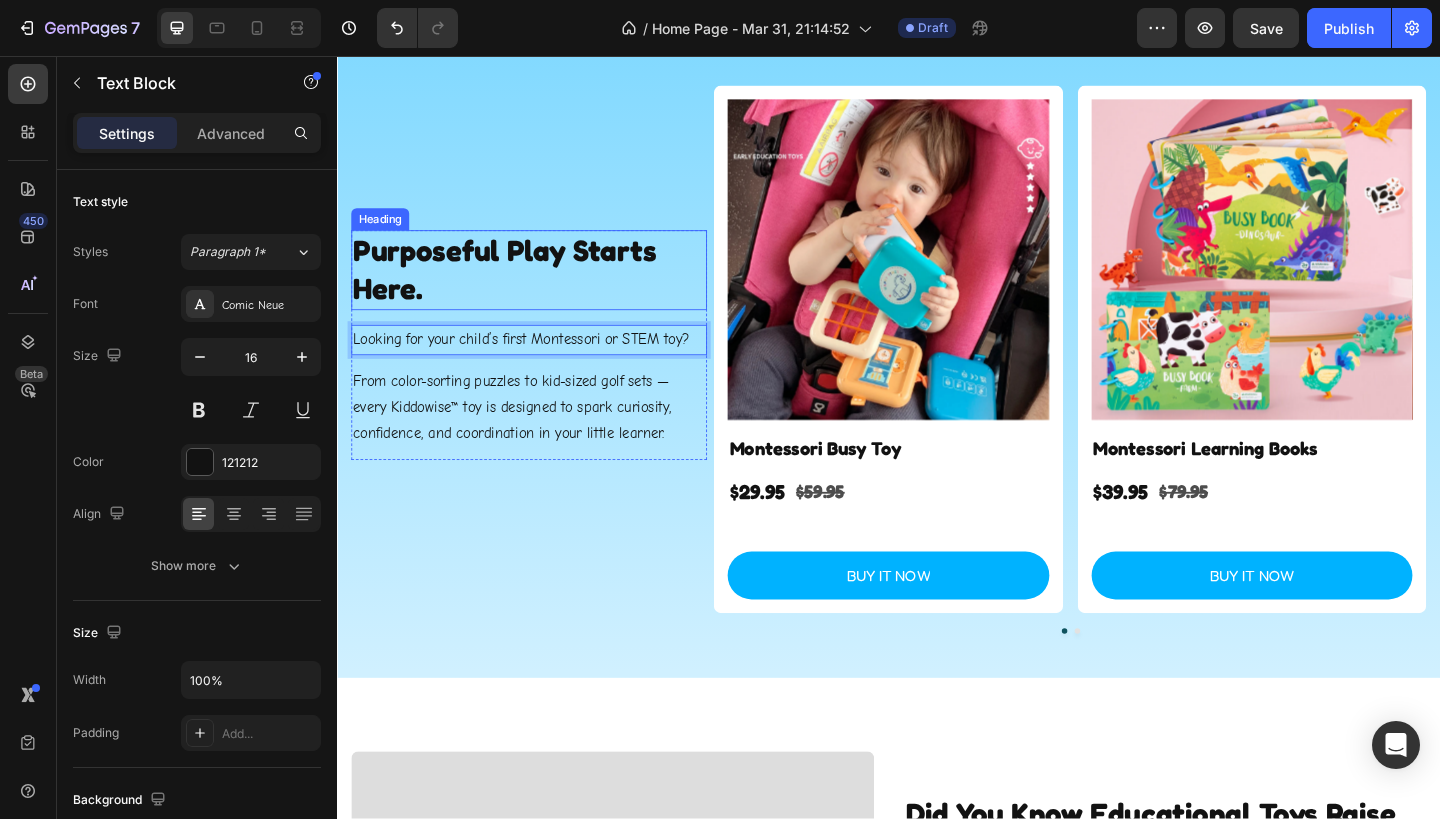 click on "Purposeful Play Starts Here." at bounding box center (545, 289) 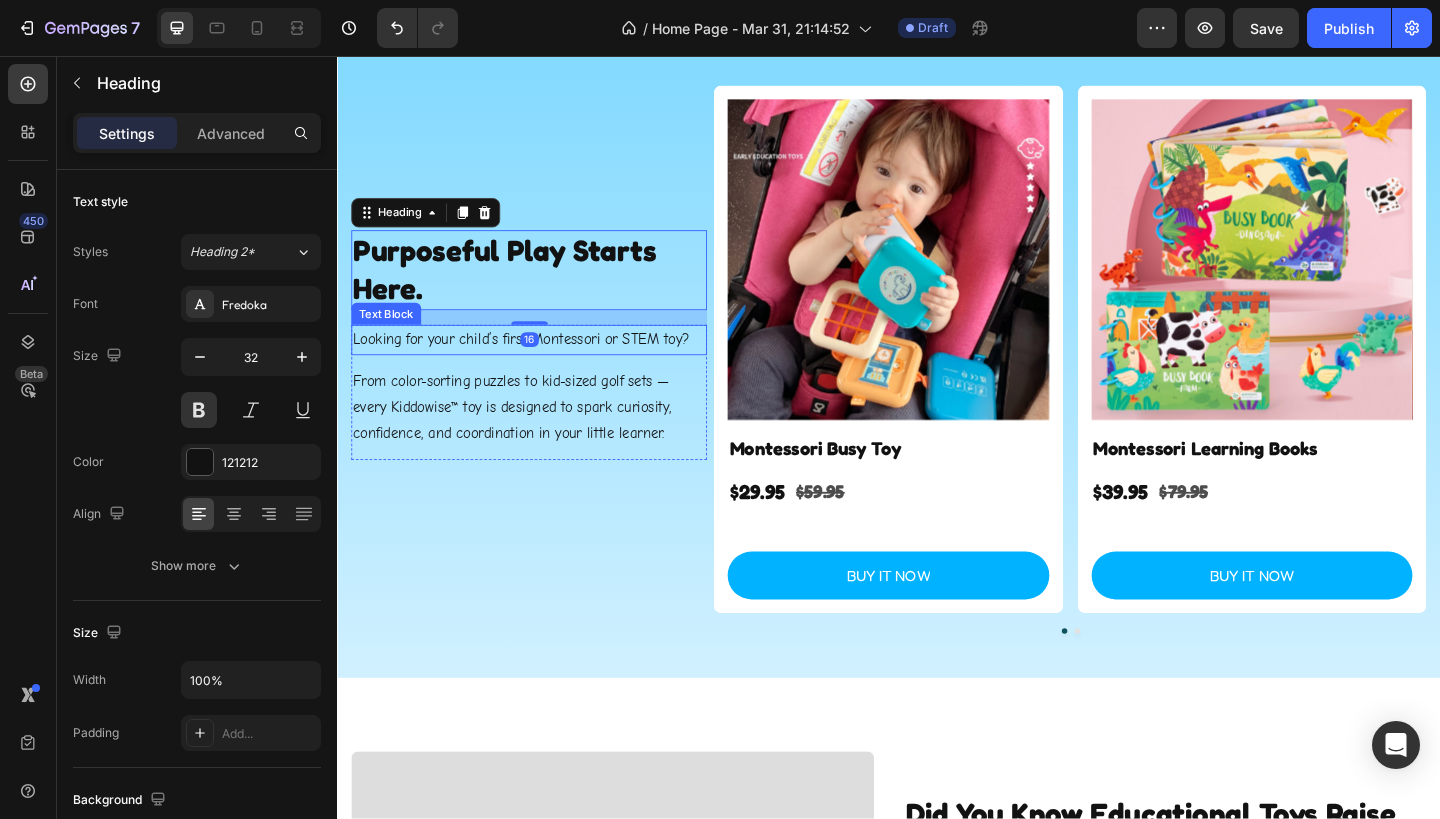click on "Looking for your child’s first Montessori or STEM toy?" at bounding box center [545, 365] 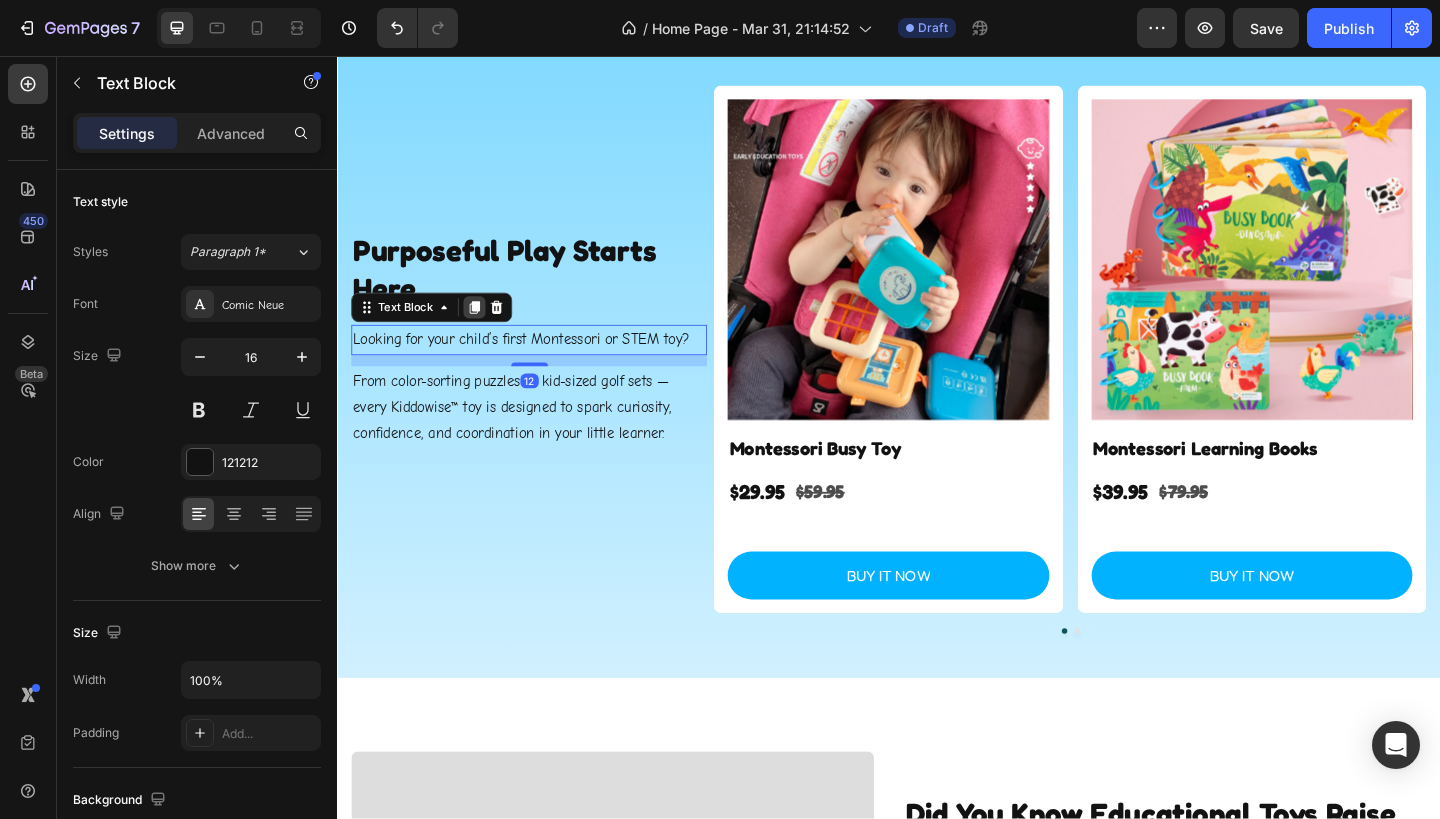 click 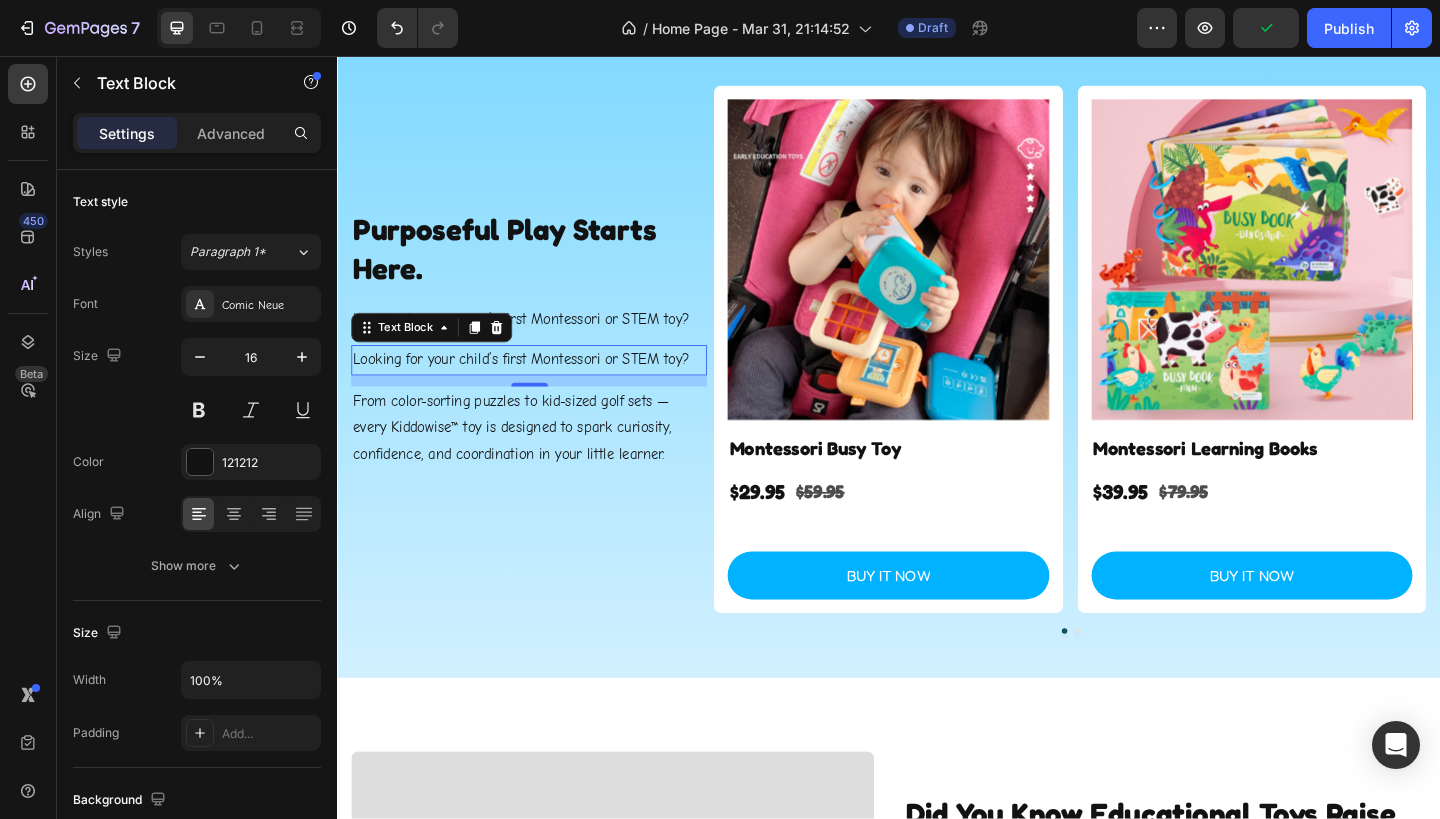 click on "Looking for your child’s first Montessori or STEM toy?" at bounding box center (545, 387) 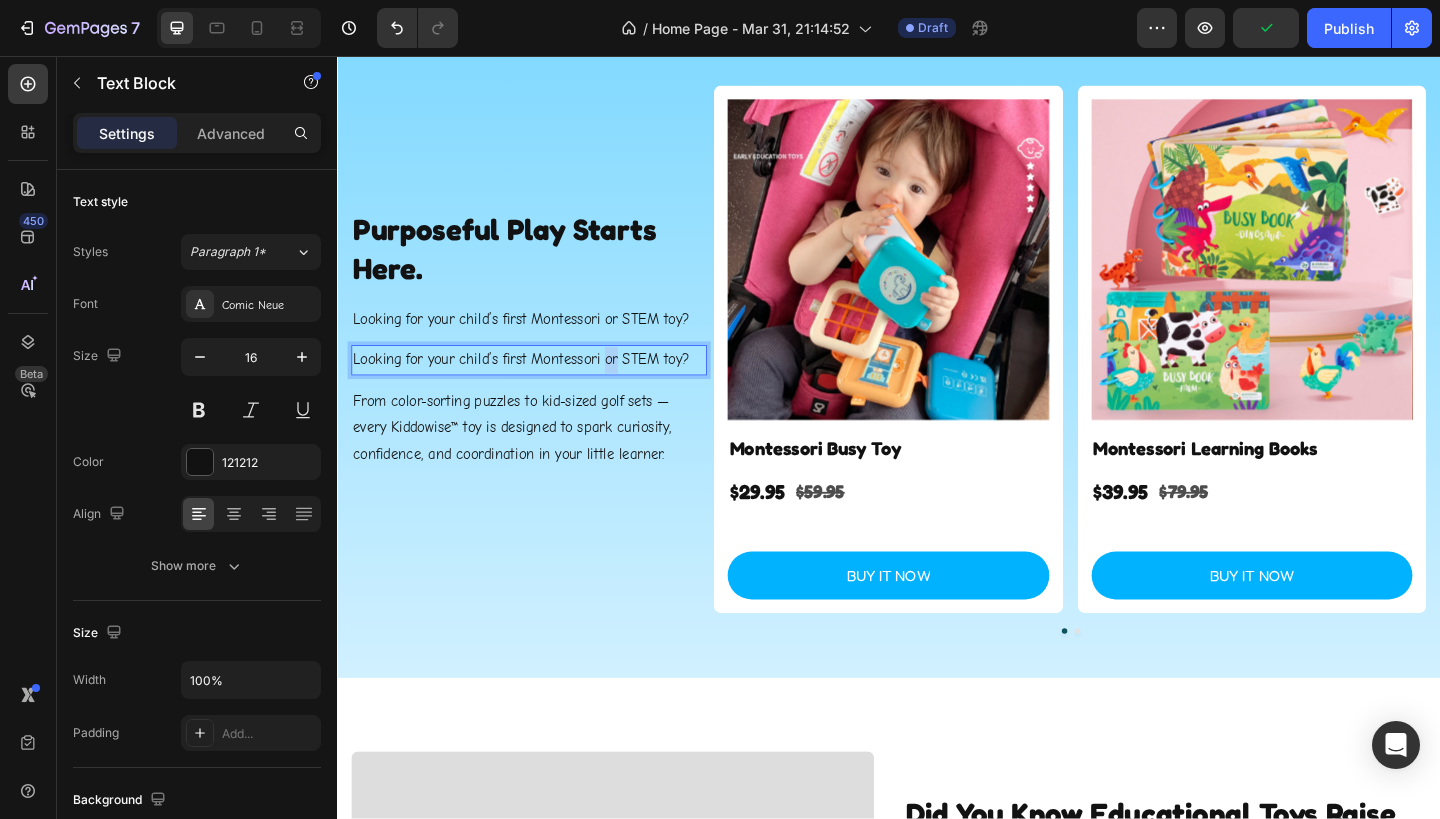 click on "Looking for your child’s first Montessori or STEM toy?" at bounding box center (545, 387) 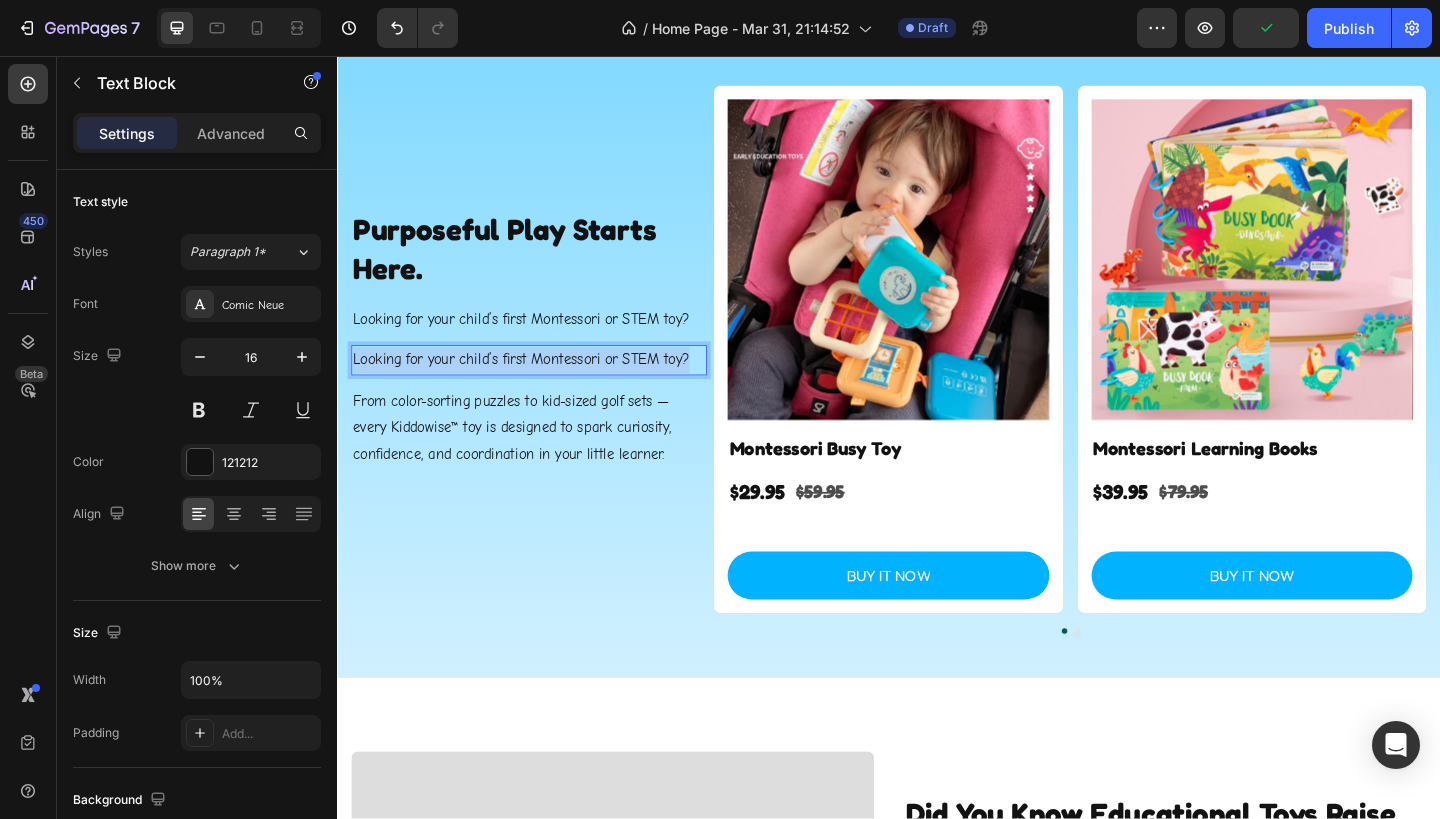 click on "Looking for your child’s first Montessori or STEM toy?" at bounding box center (545, 387) 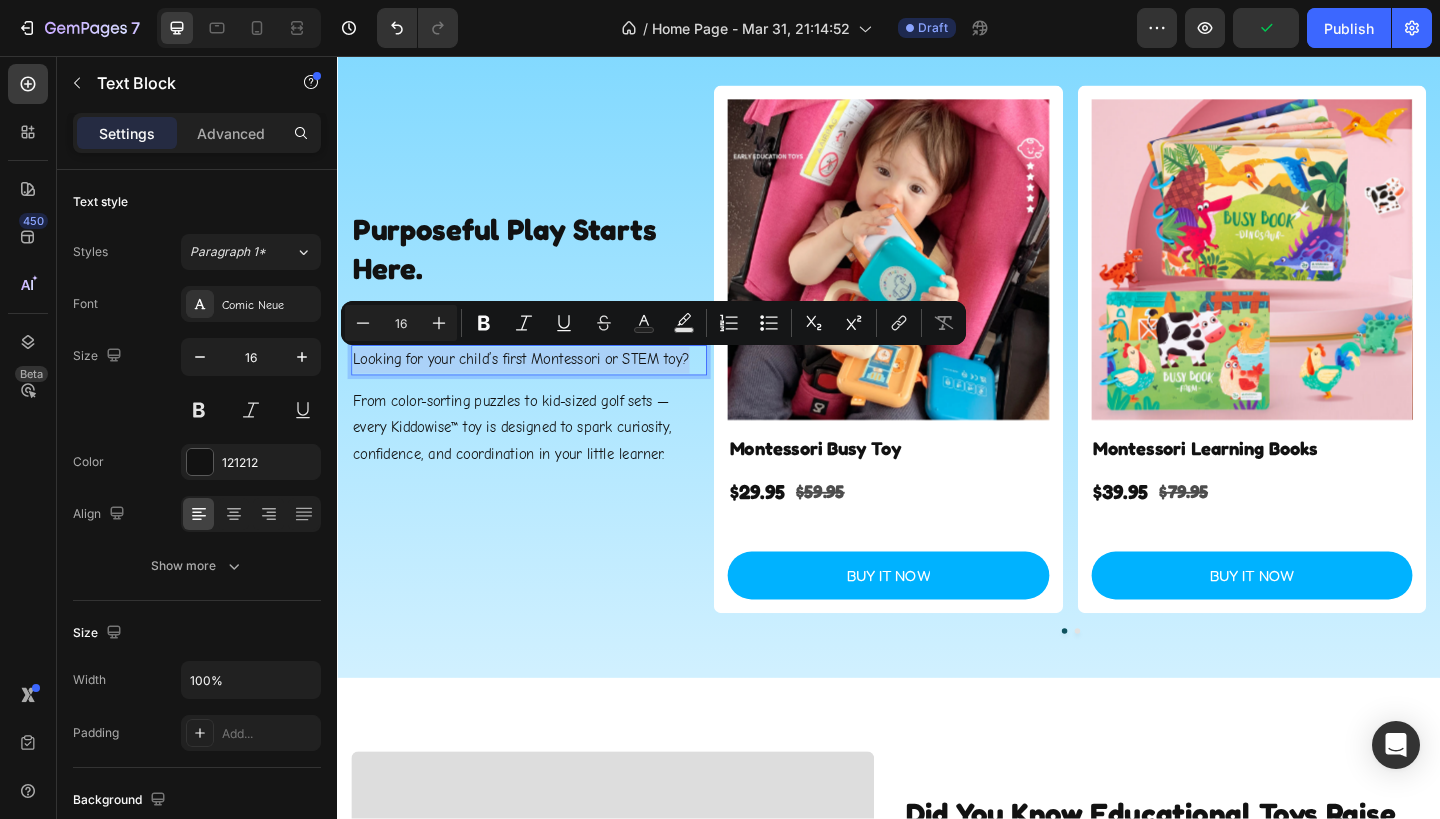 scroll, scrollTop: 203, scrollLeft: 0, axis: vertical 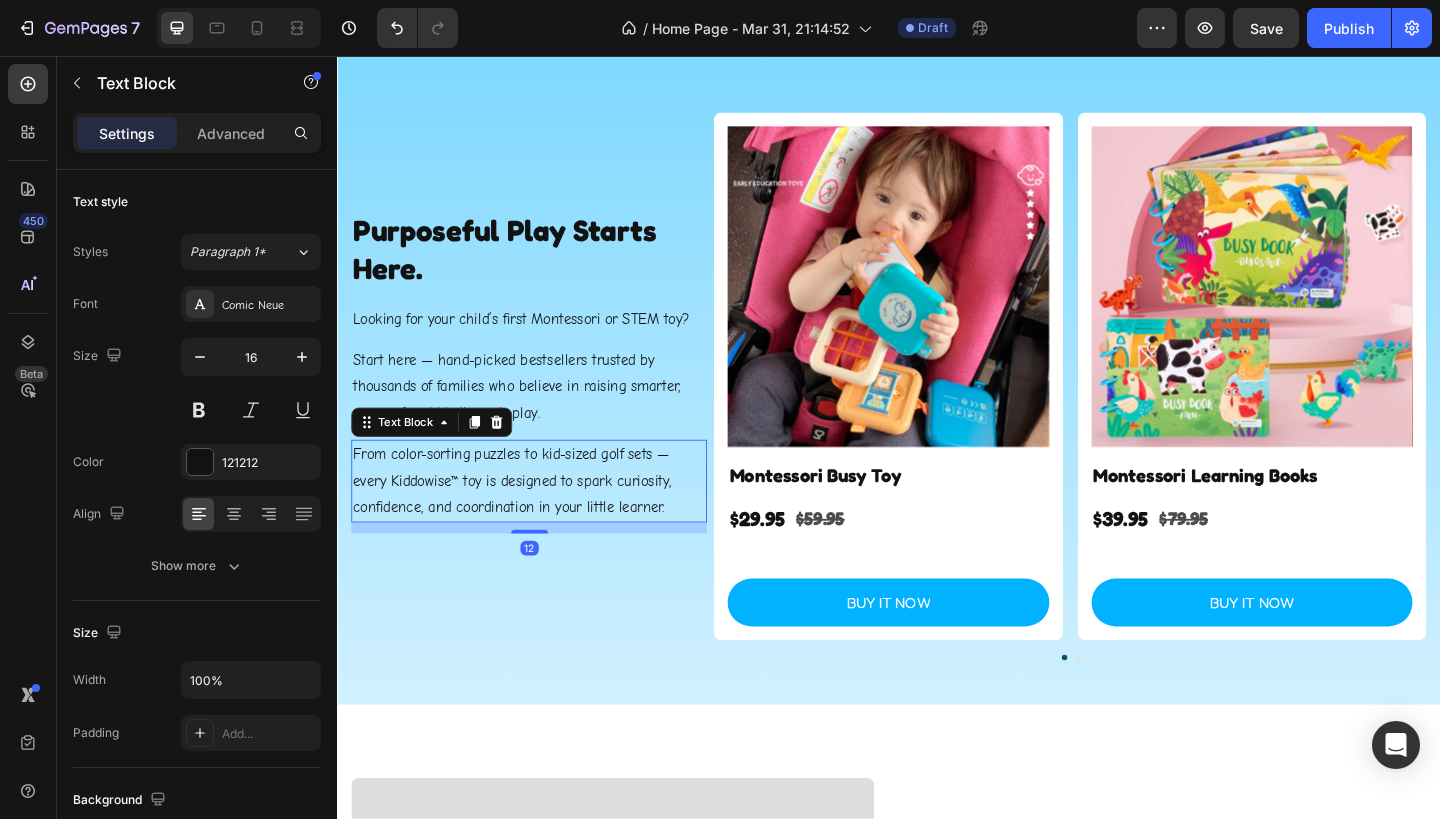 click on "From color-sorting puzzles to kid-sized golf sets — every Kiddowise™ toy is designed to spark curiosity, confidence, and coordination in your little learner." at bounding box center [545, 519] 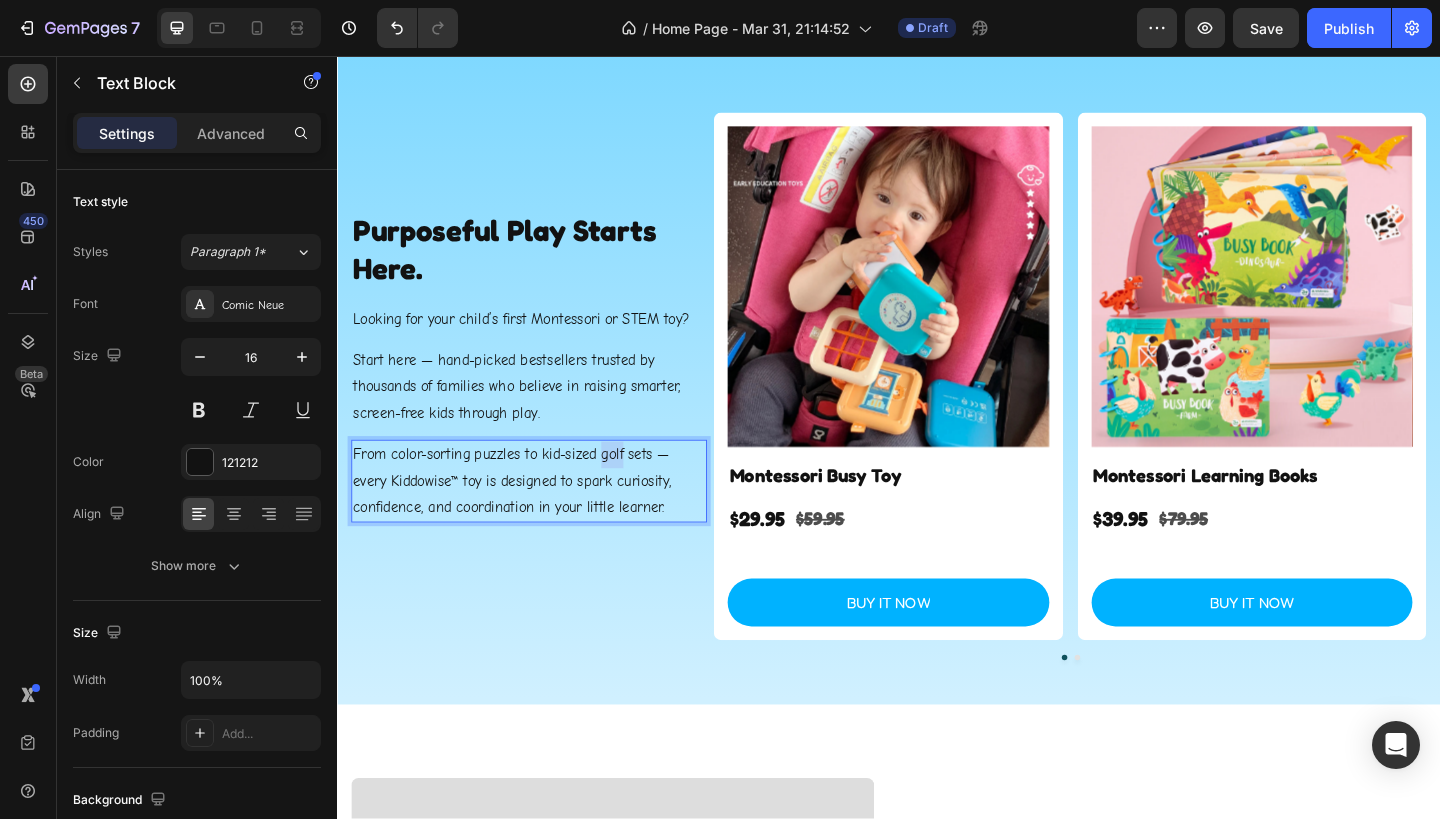 click on "From color-sorting puzzles to kid-sized golf sets — every Kiddowise™ toy is designed to spark curiosity, confidence, and coordination in your little learner." at bounding box center (545, 519) 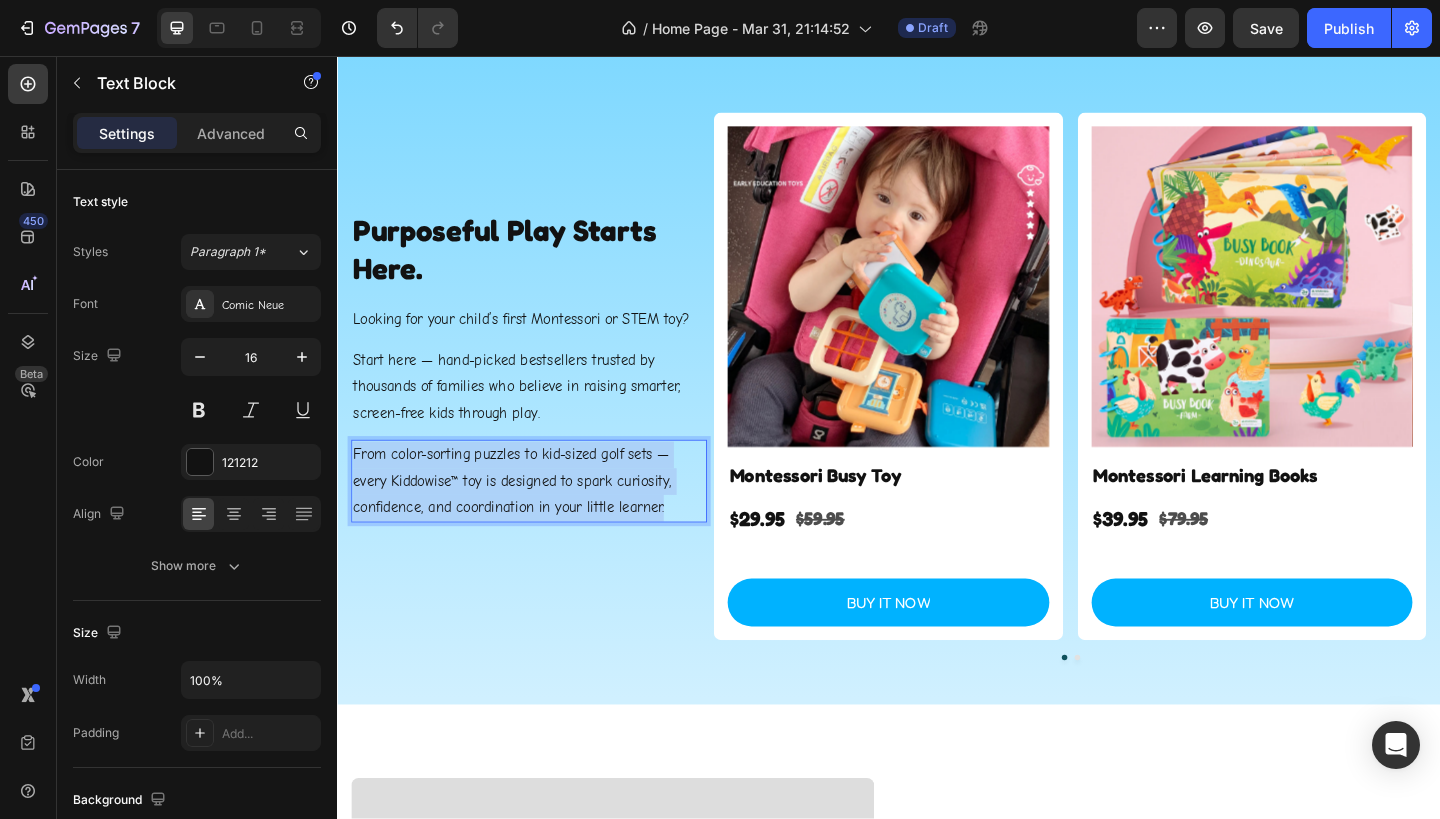 click on "From color-sorting puzzles to kid-sized golf sets — every Kiddowise™ toy is designed to spark curiosity, confidence, and coordination in your little learner." at bounding box center (545, 519) 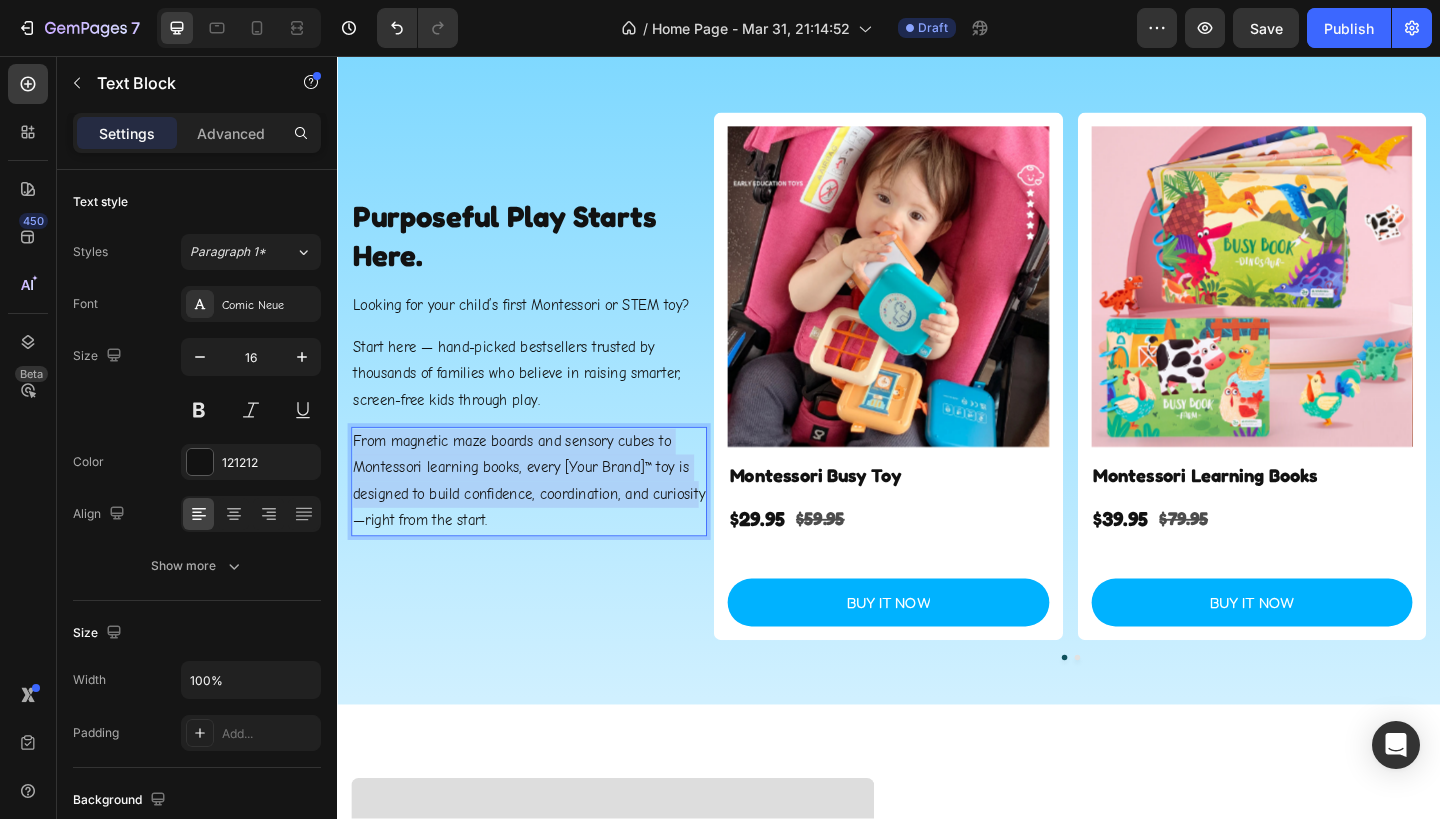 scroll, scrollTop: 189, scrollLeft: 0, axis: vertical 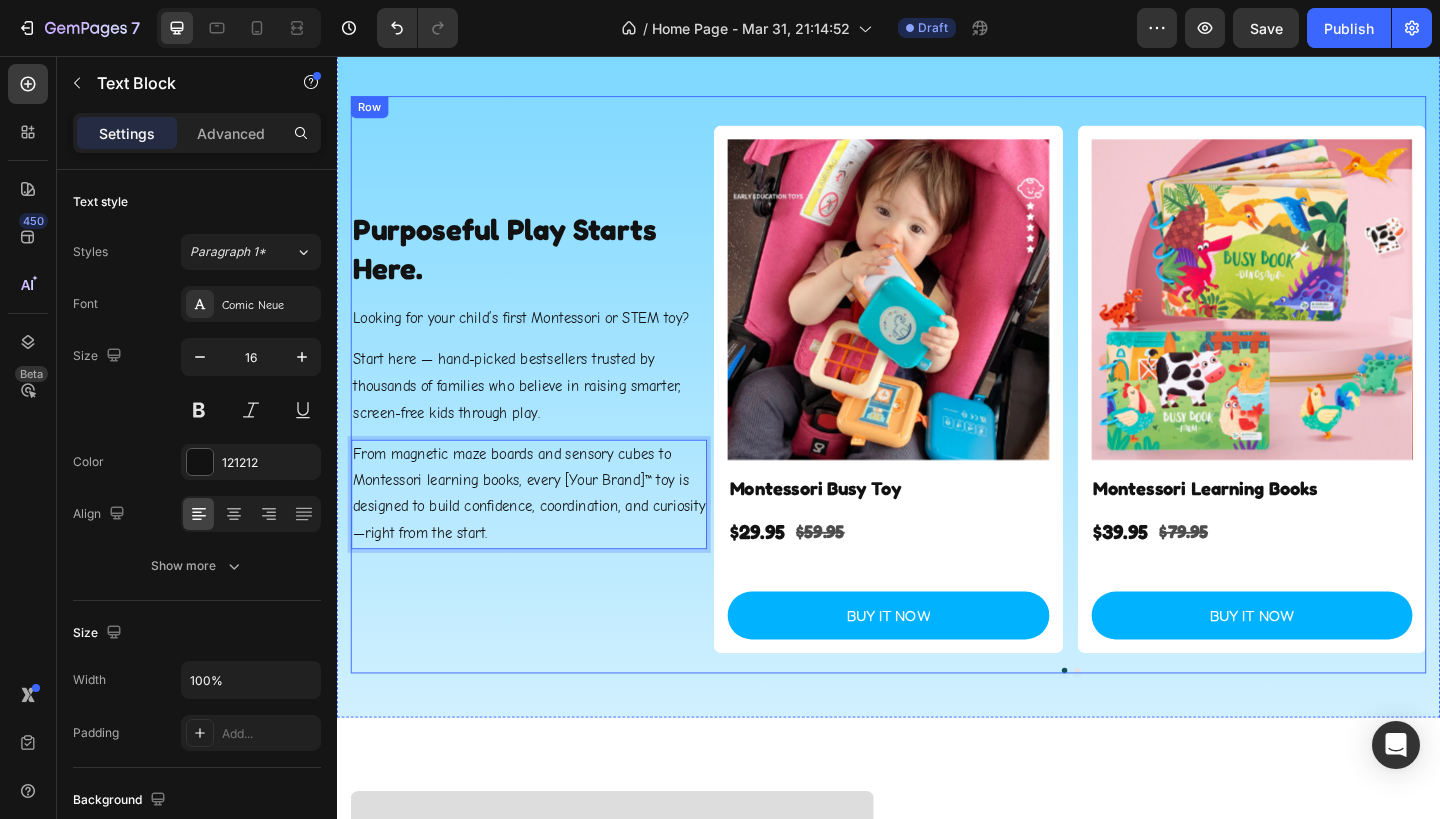 click on "Purposeful Play Starts Here. Heading Looking for your child’s first Montessori or STEM toy? Text Block Start here — hand-picked bestsellers trusted by thousands of families who believe in raising smarter, screen-free kids through play. Text Block From magnetic maze boards and sensory cubes to Montessori learning books, every [Your Brand]™ toy is designed to build confidence, coordination, and curiosity—right from the start. Text Block   12 Row Row Row" at bounding box center [545, 414] 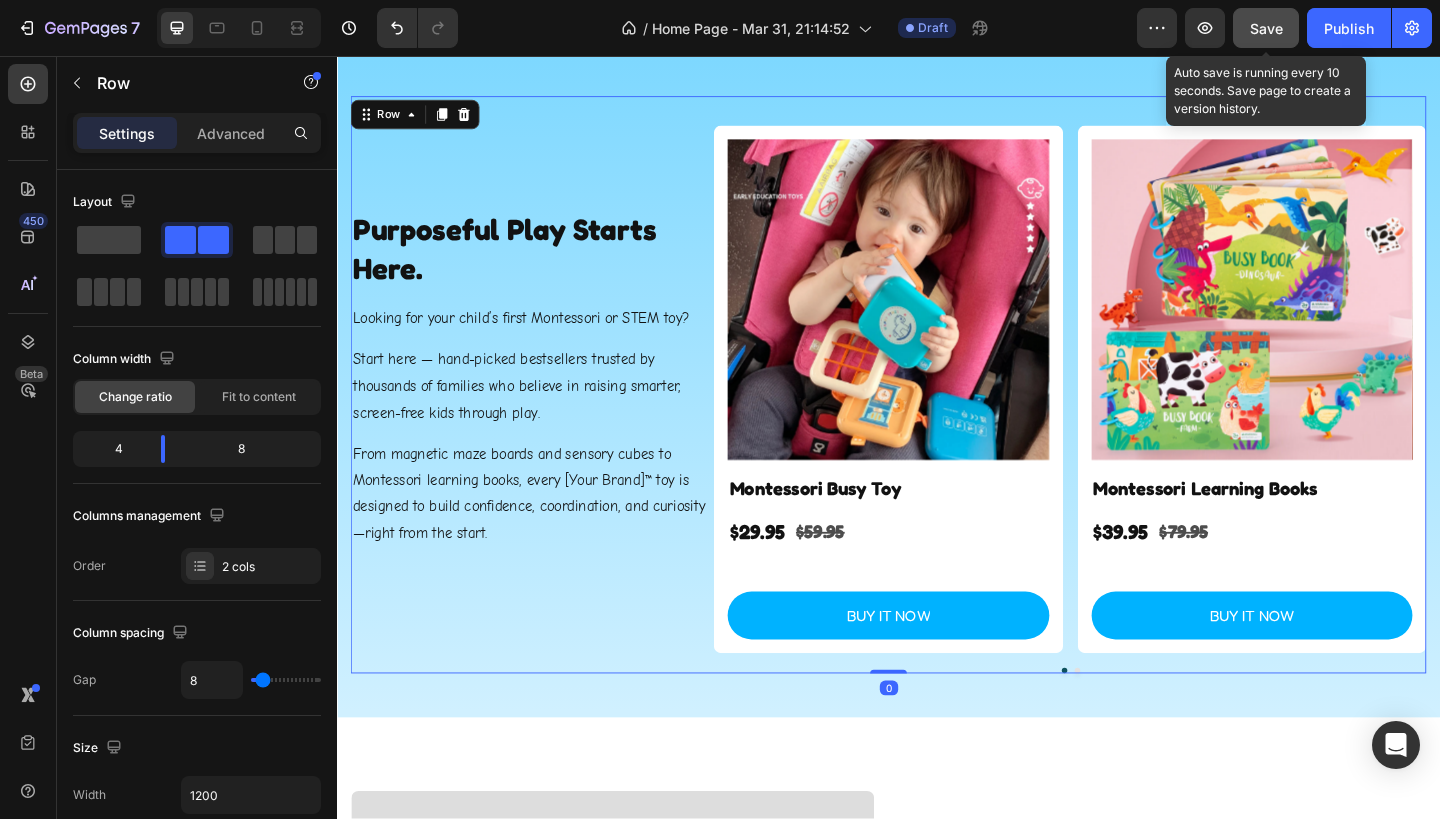 click on "Save" at bounding box center [1266, 28] 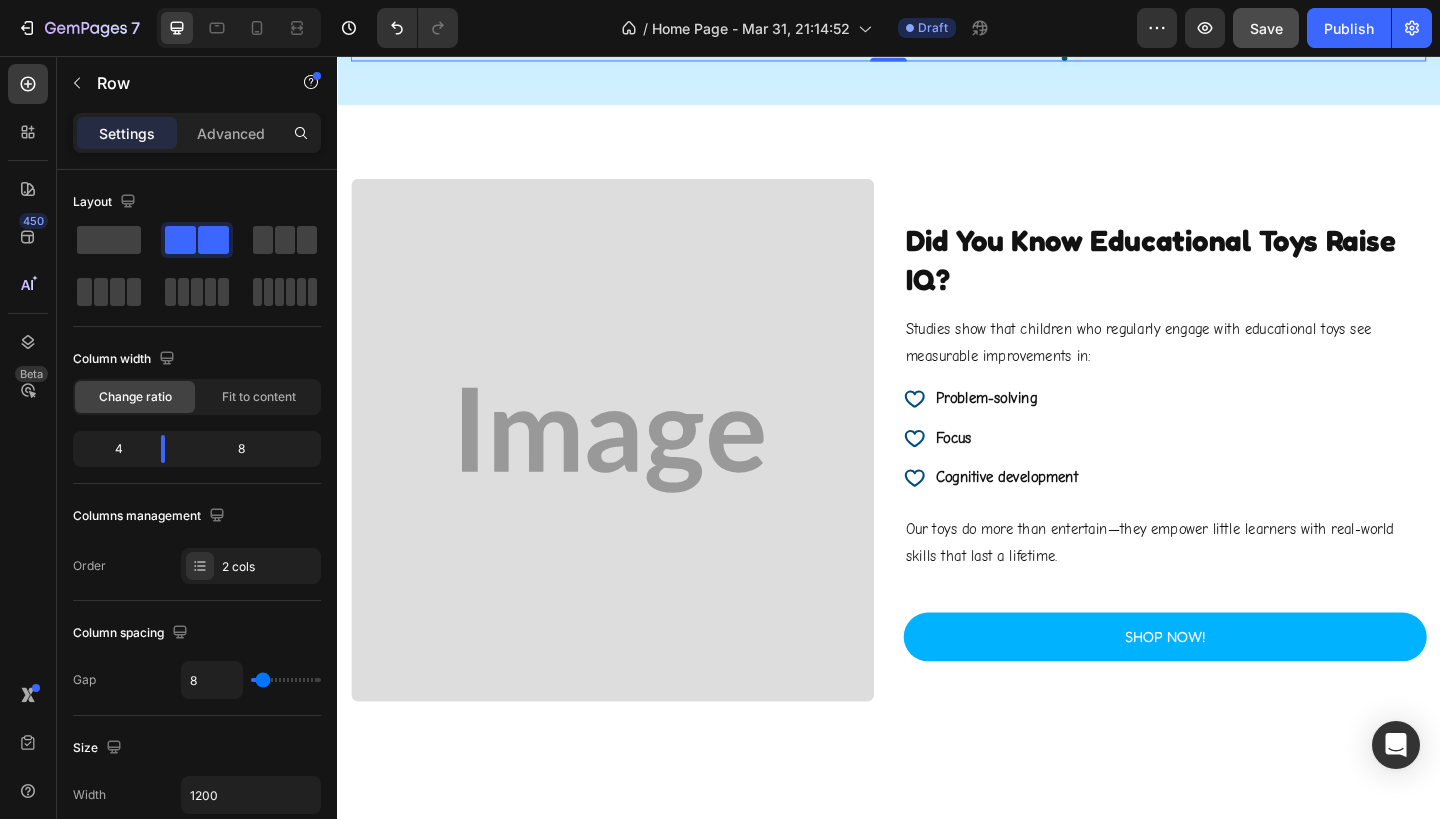 scroll, scrollTop: 922, scrollLeft: 0, axis: vertical 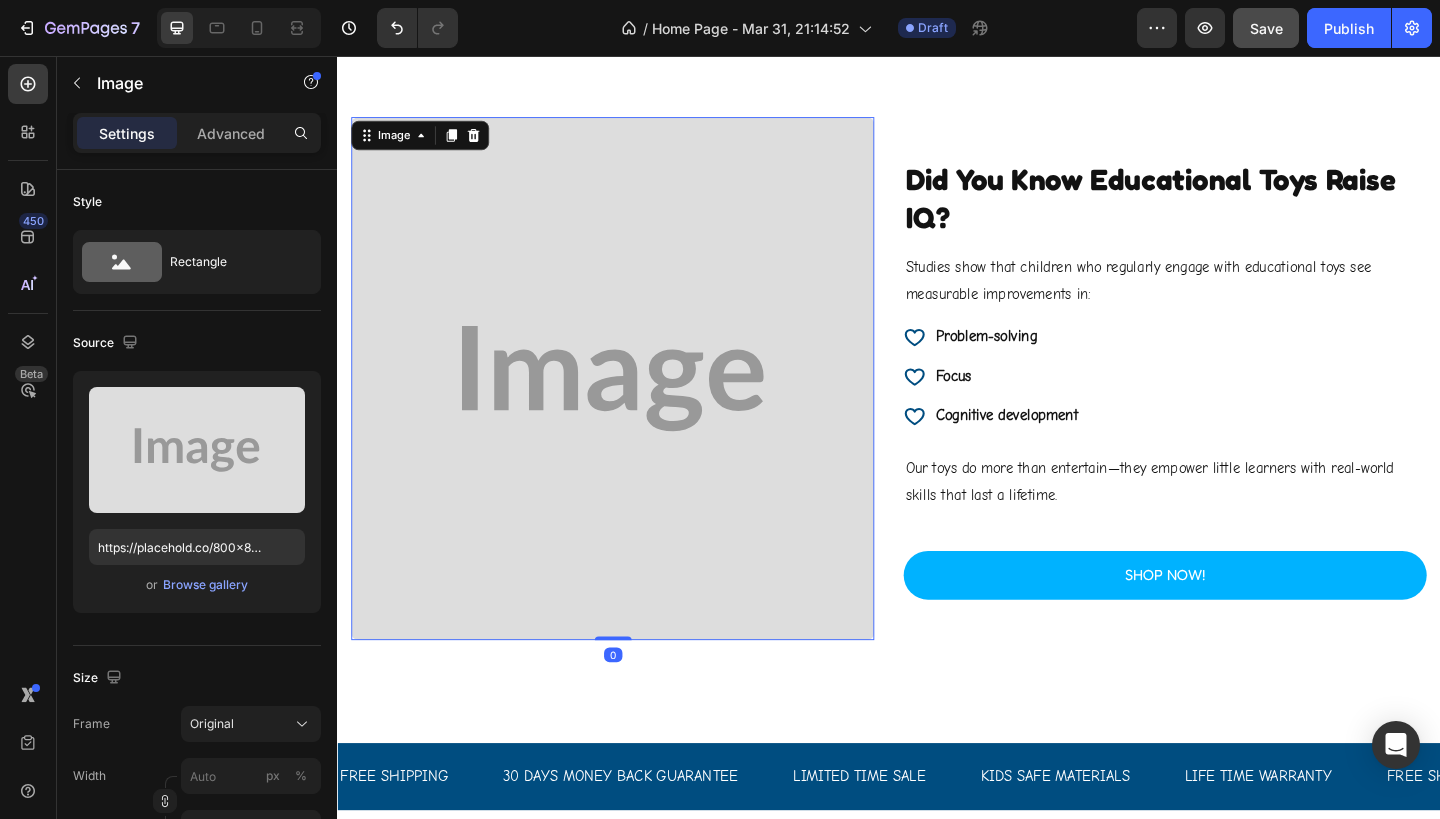 click at bounding box center (636, 407) 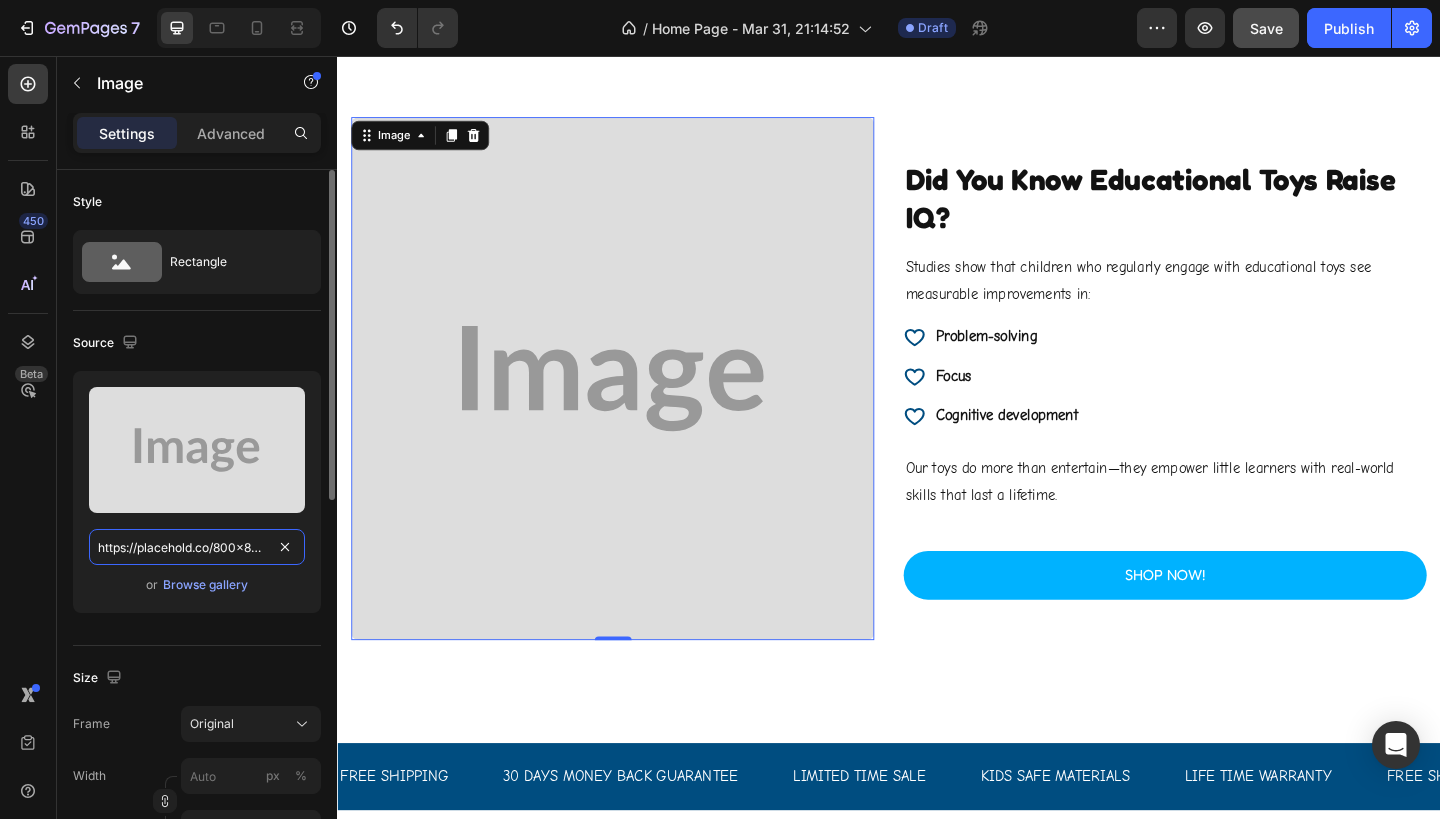 click on "https://placehold.co/800x800?text=Image" at bounding box center [197, 547] 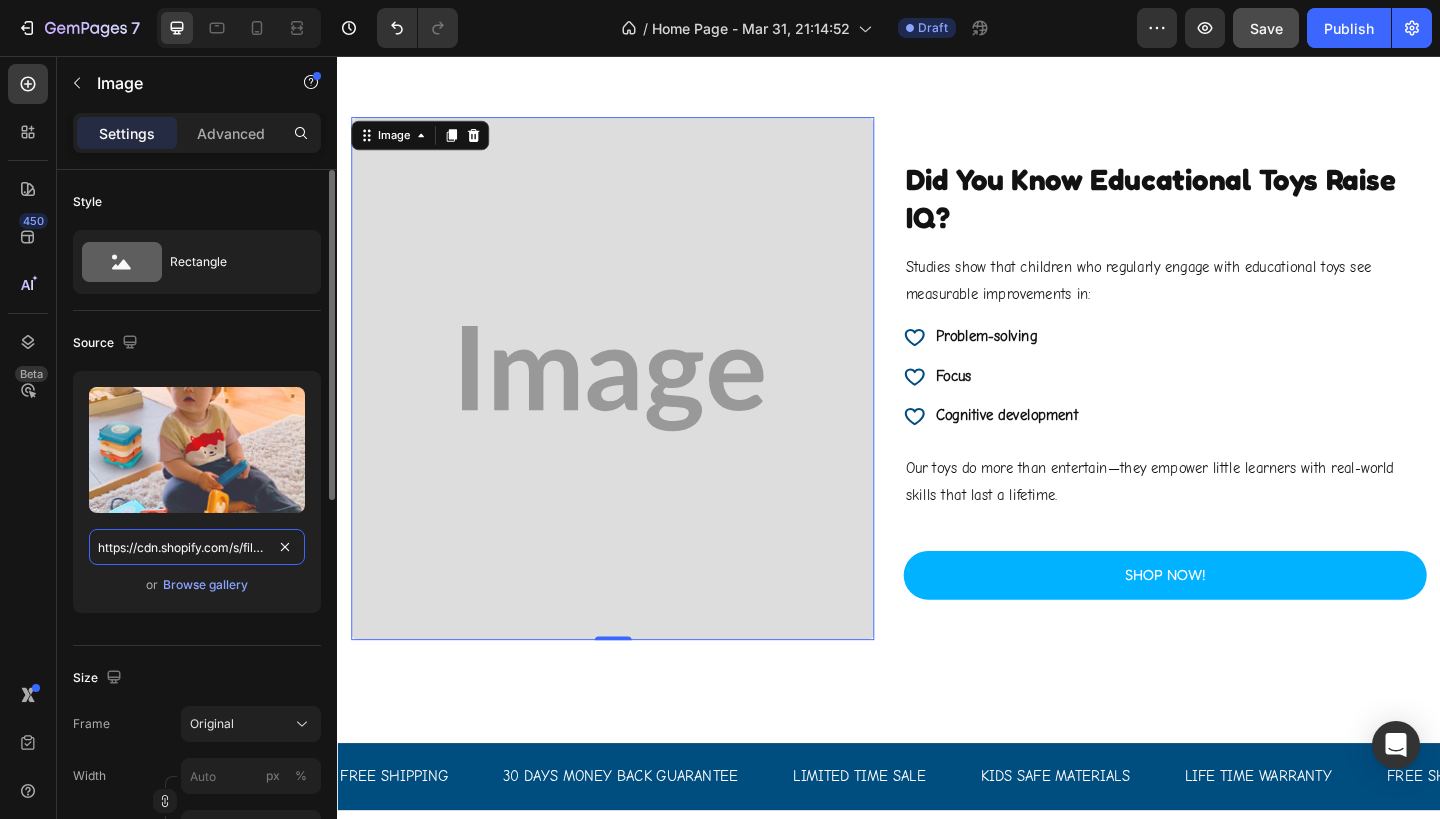 scroll, scrollTop: 0, scrollLeft: 618, axis: horizontal 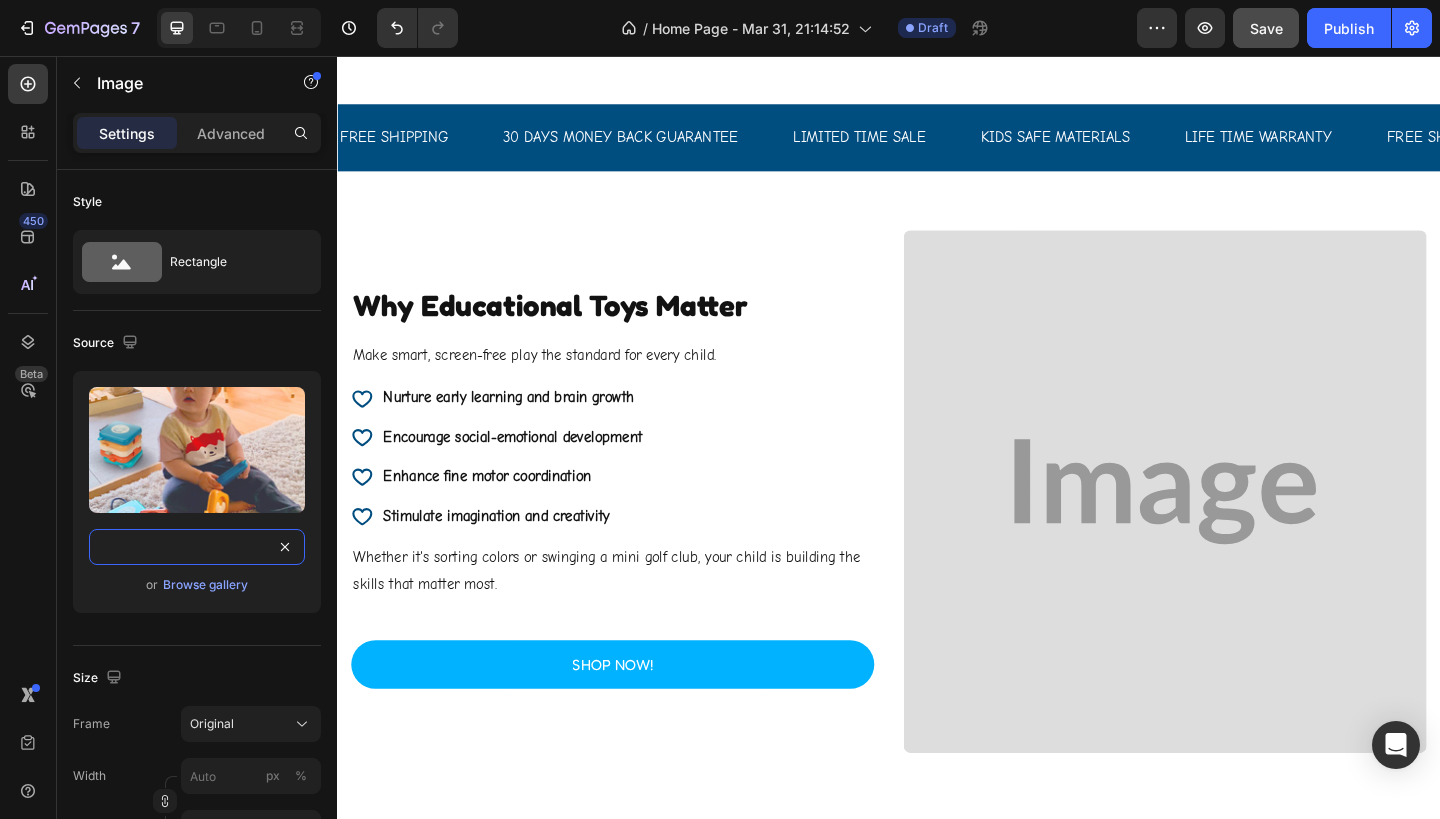 type on "https://cdn.shopify.com/s/files/1/0889/9474/2456/files/gempages_577728782526317509-c0e78633-1cce-48d3-8faa-ca0188869c06.png" 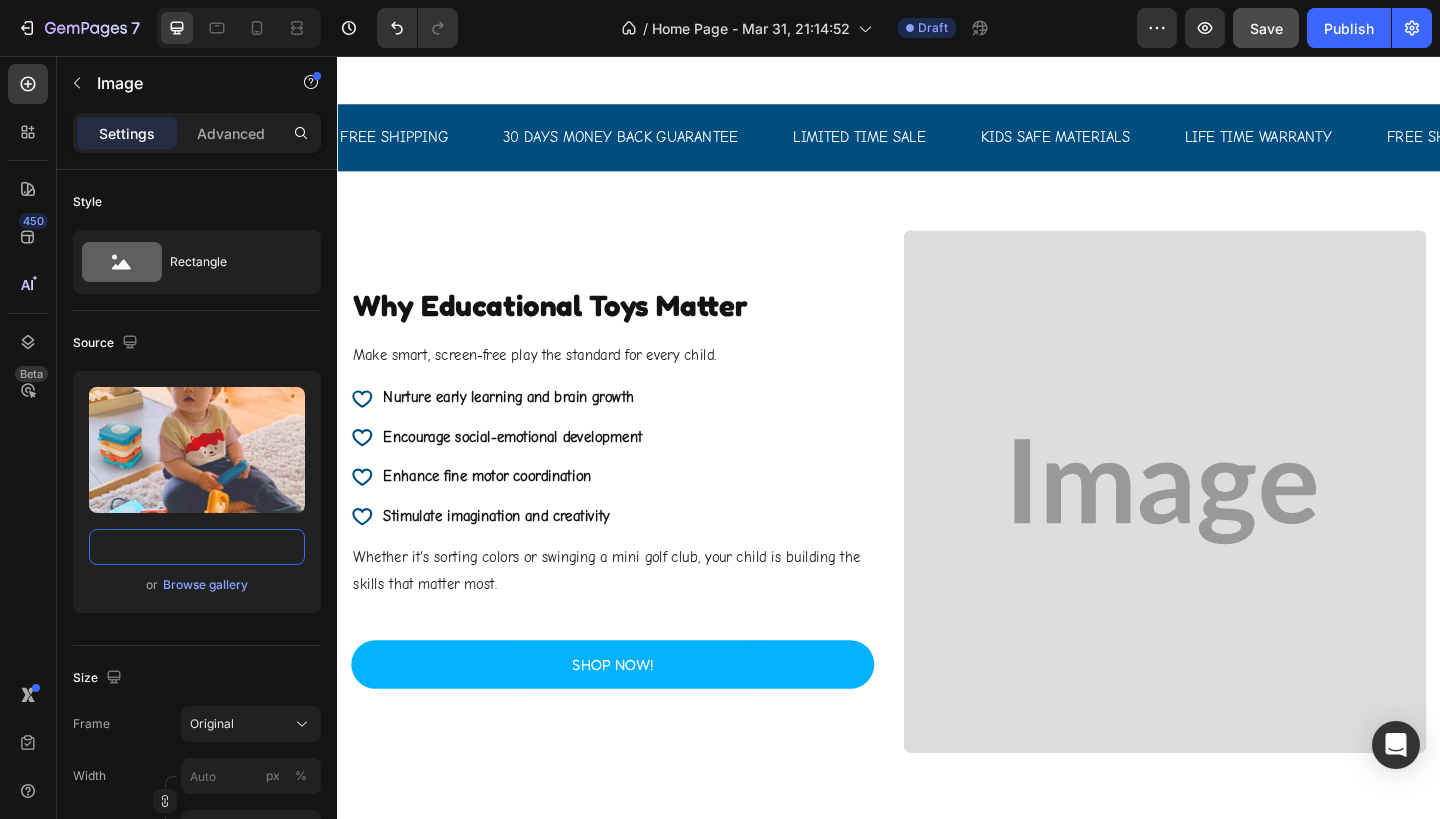 scroll, scrollTop: 0, scrollLeft: 0, axis: both 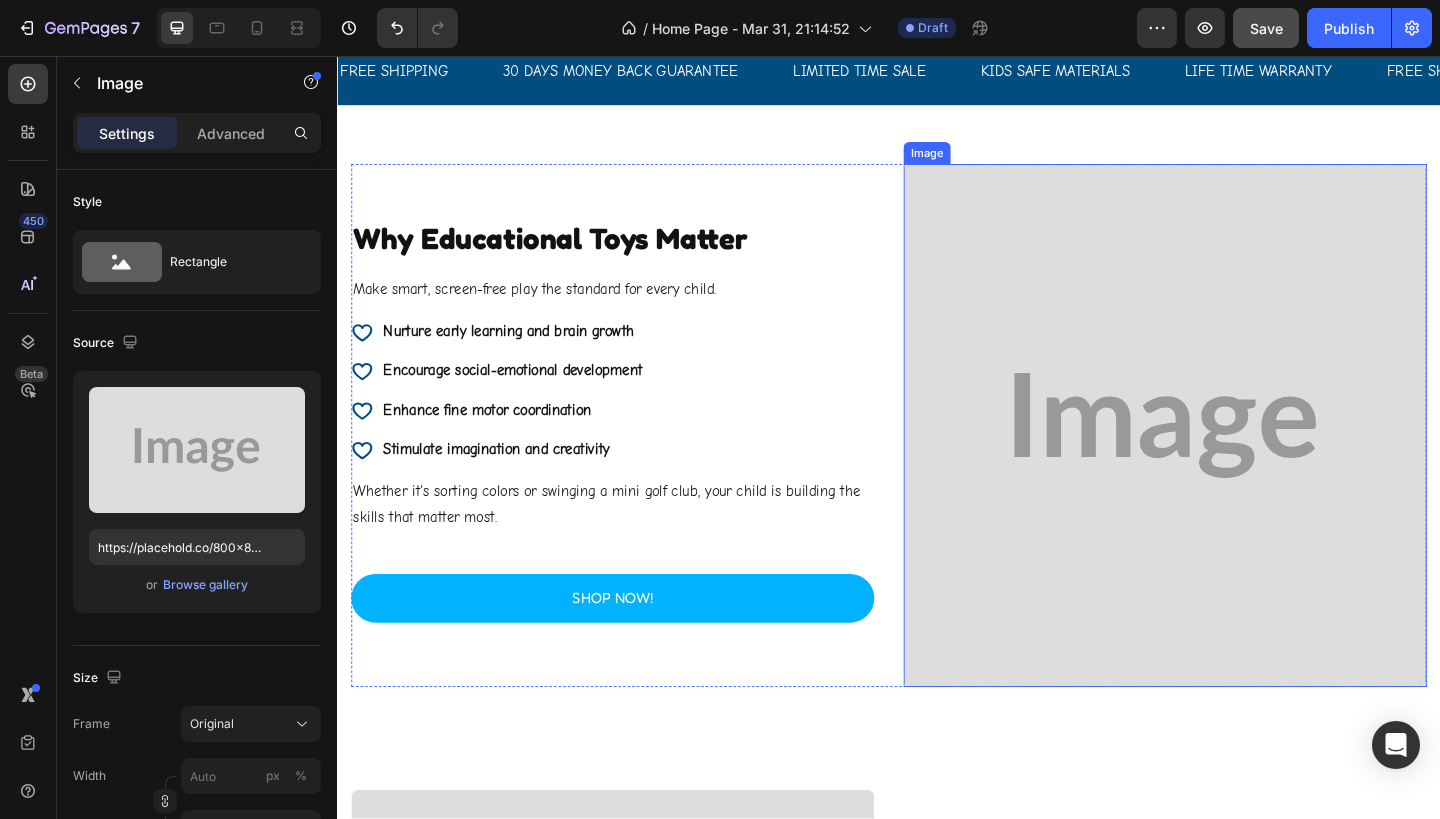 click at bounding box center [1237, 458] 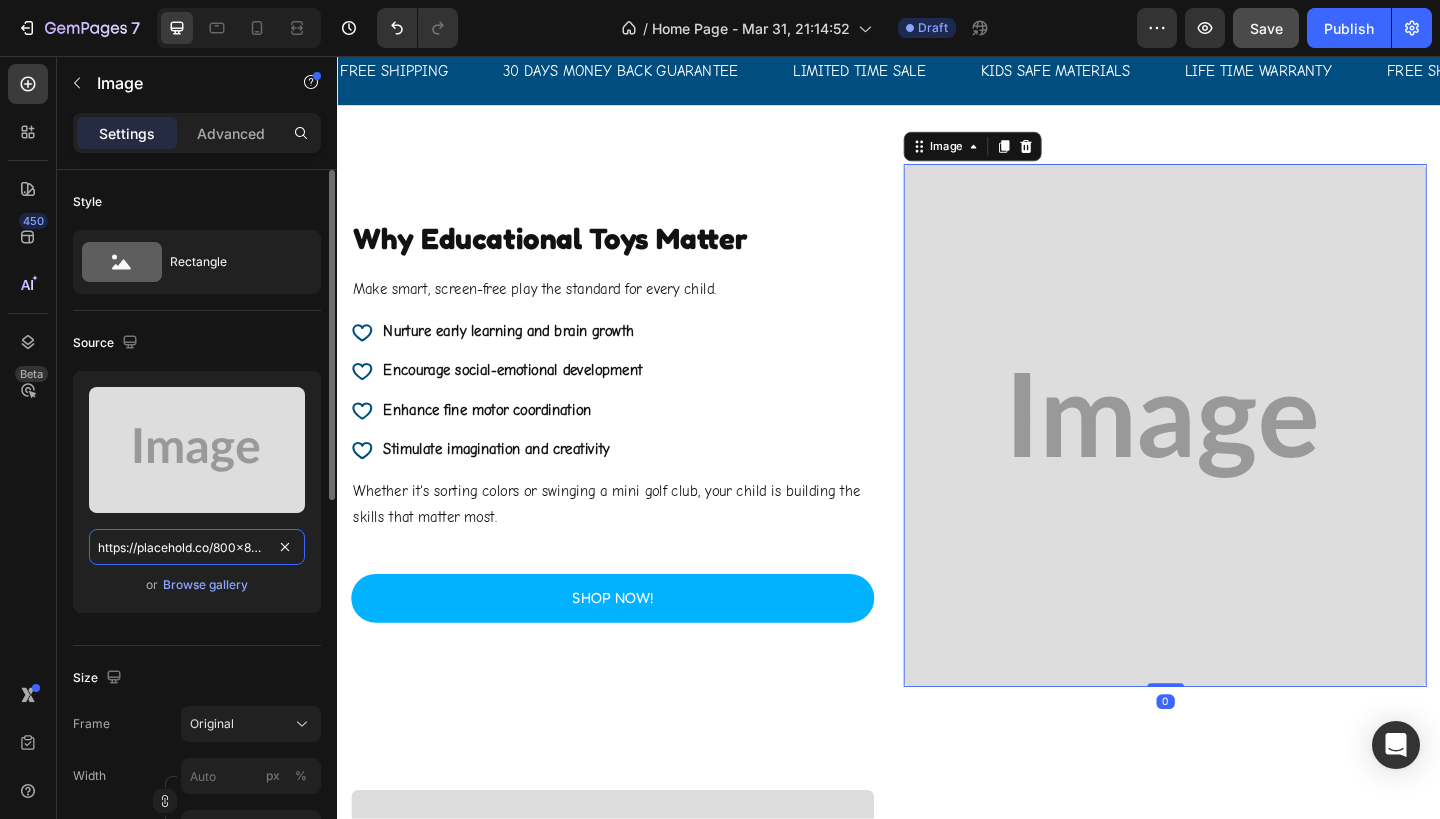 click on "https://placehold.co/800x800?text=Image" at bounding box center [197, 547] 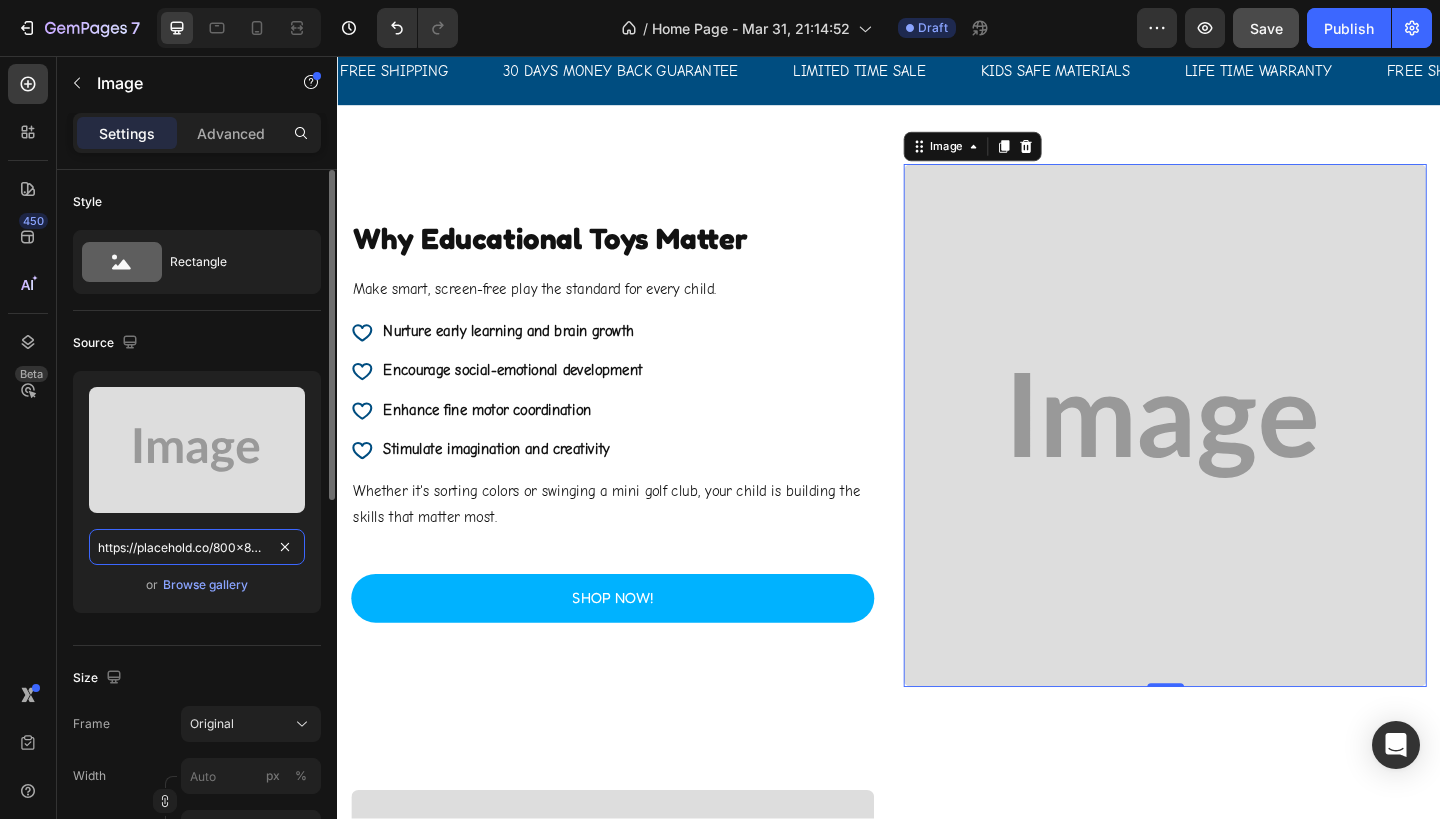 click on "https://placehold.co/800x800?text=Image" at bounding box center (197, 547) 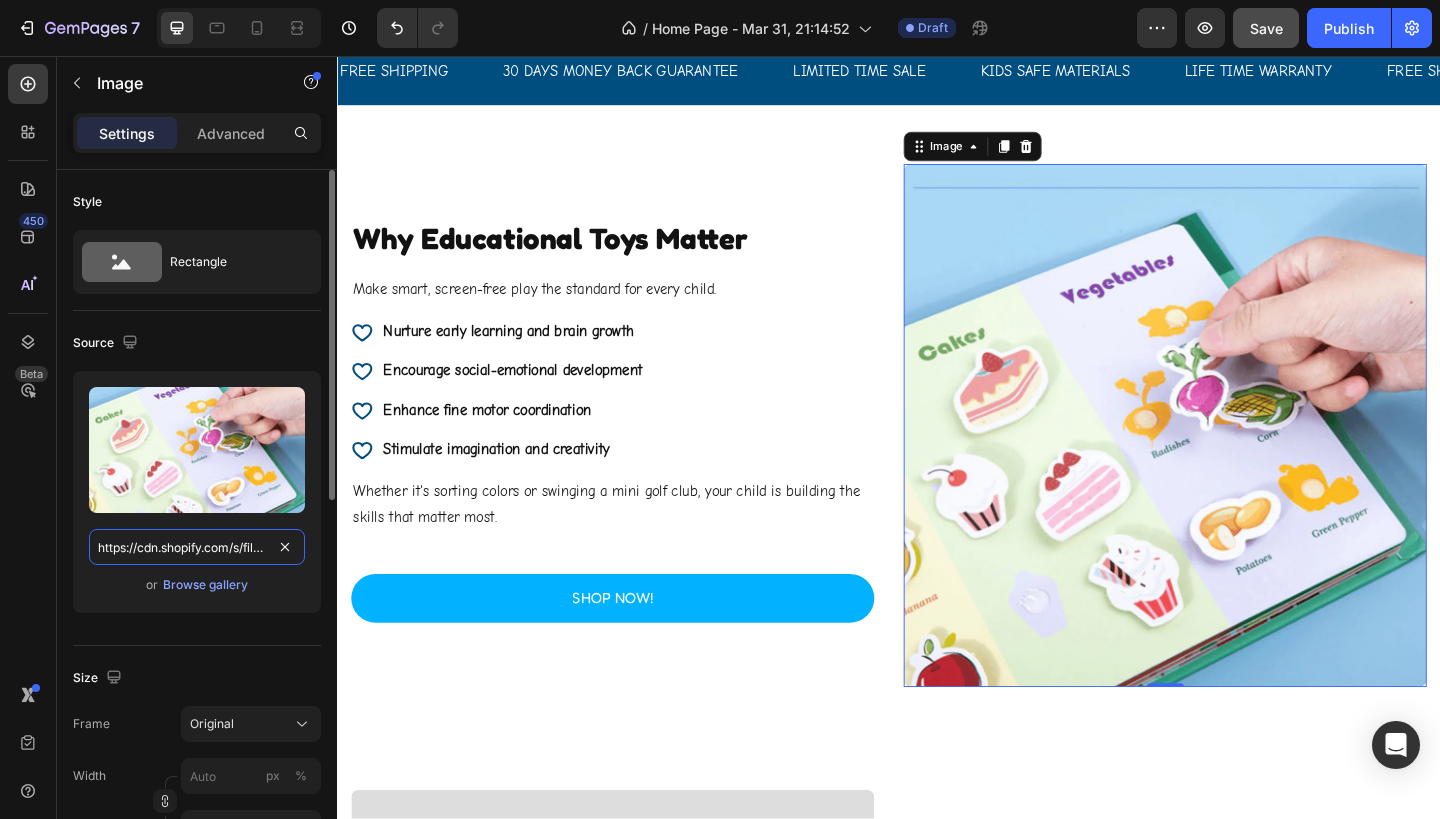 scroll, scrollTop: 0, scrollLeft: 626, axis: horizontal 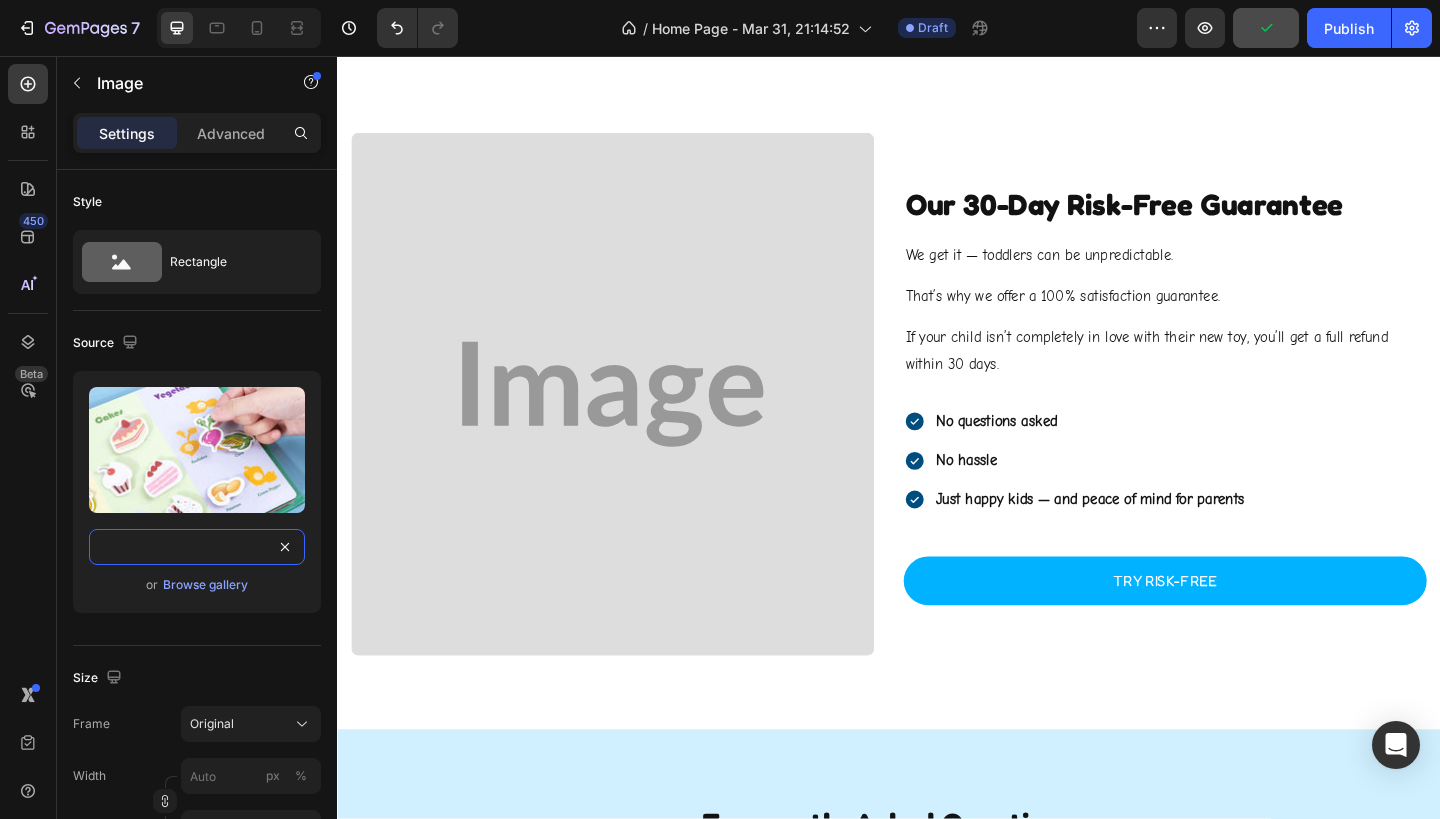 type on "https://cdn.shopify.com/s/files/1/0889/9474/2456/files/gempages_577728782526317509-1fb16c03-e93e-4445-8777-e8c881b95a60.webp" 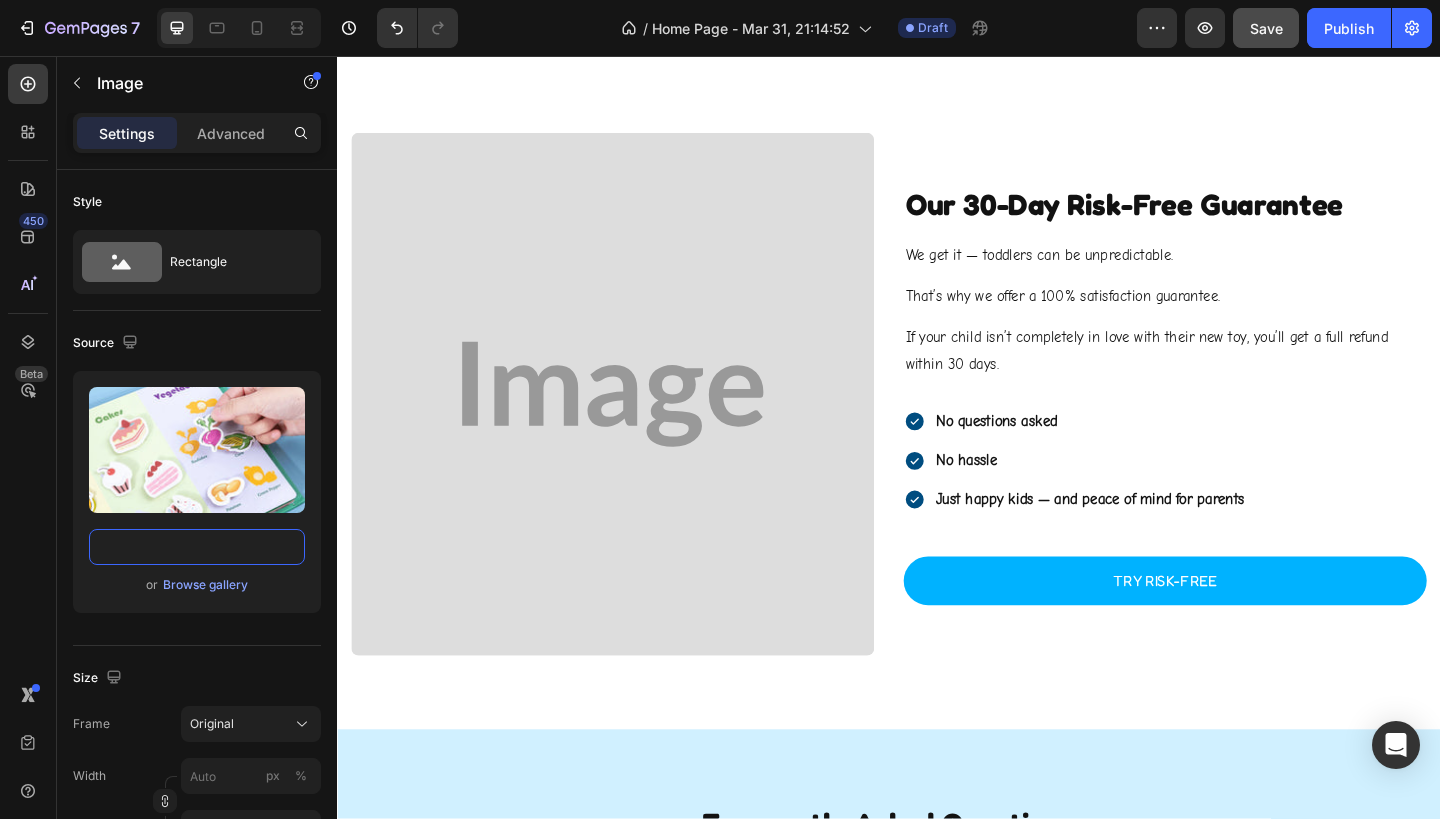 scroll, scrollTop: 0, scrollLeft: 0, axis: both 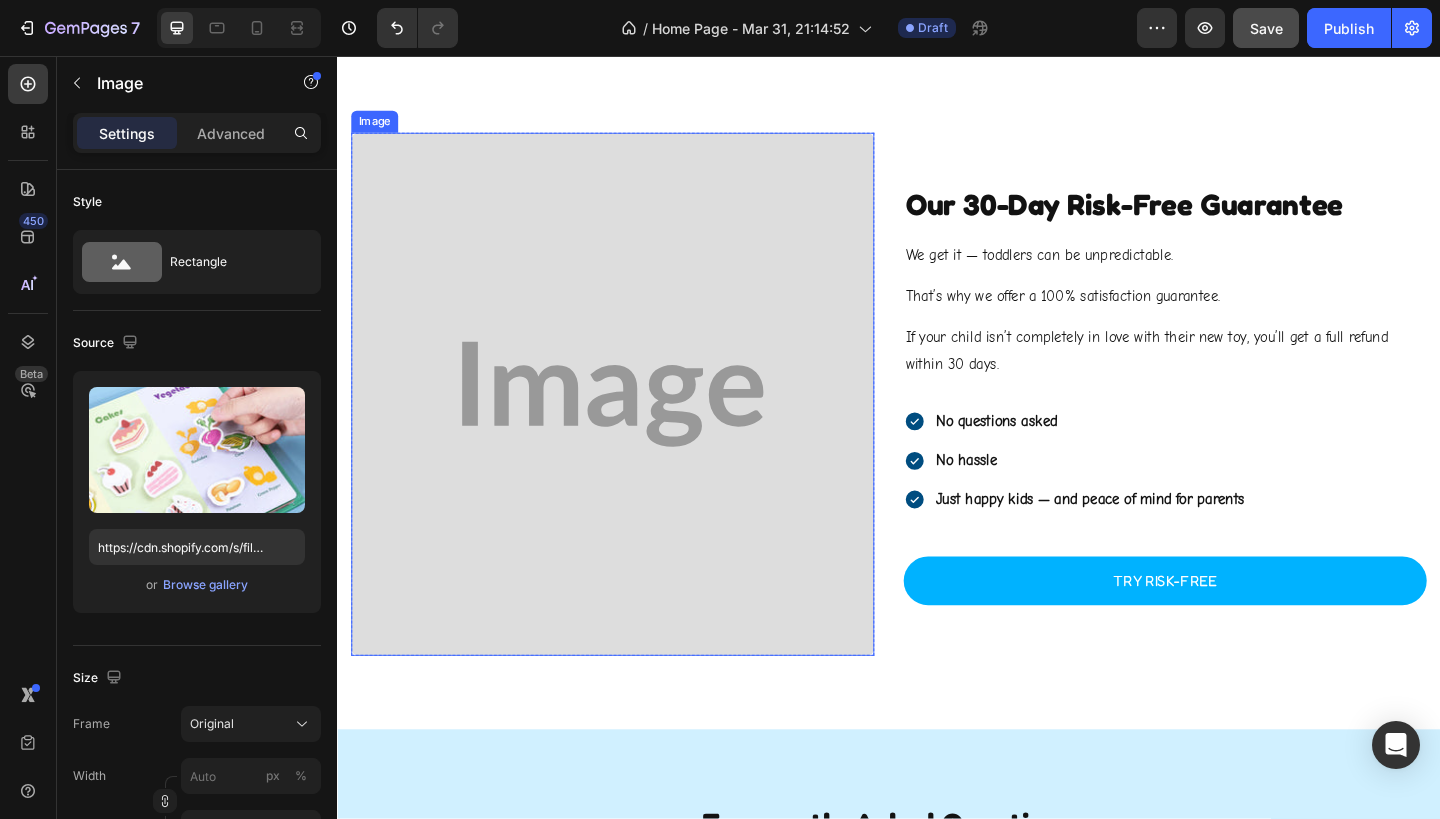 click at bounding box center (636, 424) 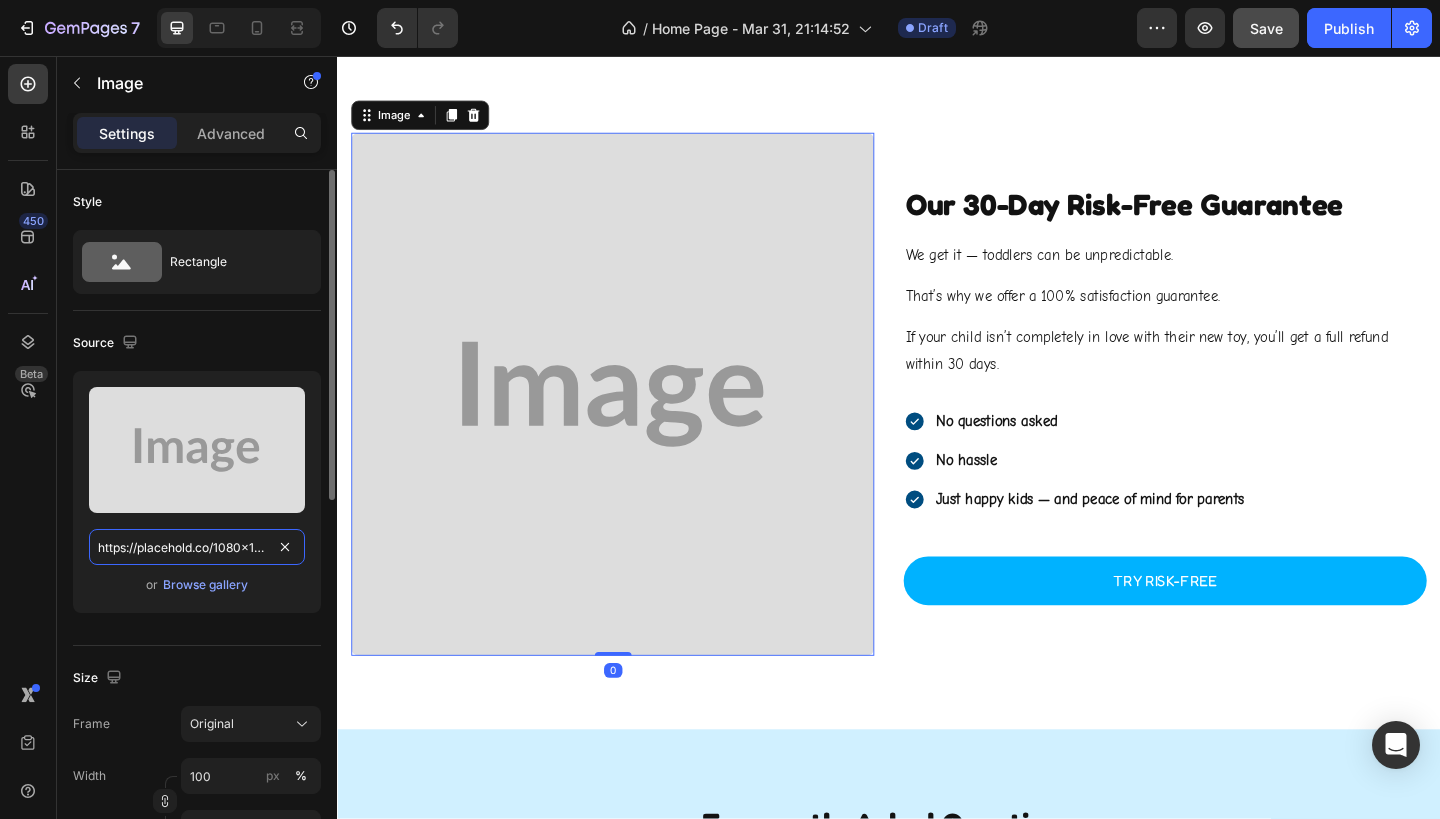 click on "https://placehold.co/1080x1080?text=Image" at bounding box center (197, 547) 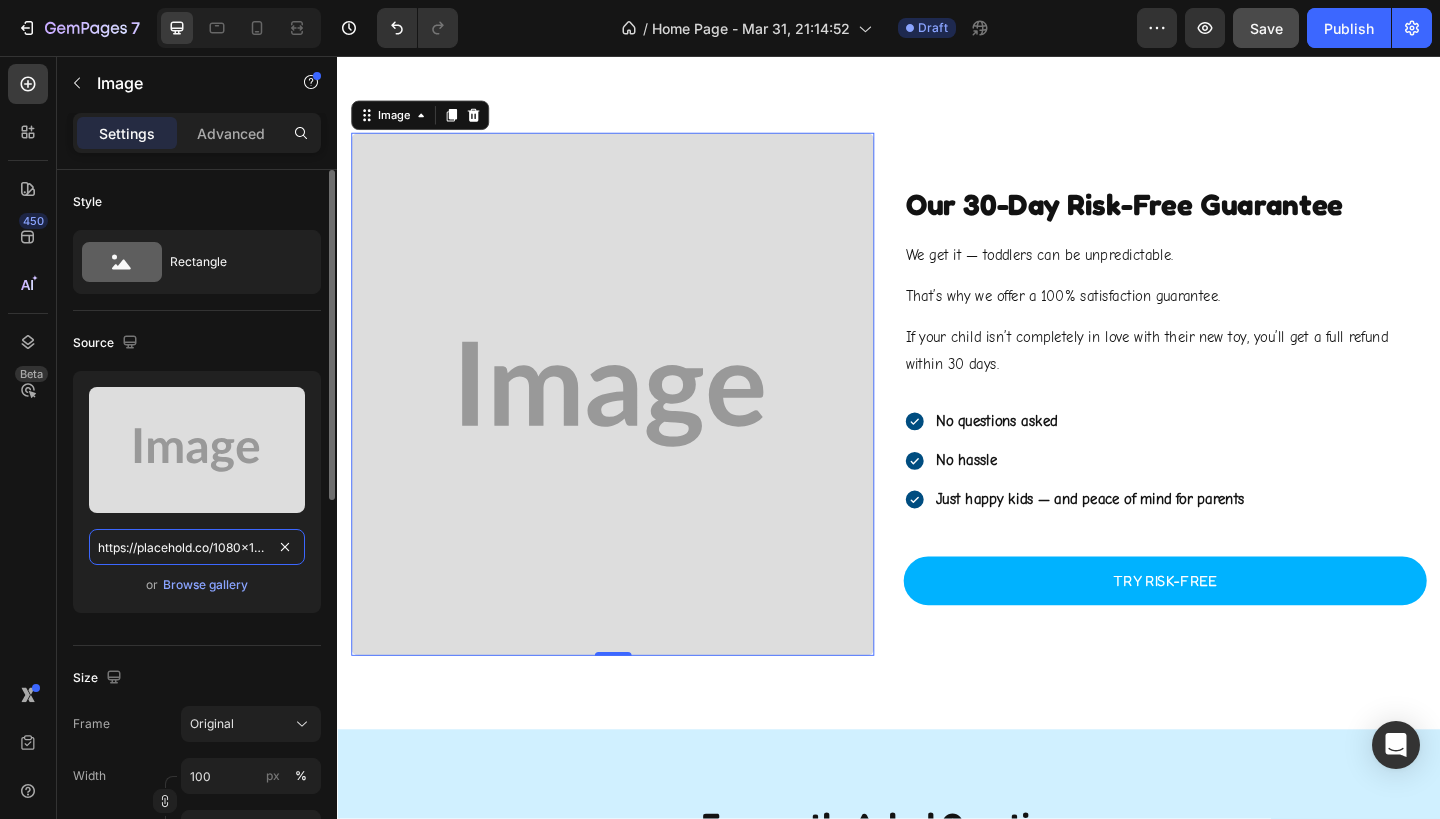 click on "https://placehold.co/1080x1080?text=Image" at bounding box center [197, 547] 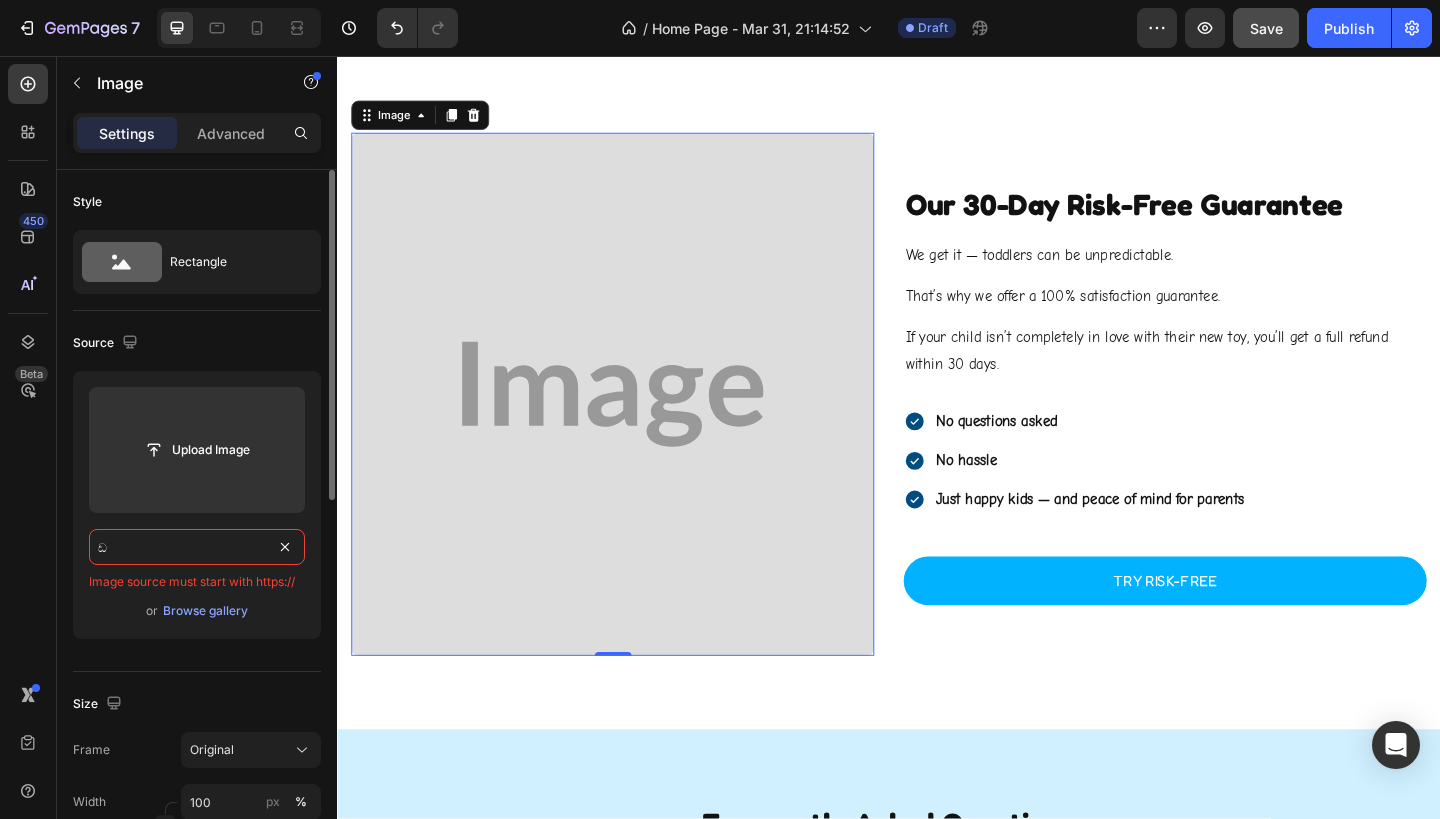 paste on "https://cdn.shopify.com/s/files/1/0889/9474/2456/files/gempages_577728782526317509-d770a705-e809-4612-bfc0-81402c45d073.webp" 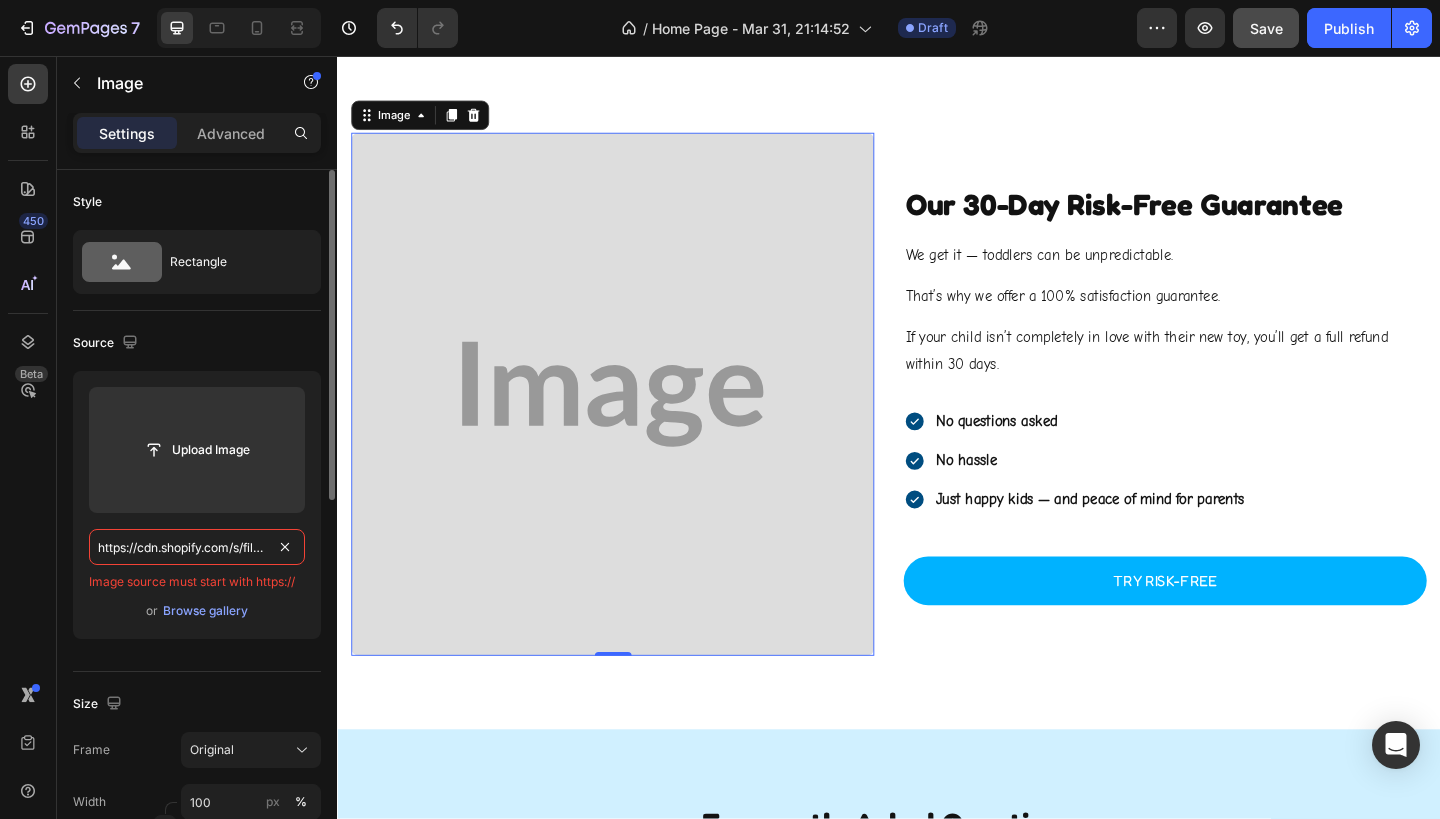 scroll, scrollTop: 0, scrollLeft: 628, axis: horizontal 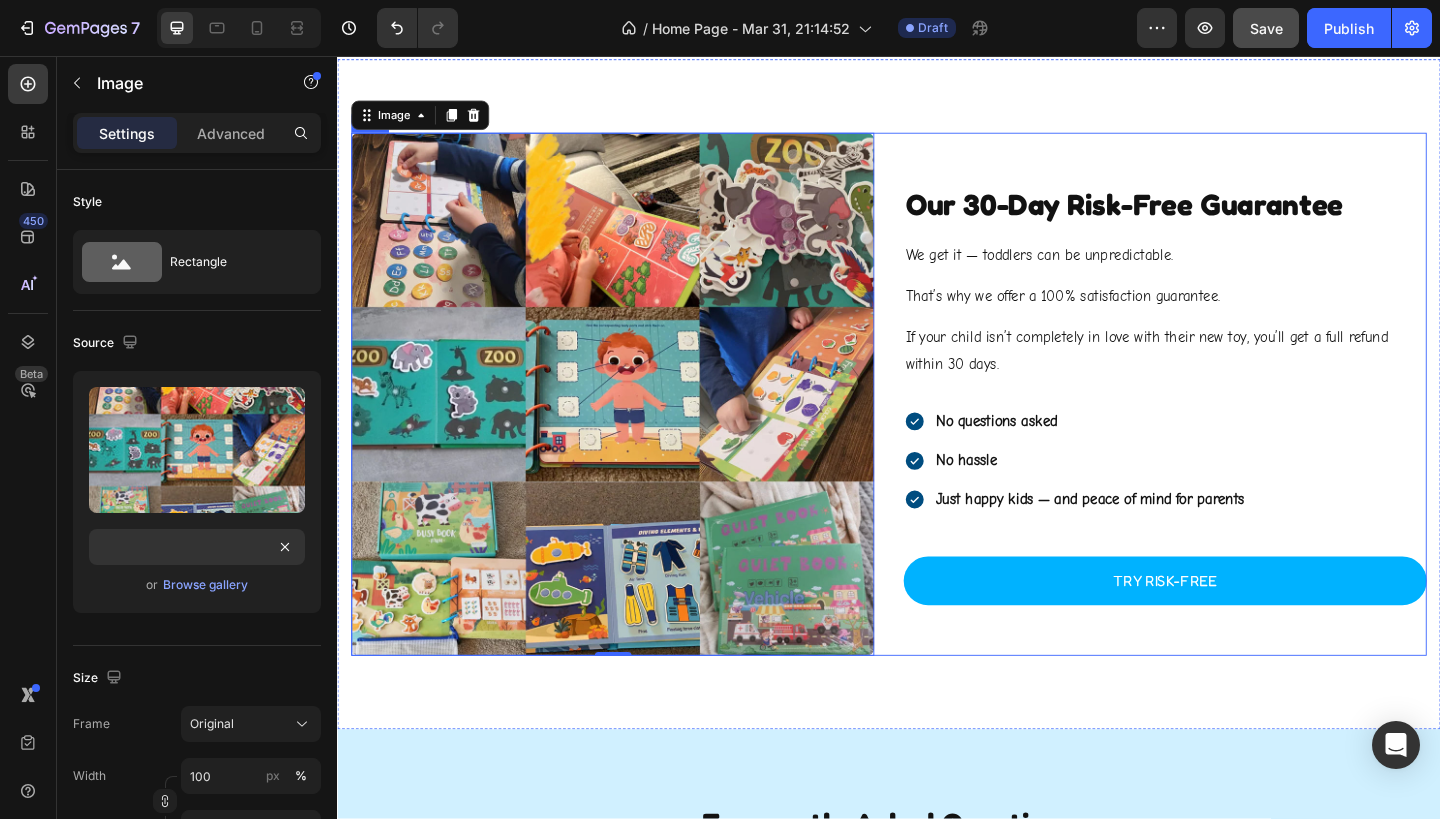 click on "Our 30-Day Risk-Free Guarantee Heading We get it — toddlers can be unpredictable. Text Block That’s why we offer a 100% satisfaction guarantee. Text Block If your child isn’t completely in love with their new toy, you’ll get a full refund within 30 days. Text Block Row
No questions asked
No hassle
Just happy kids — and peace of mind for parents Item List Try Risk-Free Button Row Row" at bounding box center [1237, 424] 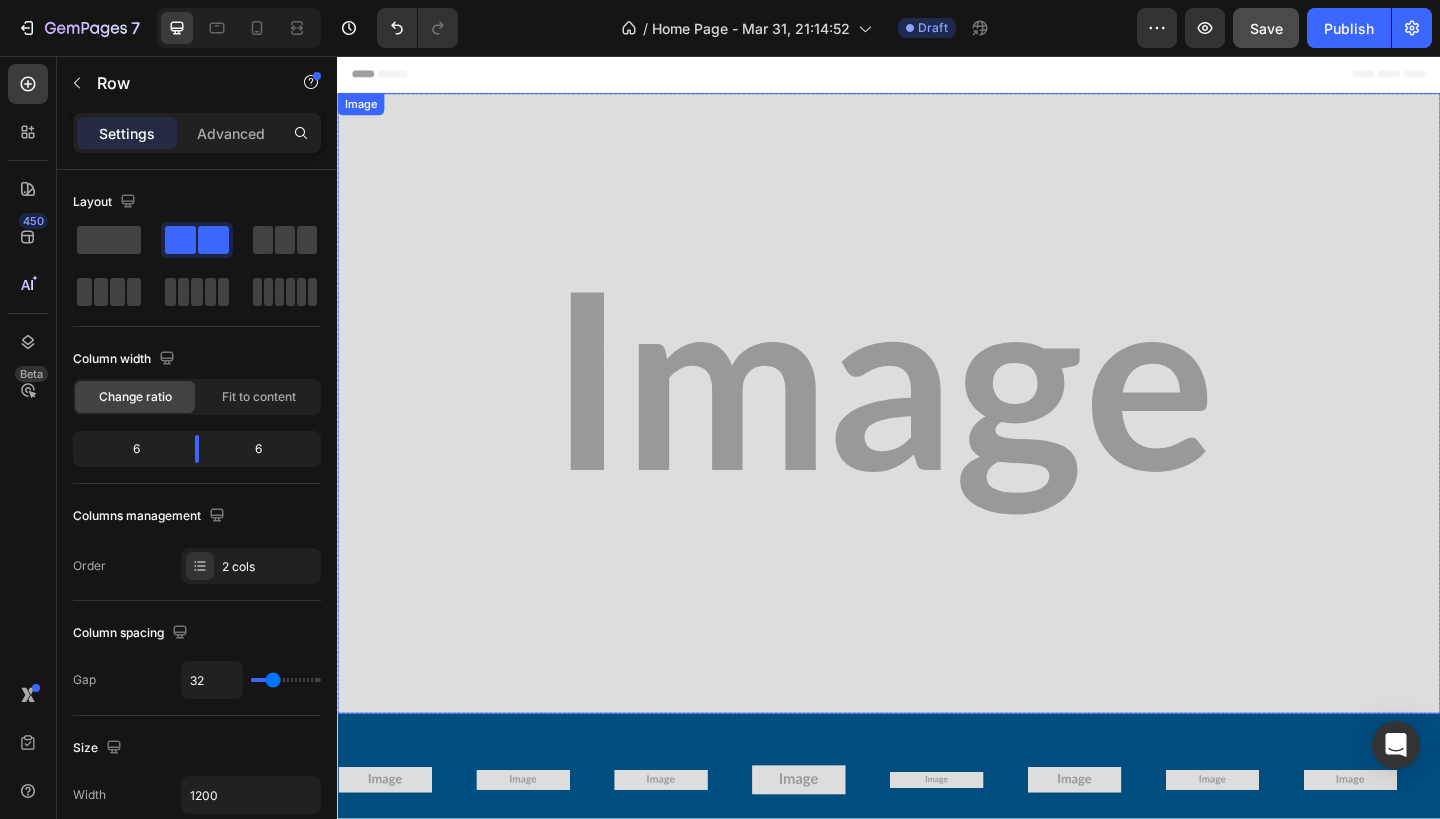 scroll, scrollTop: 159, scrollLeft: 0, axis: vertical 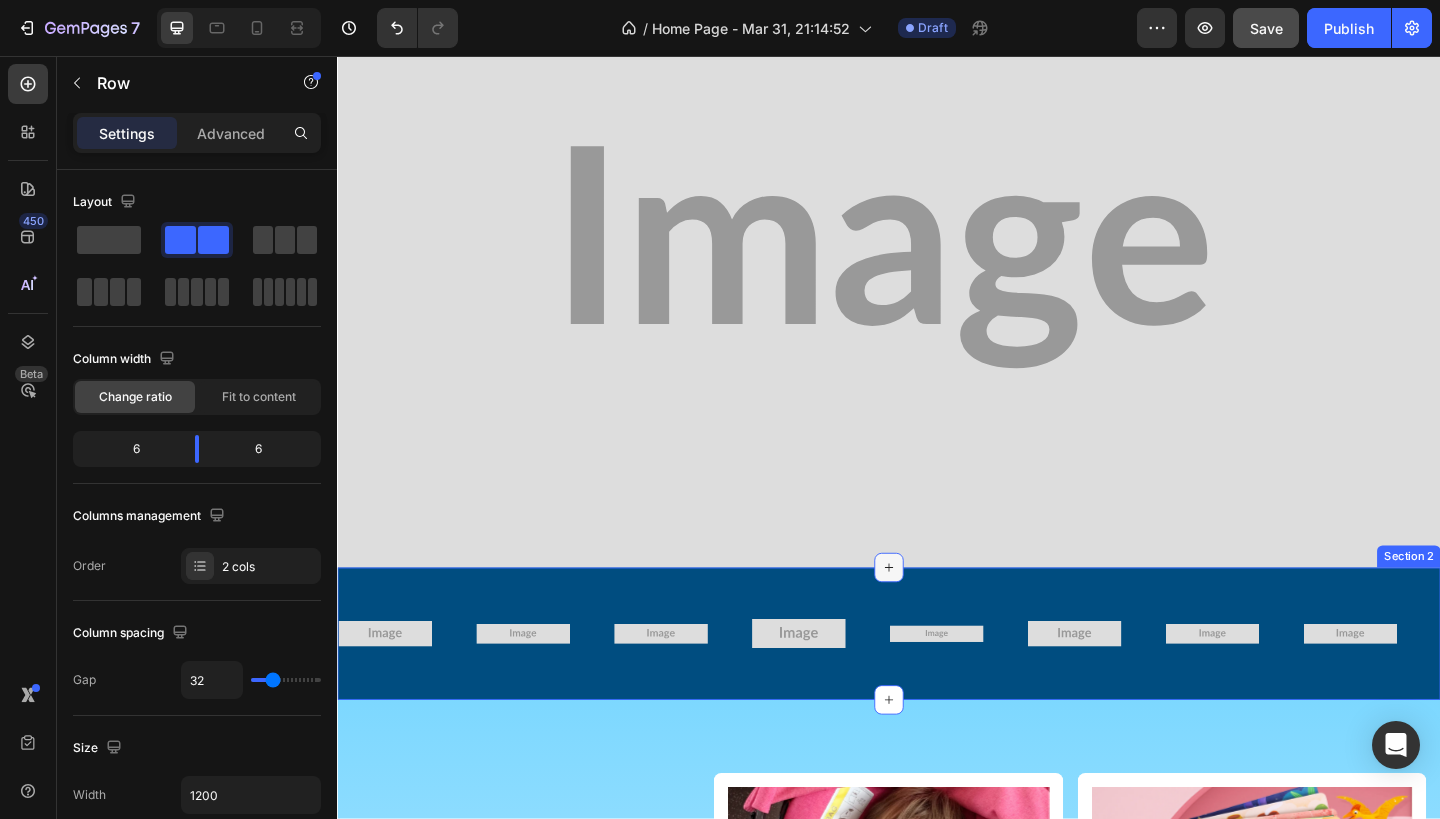click 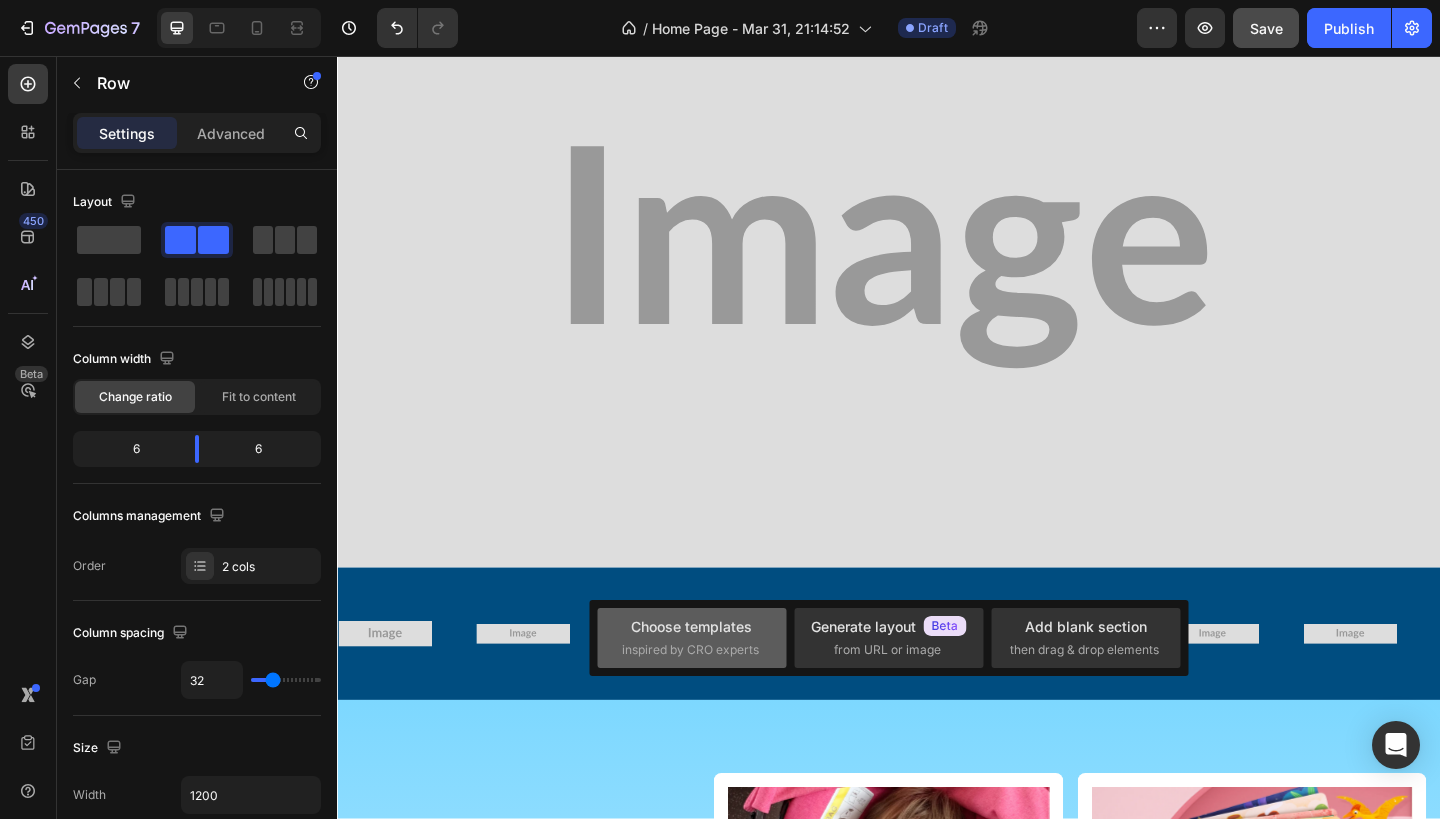 click on "Choose templates  inspired by CRO experts" at bounding box center [692, 637] 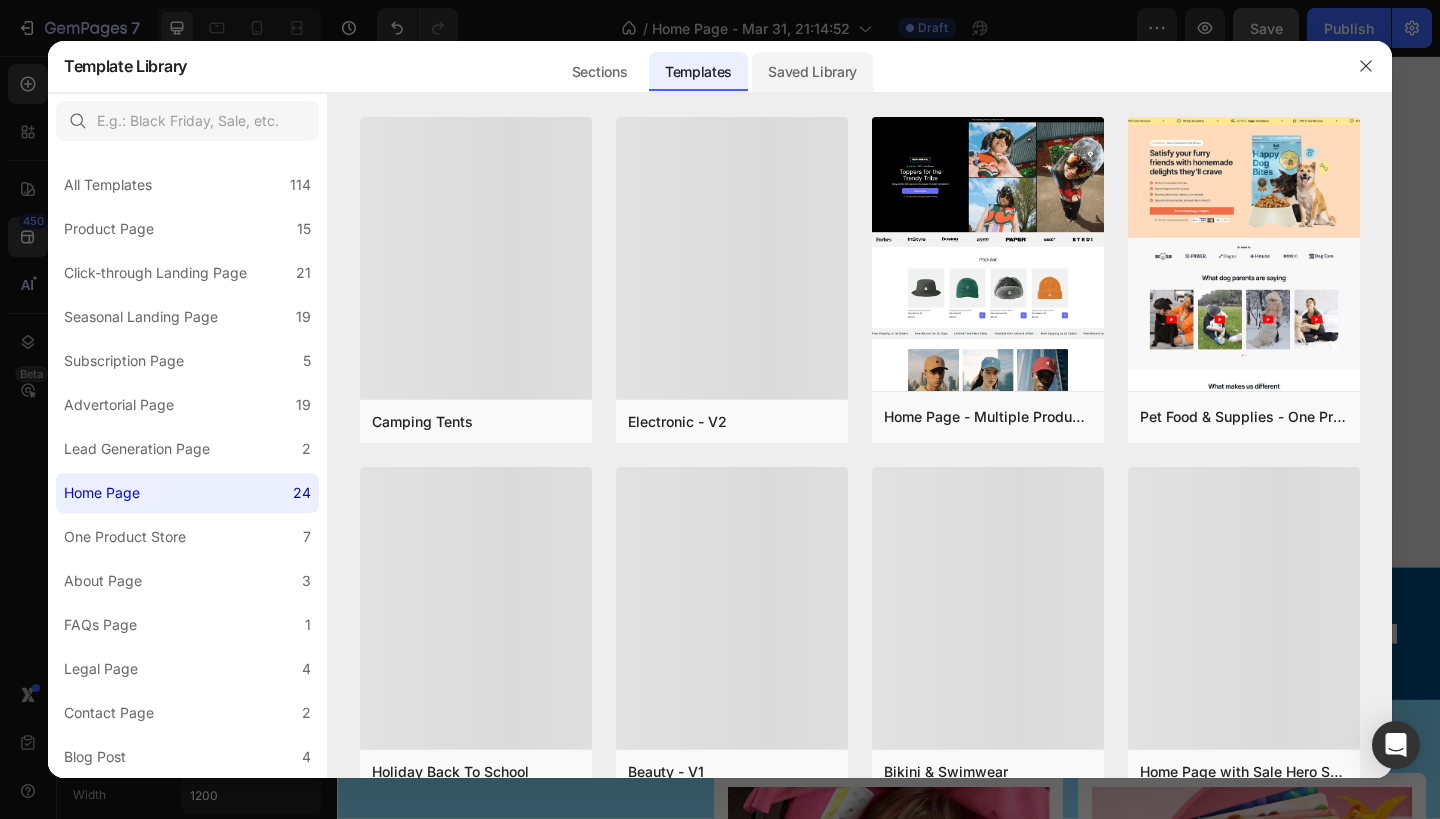 click on "Saved Library" 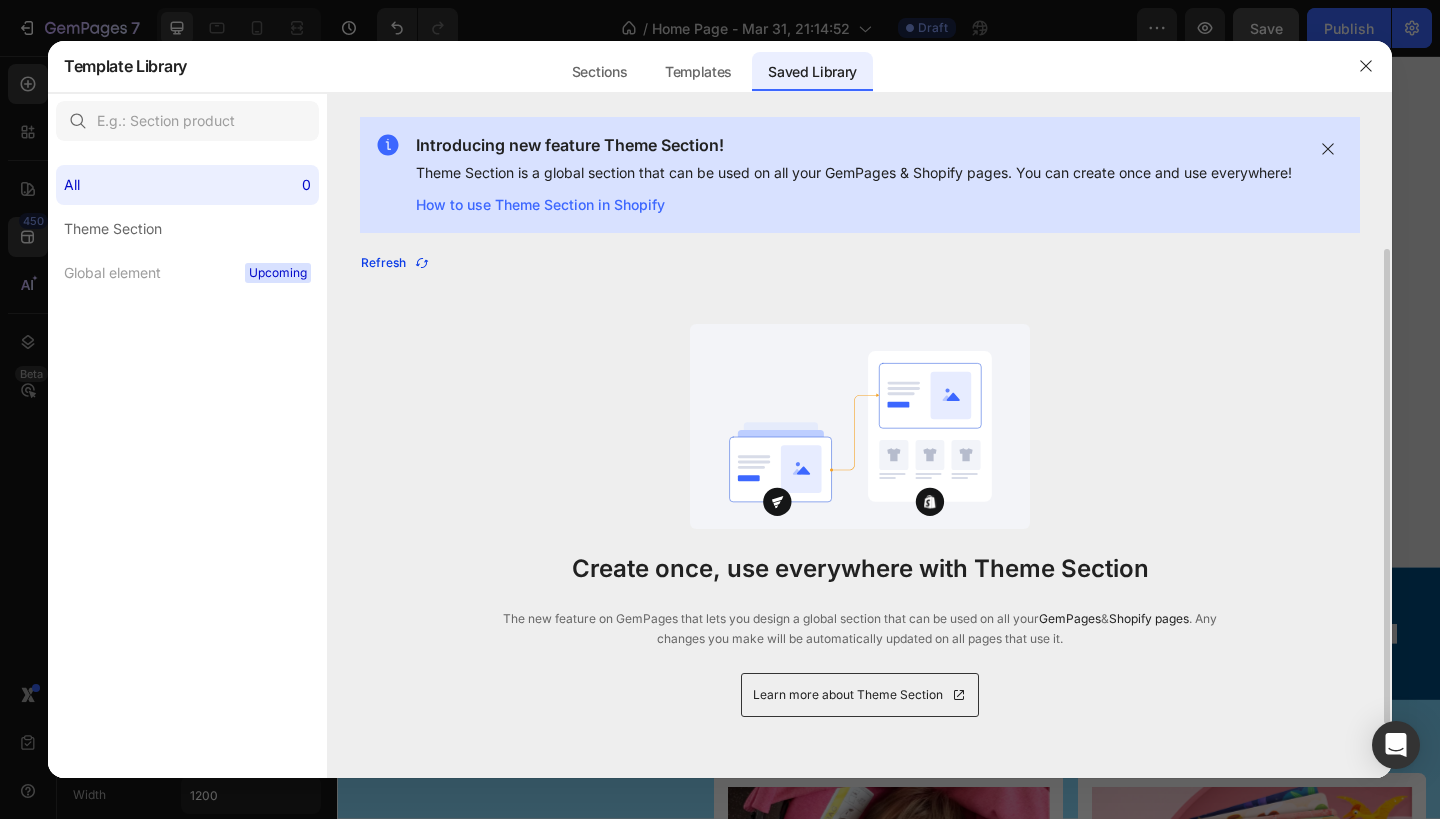 click on "Refresh" at bounding box center (395, 263) 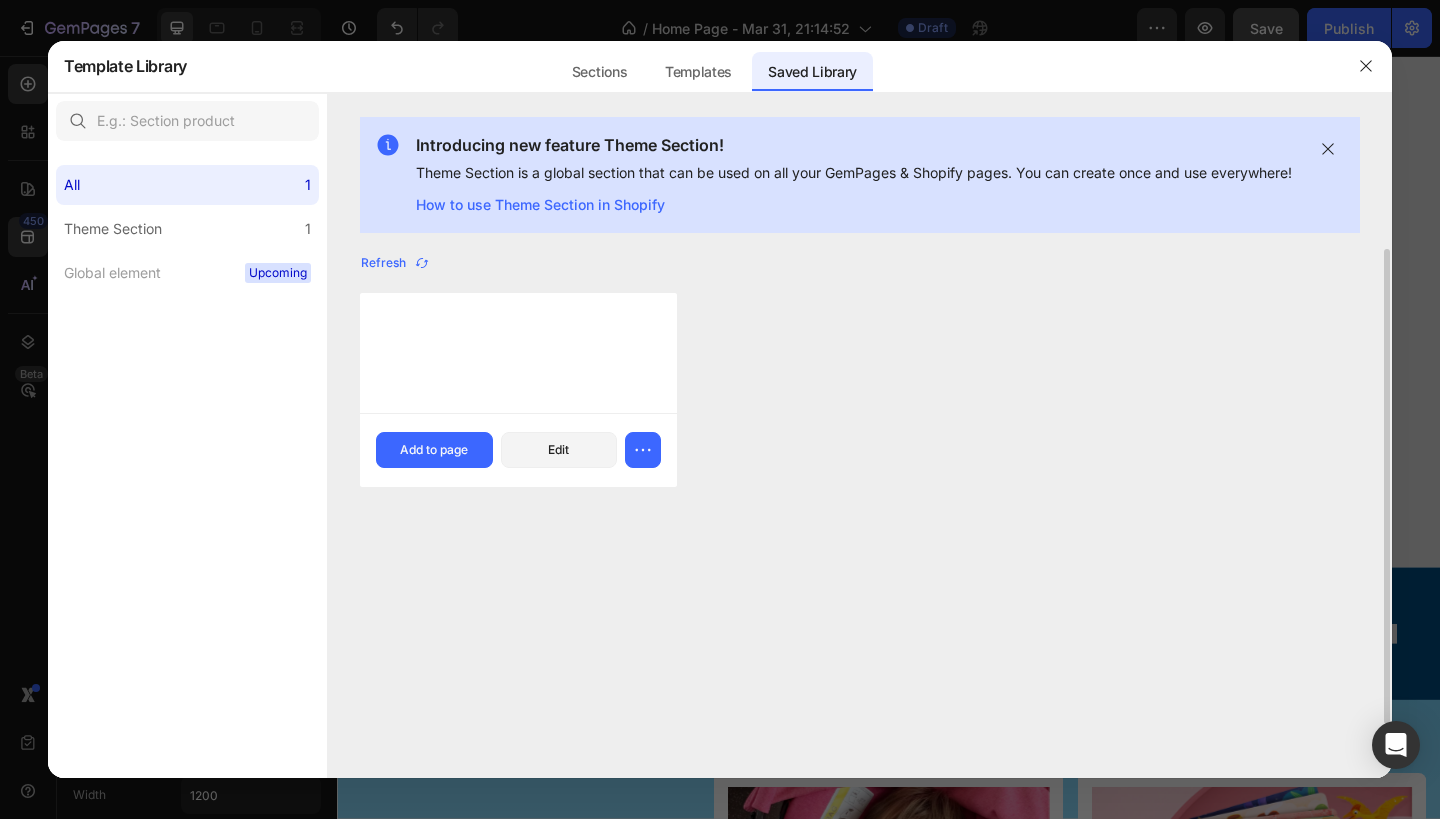 click at bounding box center [518, 353] 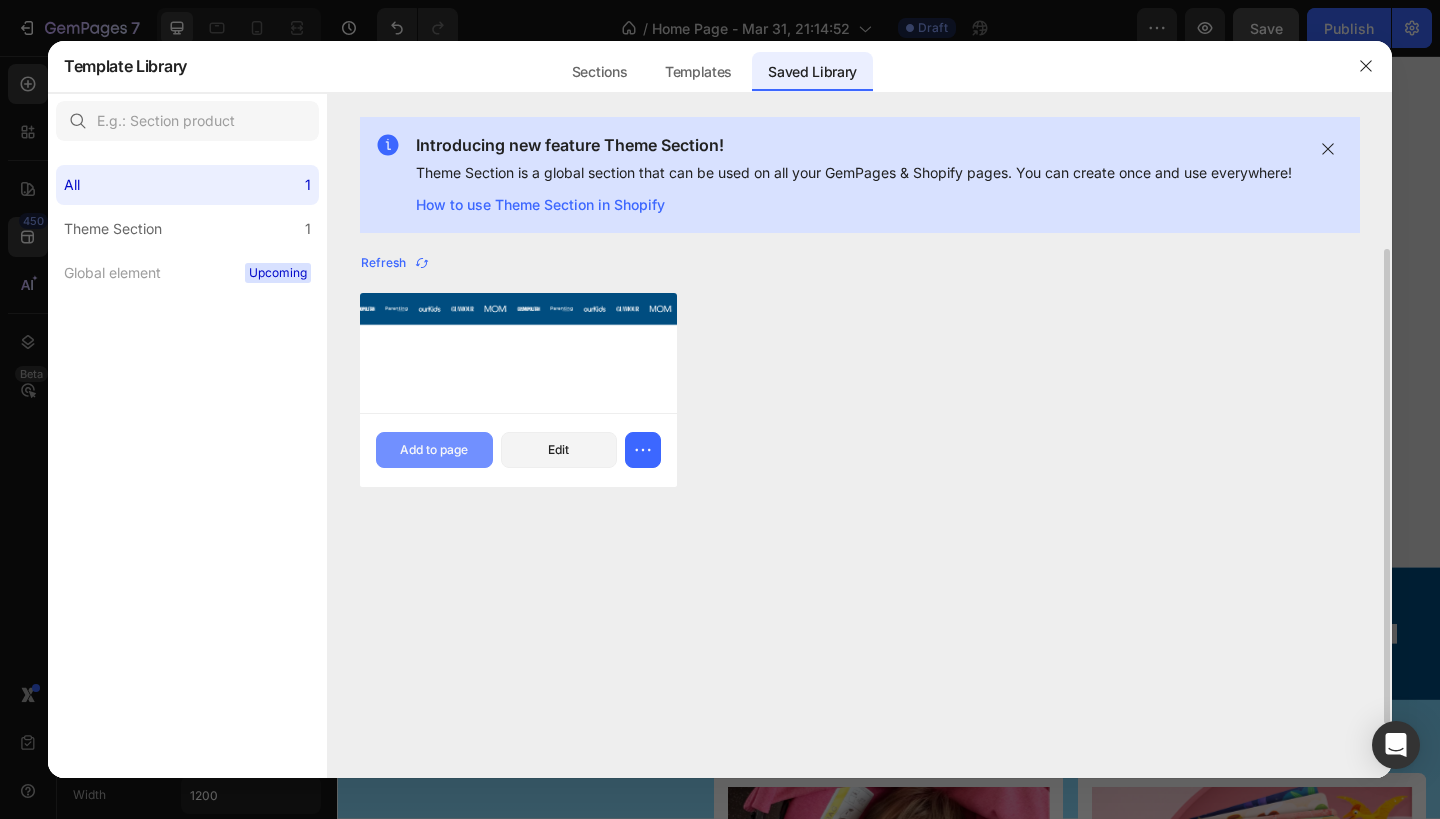click on "Add to page" at bounding box center [434, 450] 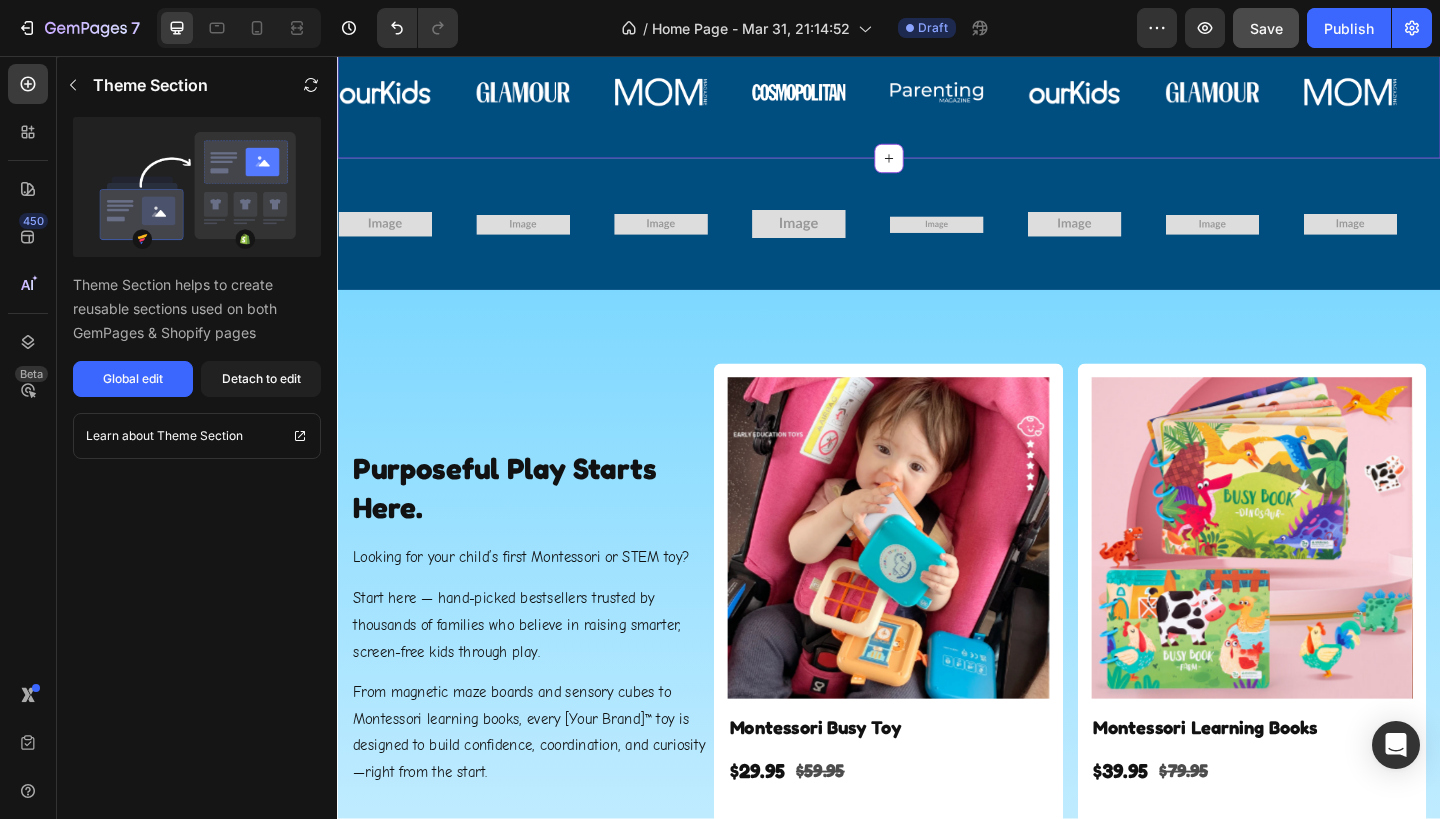 scroll, scrollTop: 754, scrollLeft: 0, axis: vertical 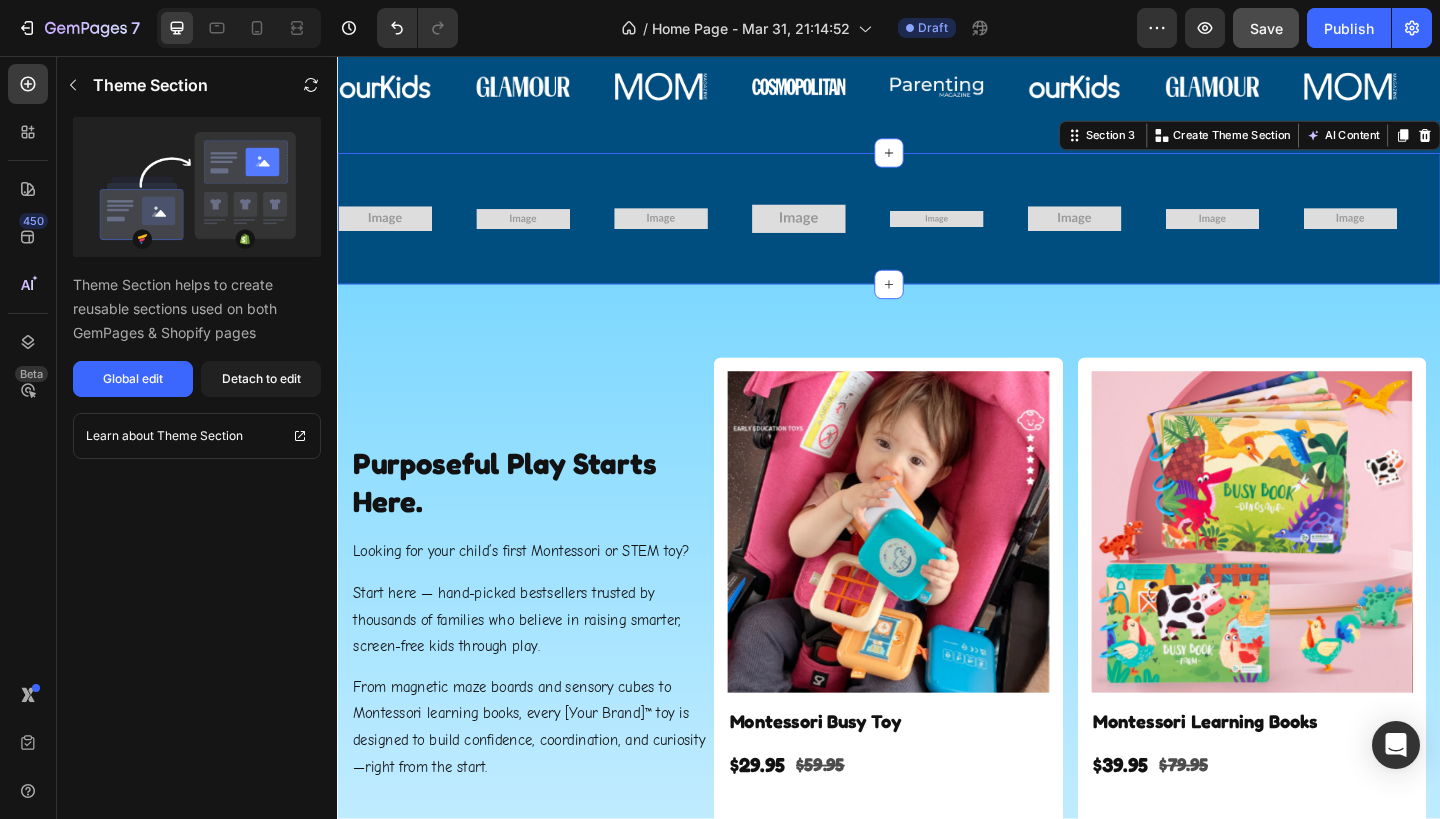click on "Image Image Image Image Image Image Image Image Image Image Image Image Image Image Image Image Image Image Image Image Image Image Image Image Image Image Image Image Image Image Marquee Section 3   You can create reusable sections Create Theme Section AI Content Write with GemAI What would you like to describe here? Tone and Voice Persuasive Product Montessori Busy Toy Show more Generate" at bounding box center [937, 234] 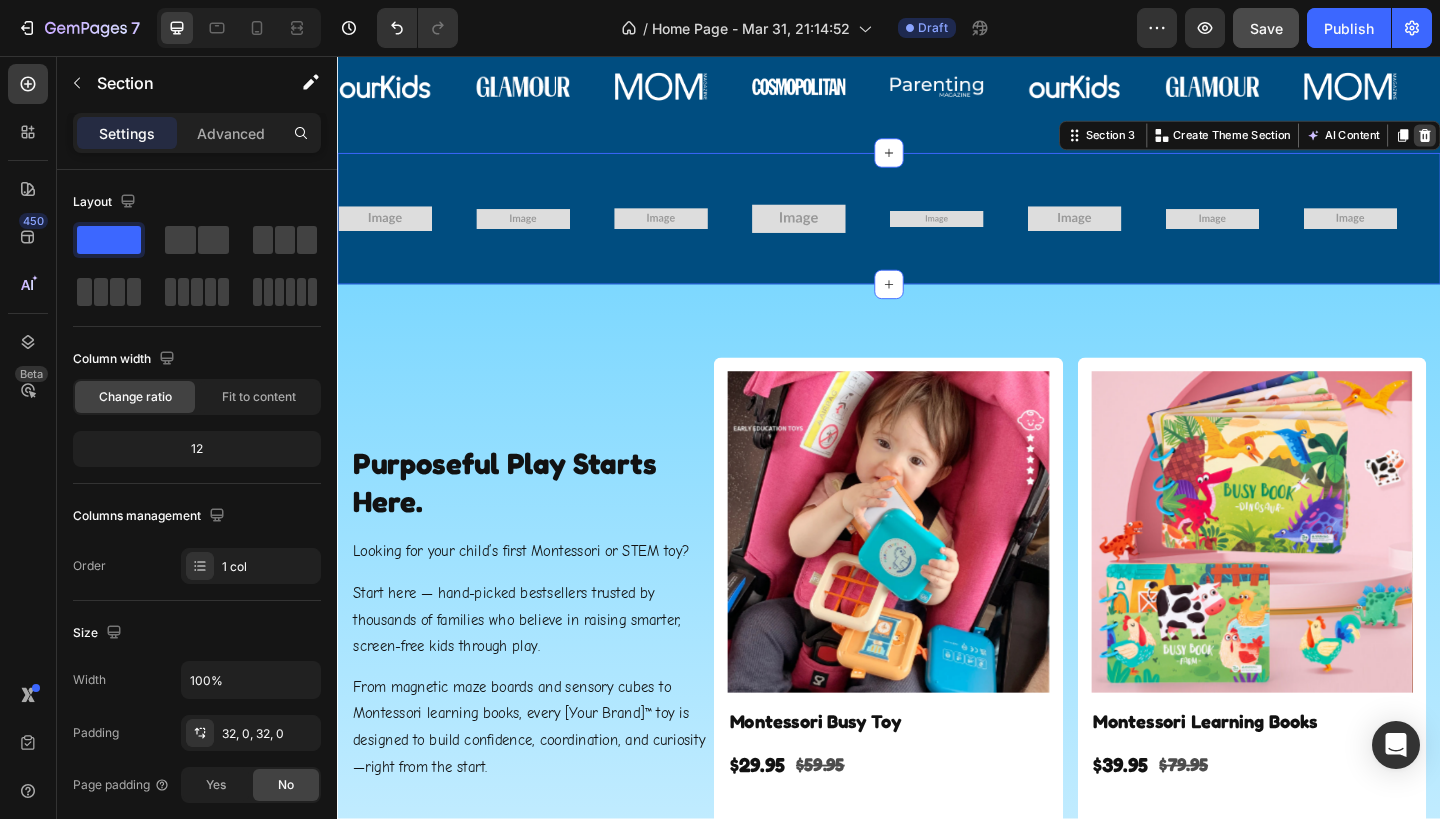 click 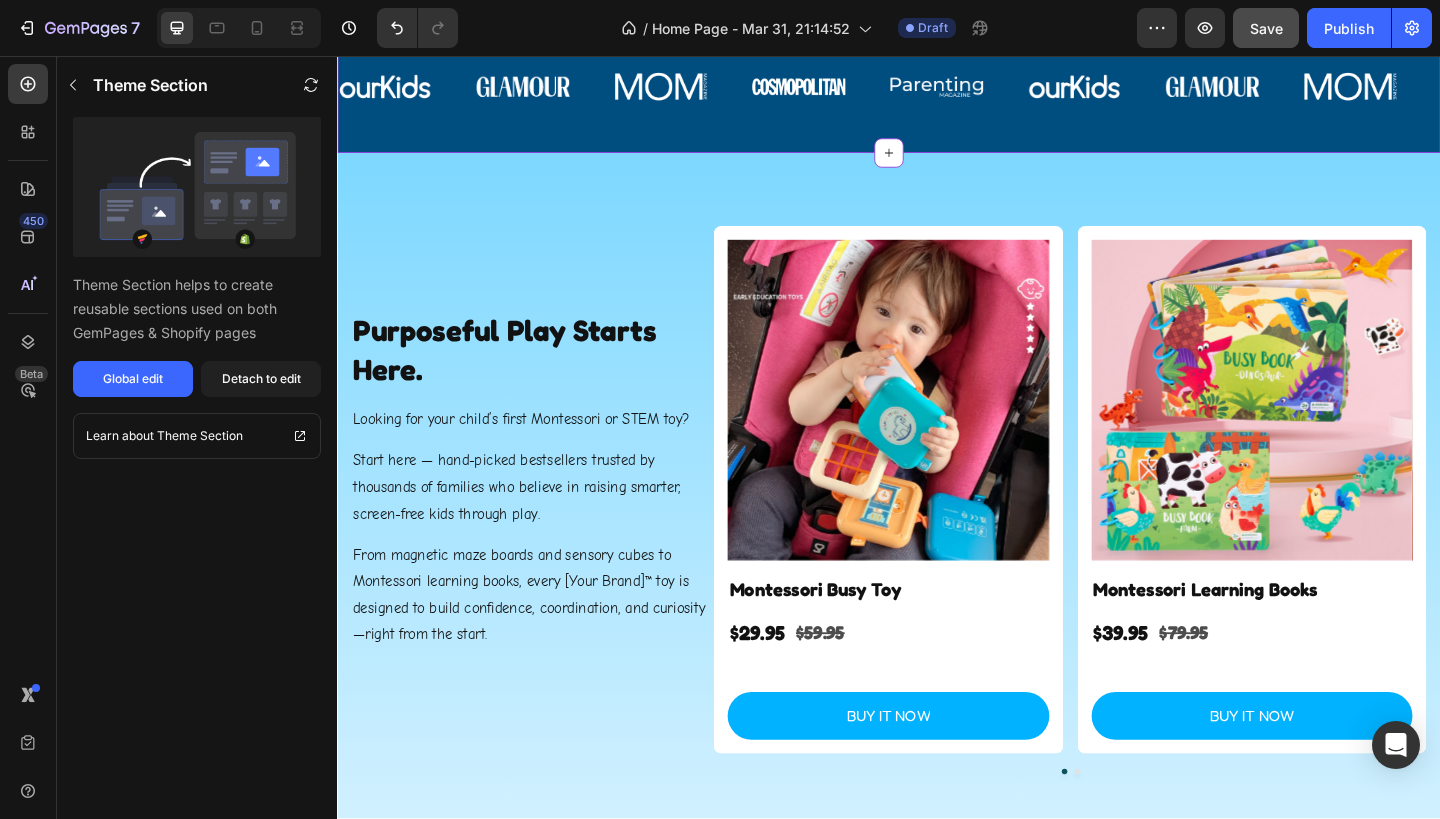 click on "Image Image Image Image Image Image Image Image Image Image Image Image Image Image Image Image Image Image Image Image Image Image Image Image Image Image Image Image Image Image Marquee Section marque blue" at bounding box center (937, 90) 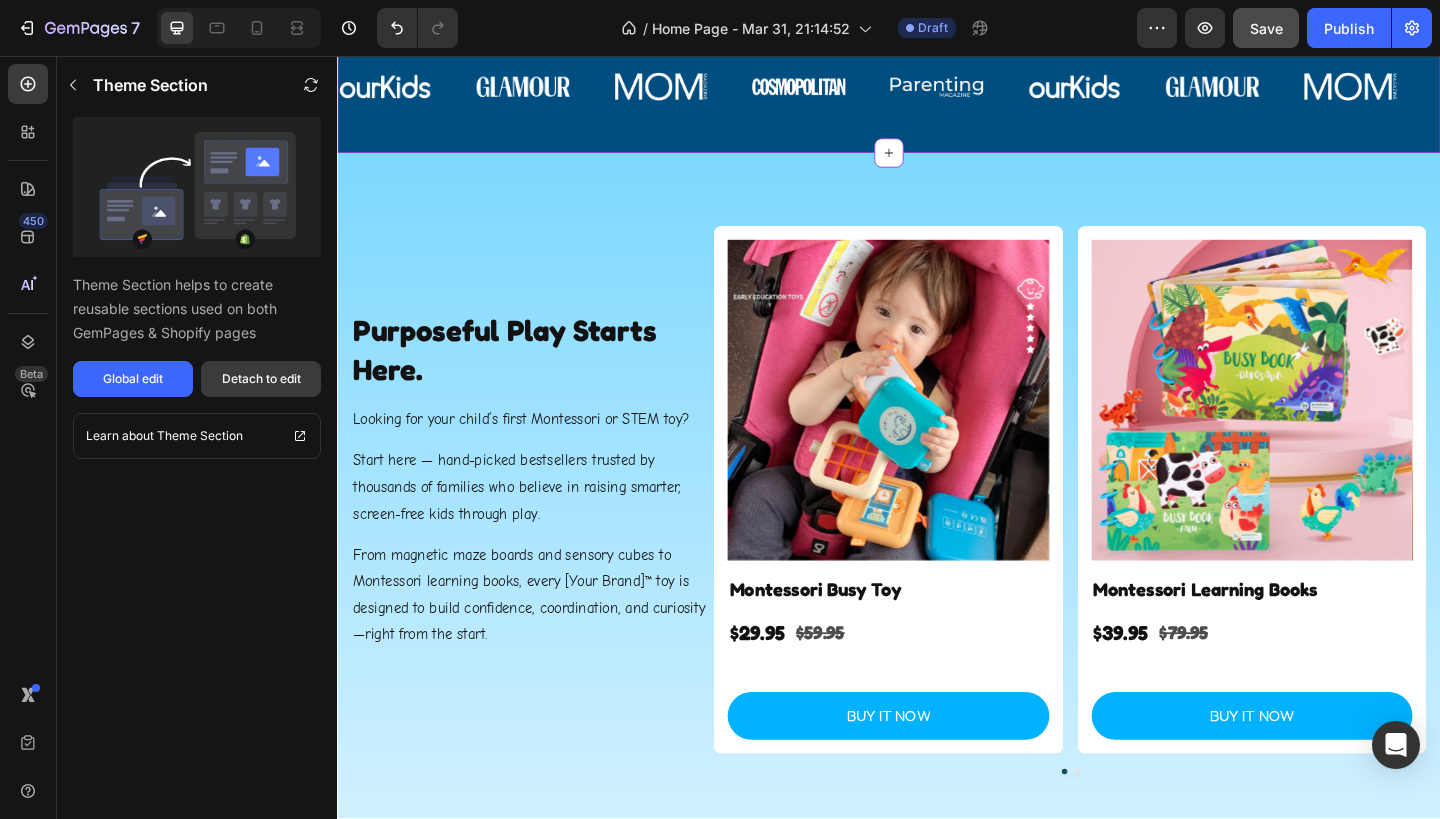 click on "Detach to edit" at bounding box center [261, 379] 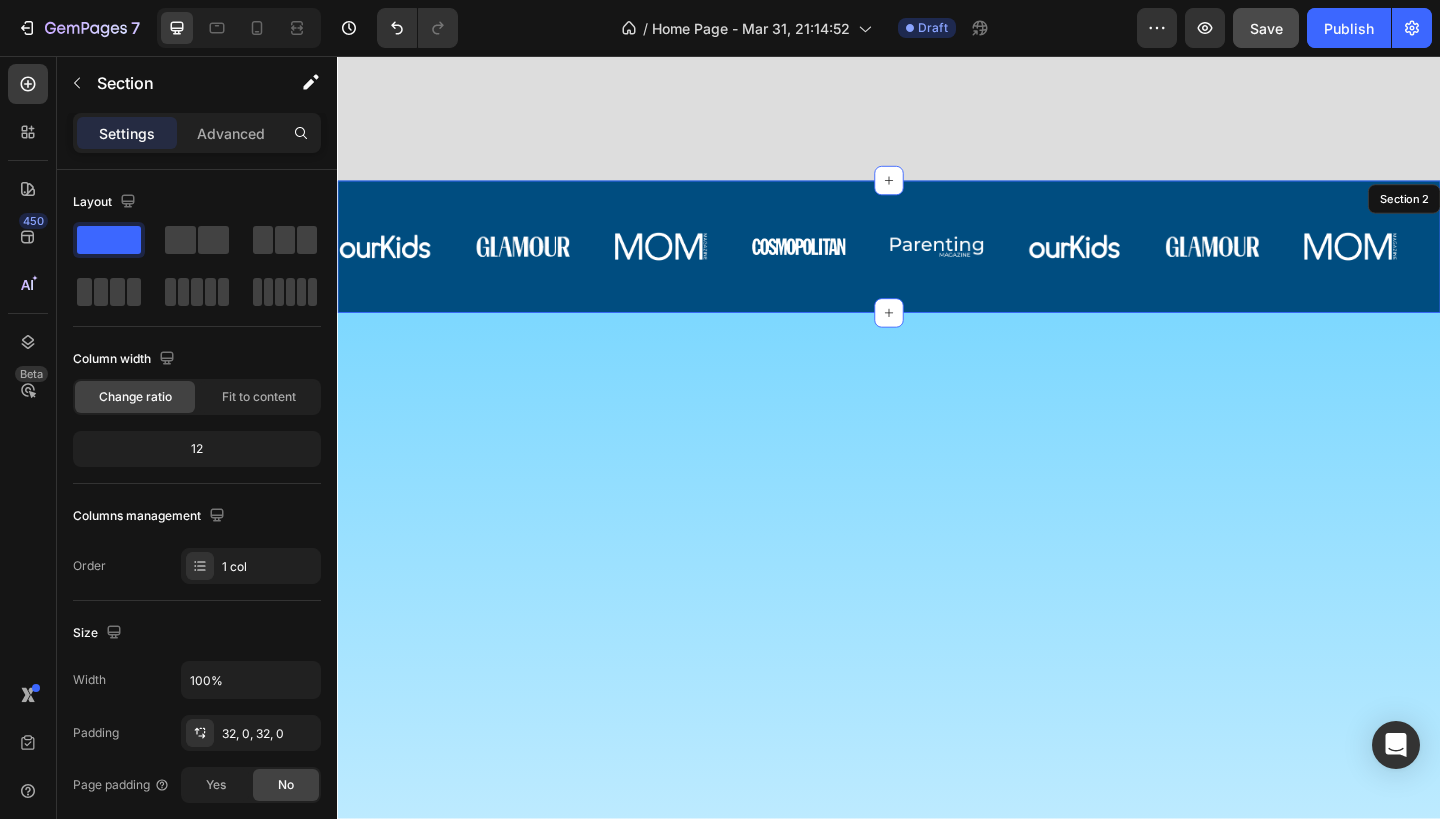 scroll, scrollTop: 0, scrollLeft: 0, axis: both 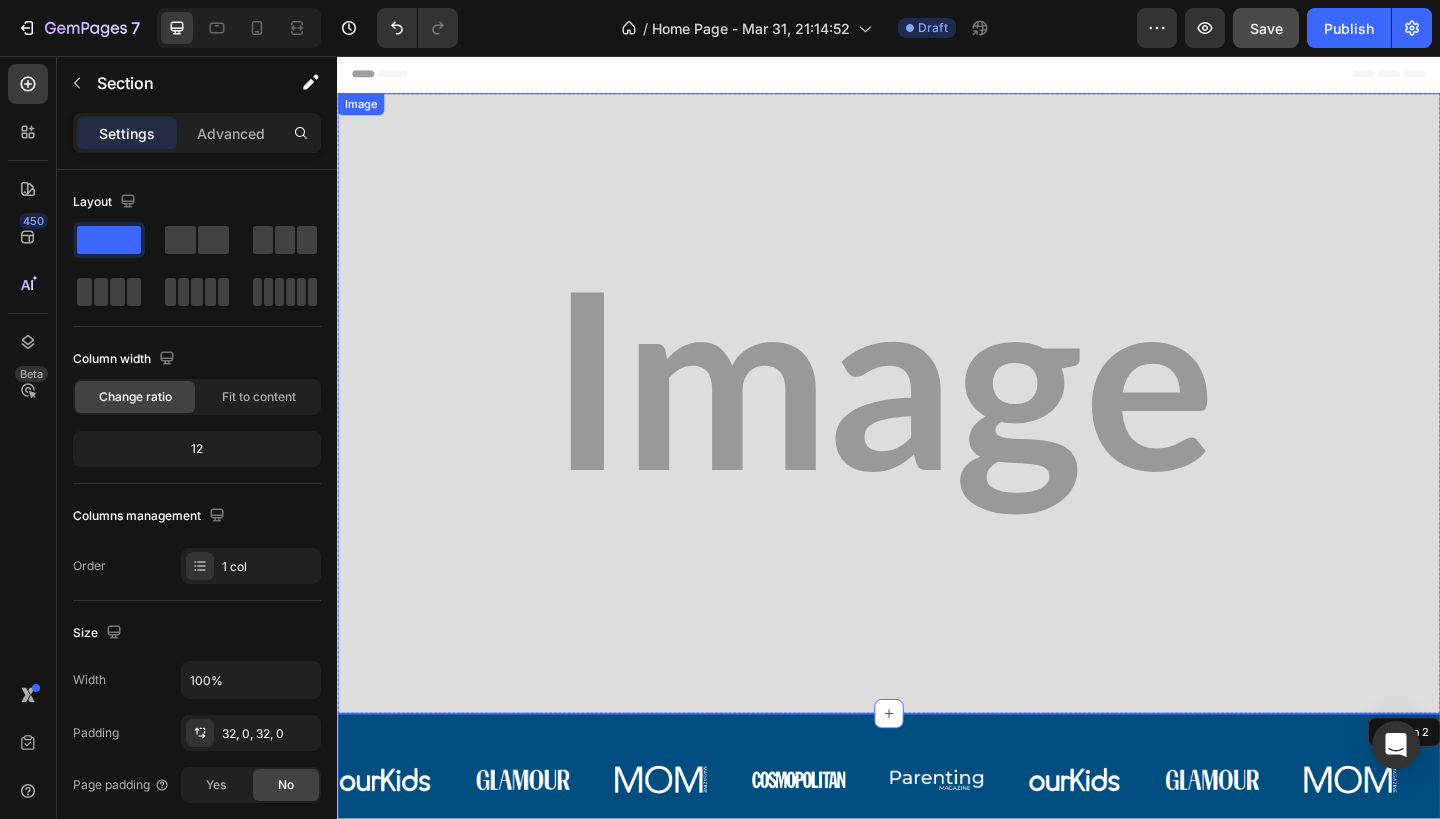 click at bounding box center [937, 434] 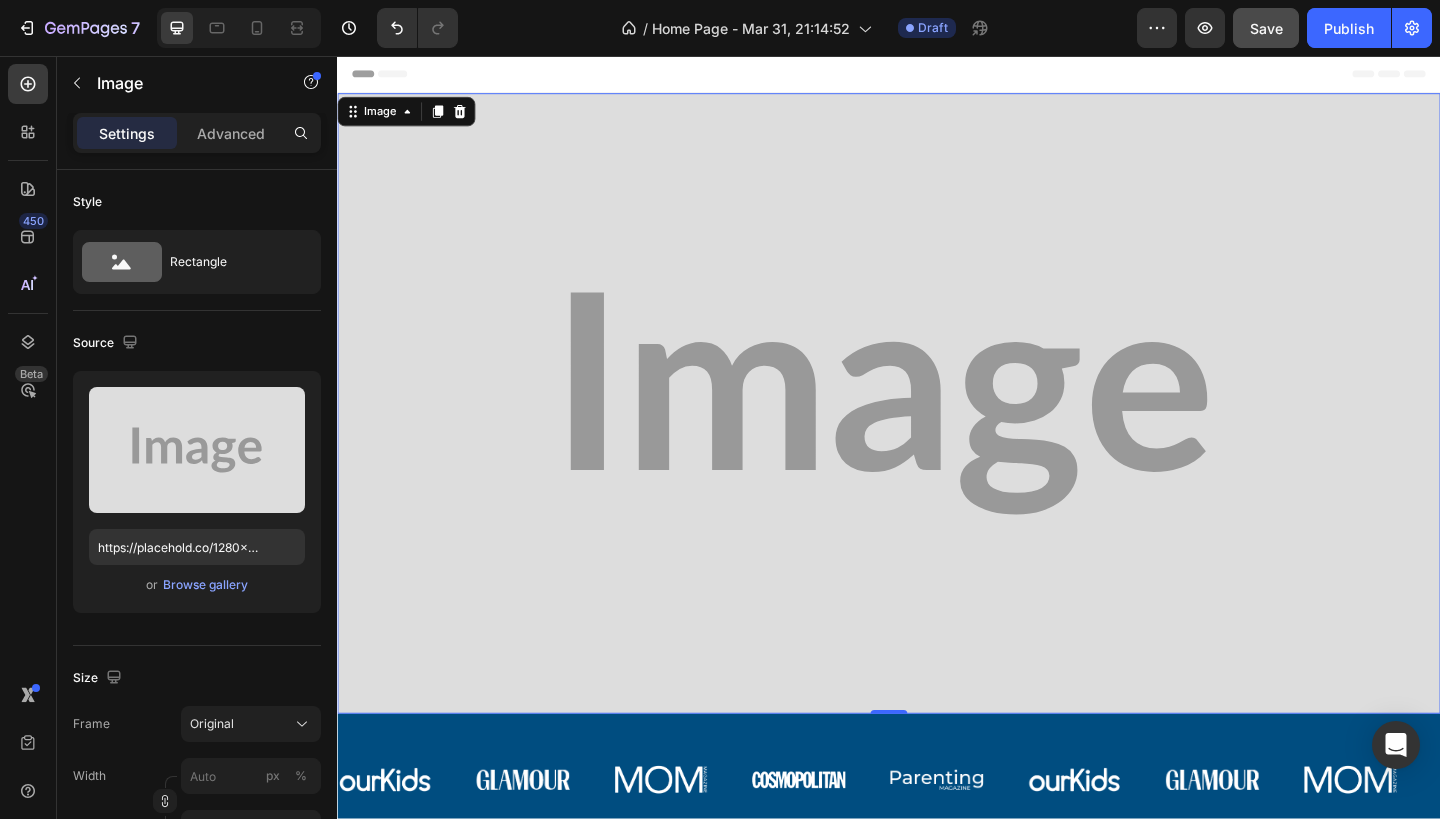 click at bounding box center (937, 434) 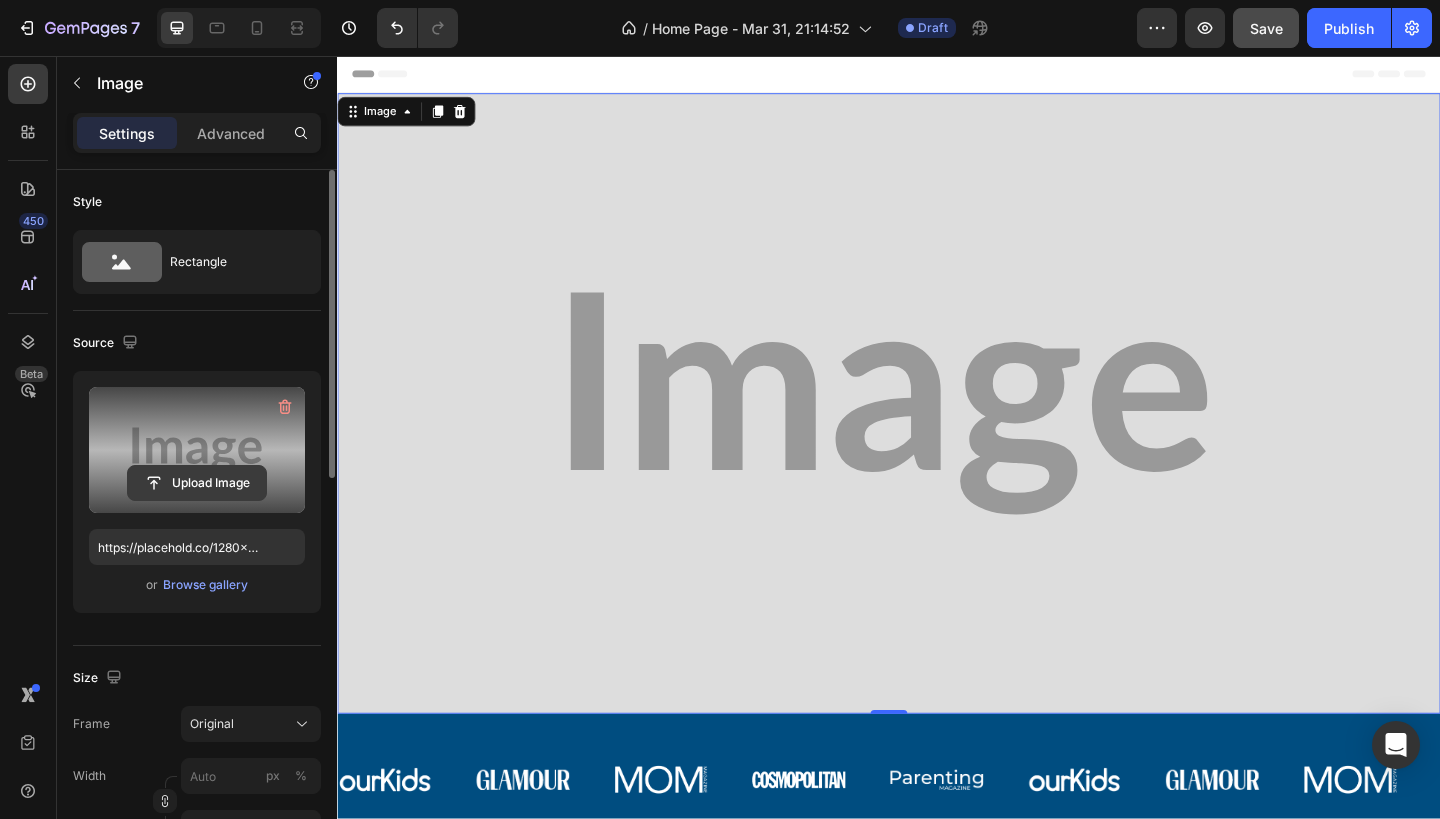 click 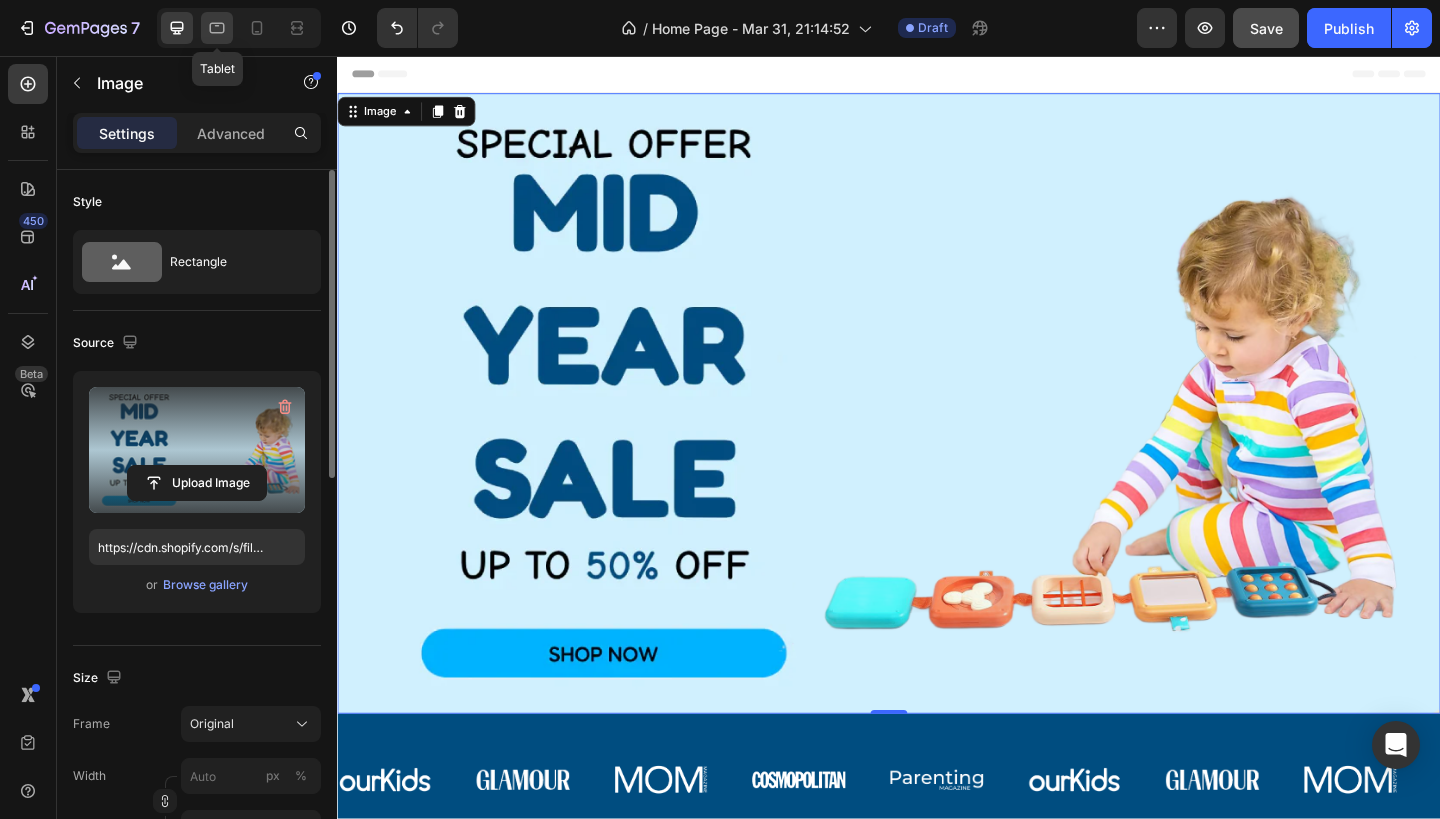 click 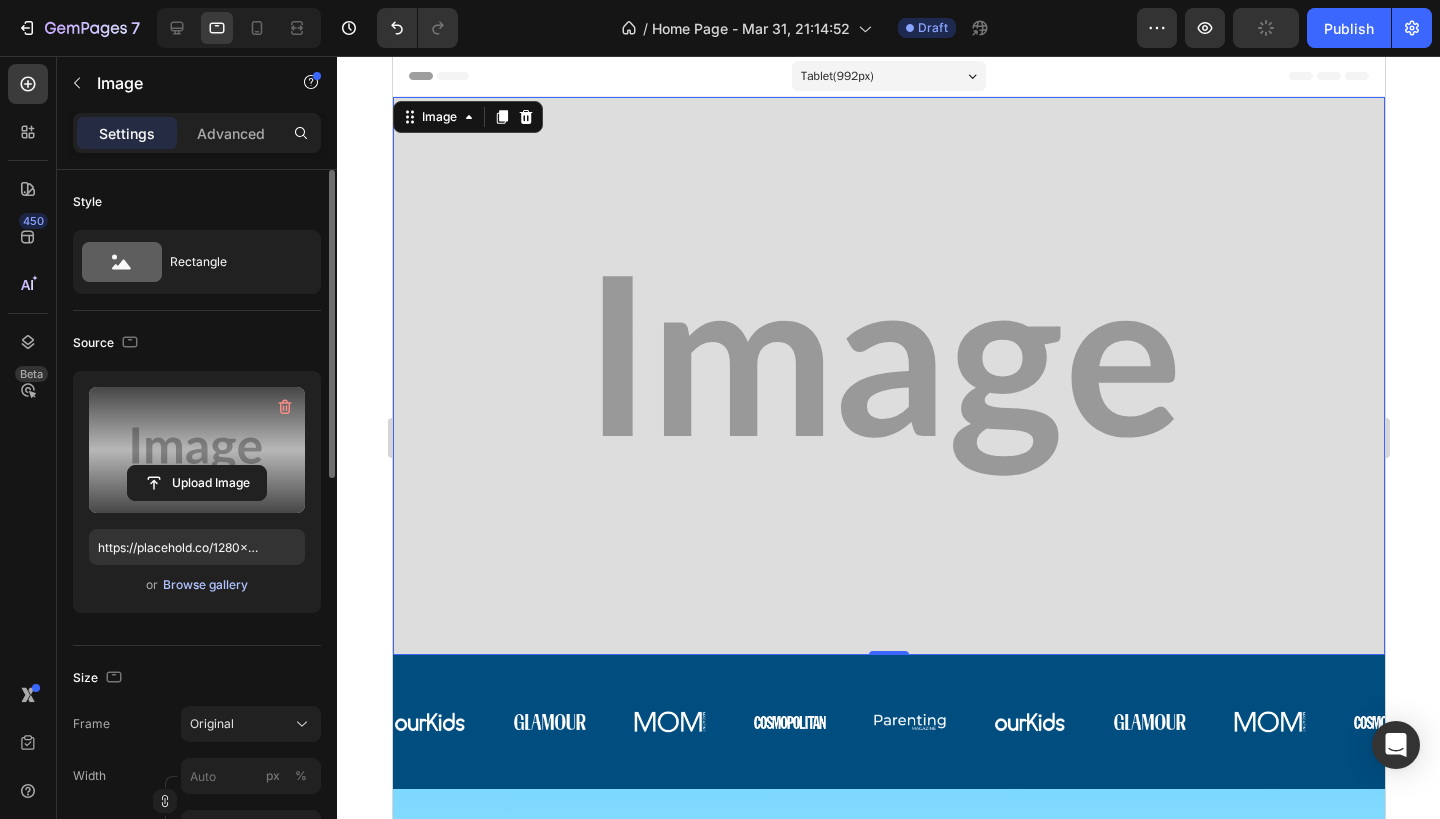 click on "Browse gallery" at bounding box center (205, 585) 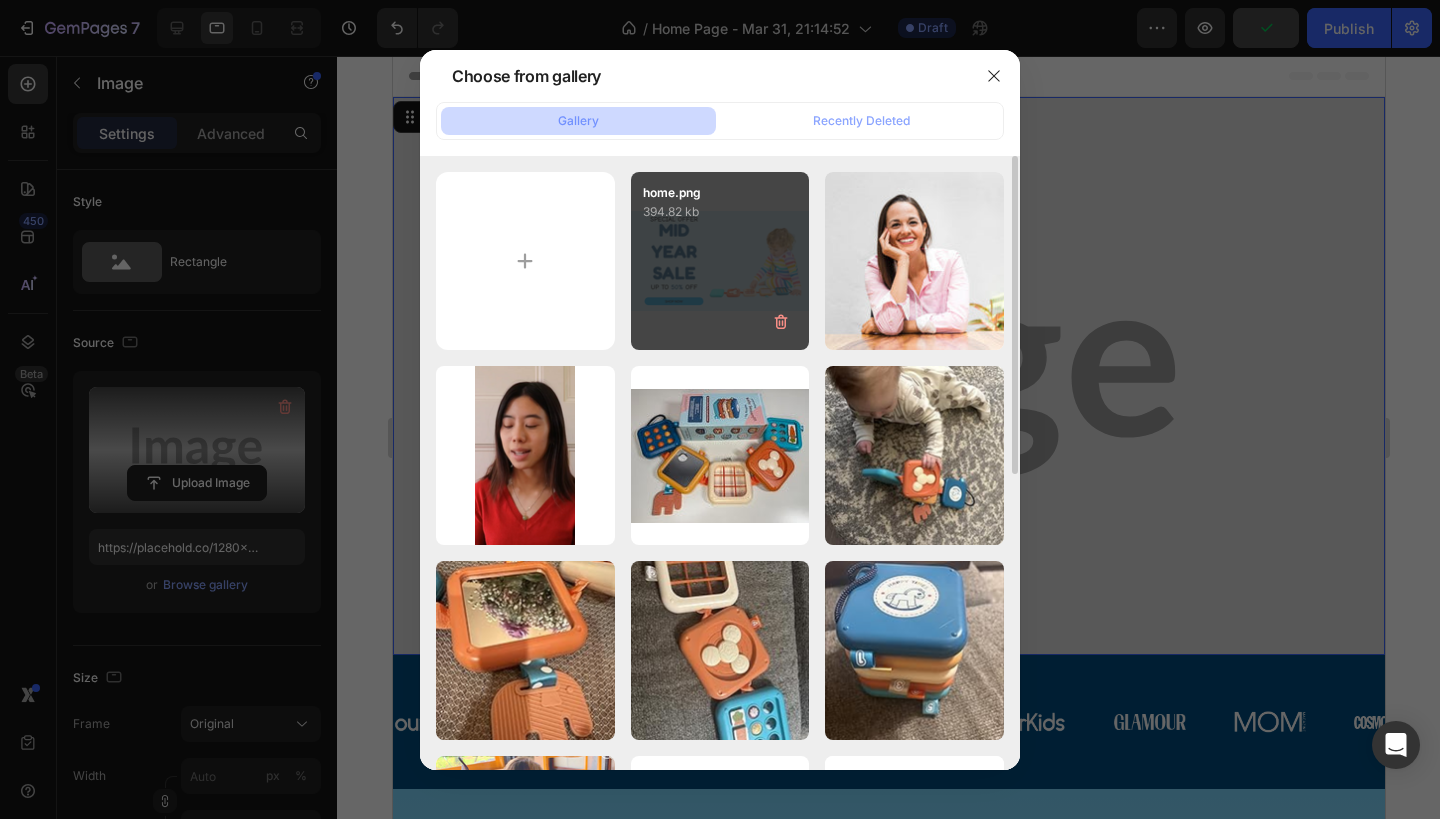 click on "home.png 394.82 kb" at bounding box center (720, 261) 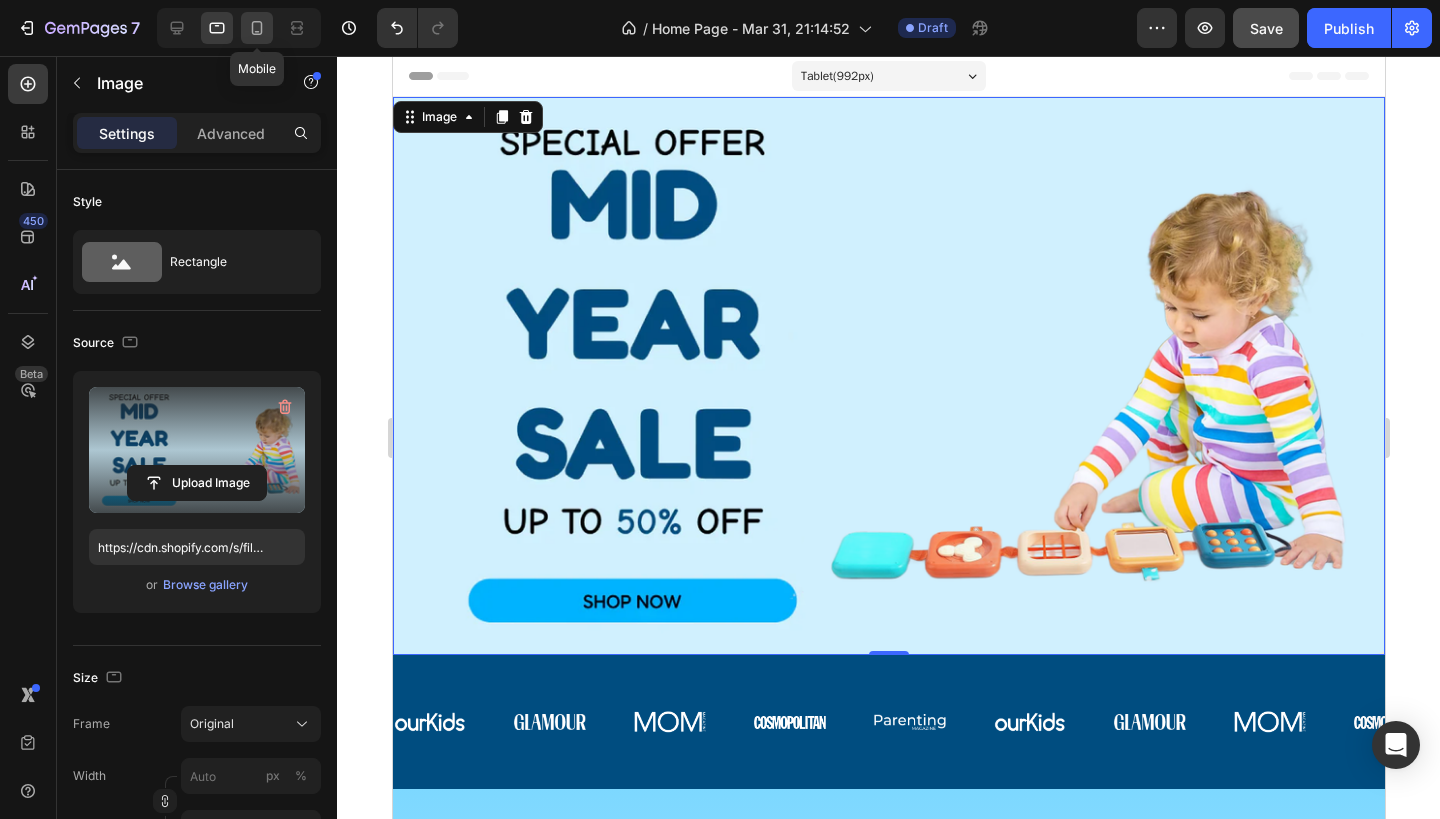 click 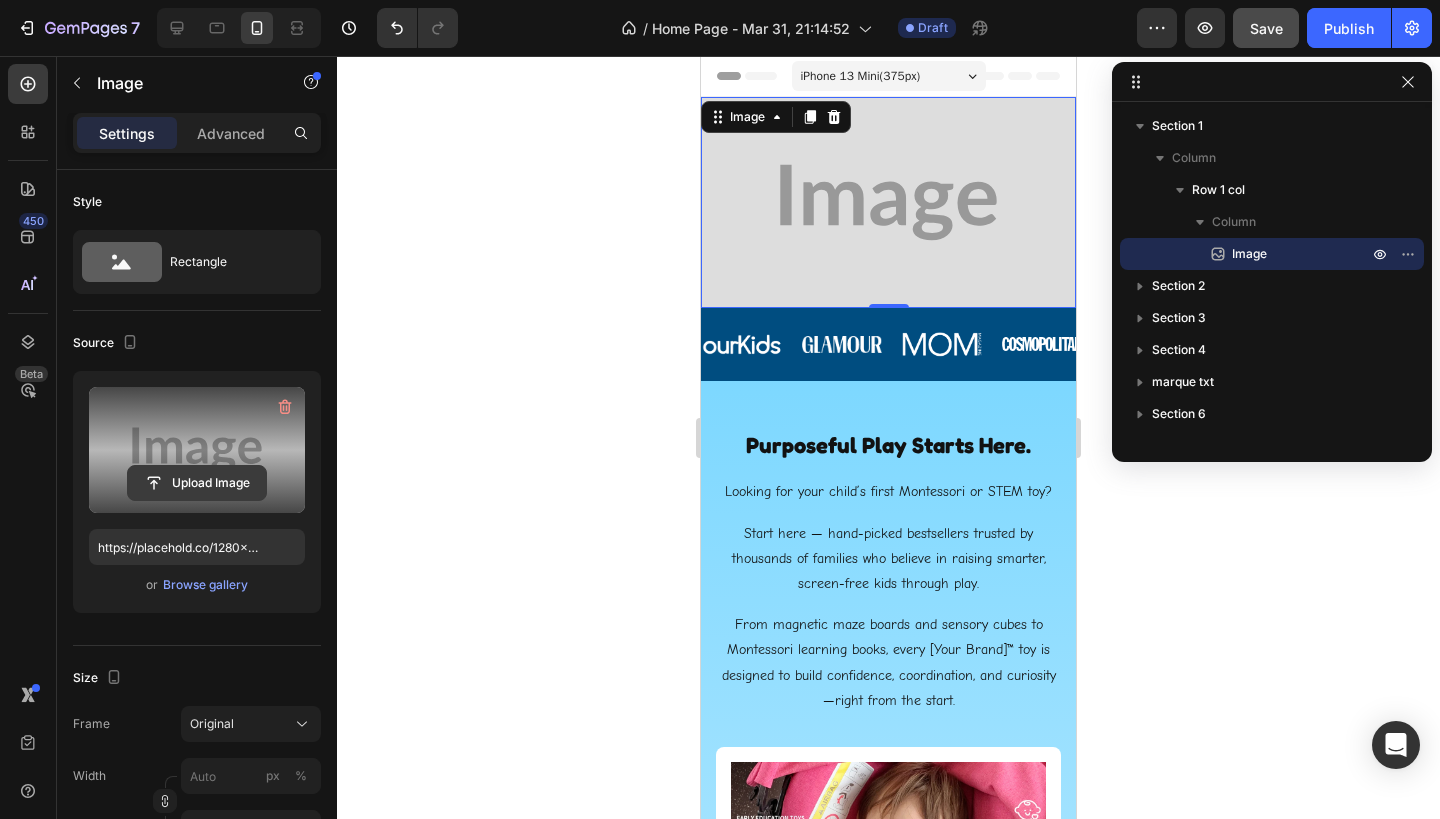 click 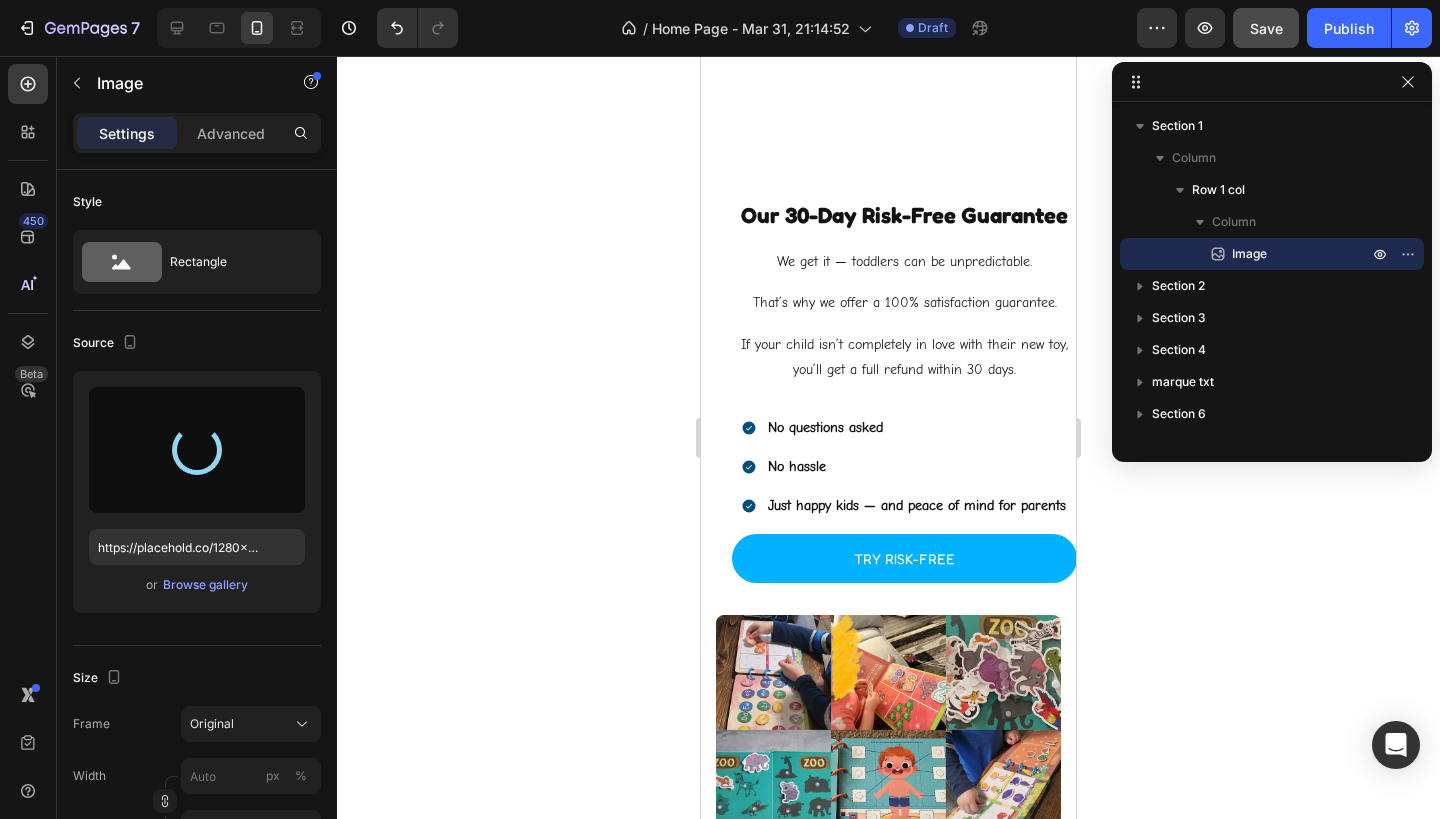 type on "https://cdn.shopify.com/s/files/1/0889/9474/2456/files/gempages_577728782526317509-f813f517-544a-4326-8ba8-3e1decf39191.png" 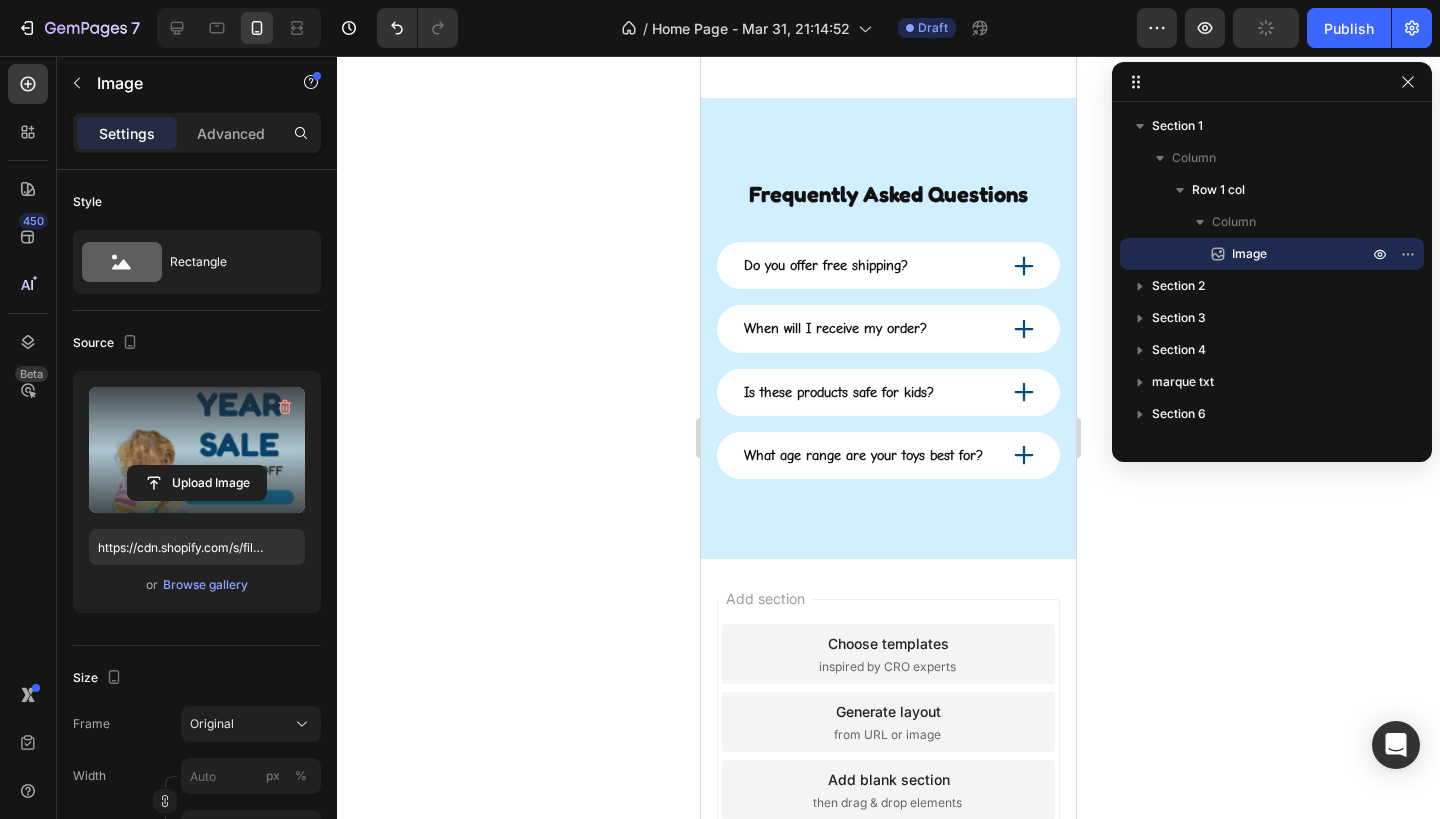 scroll, scrollTop: 4423, scrollLeft: 0, axis: vertical 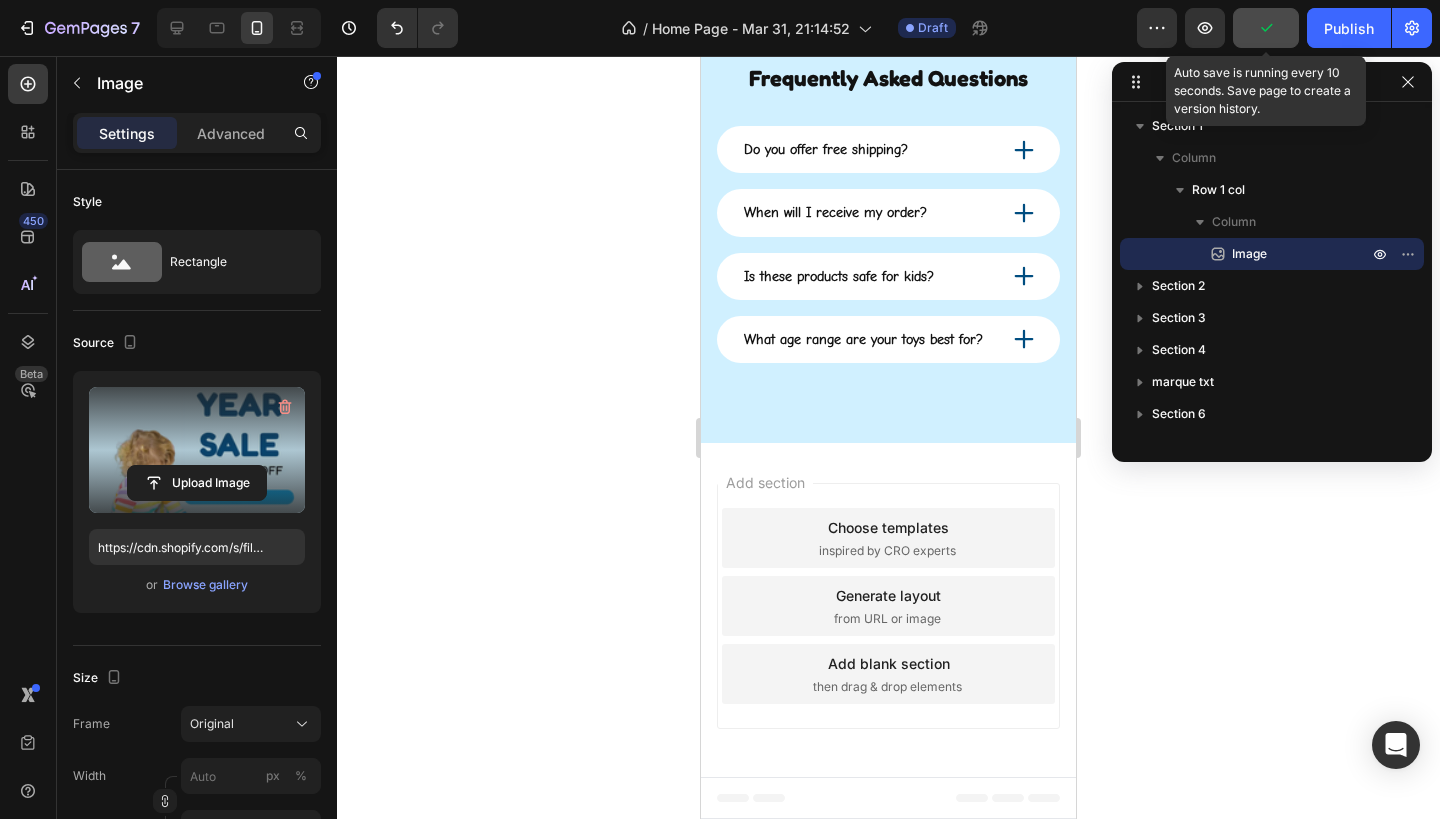 click 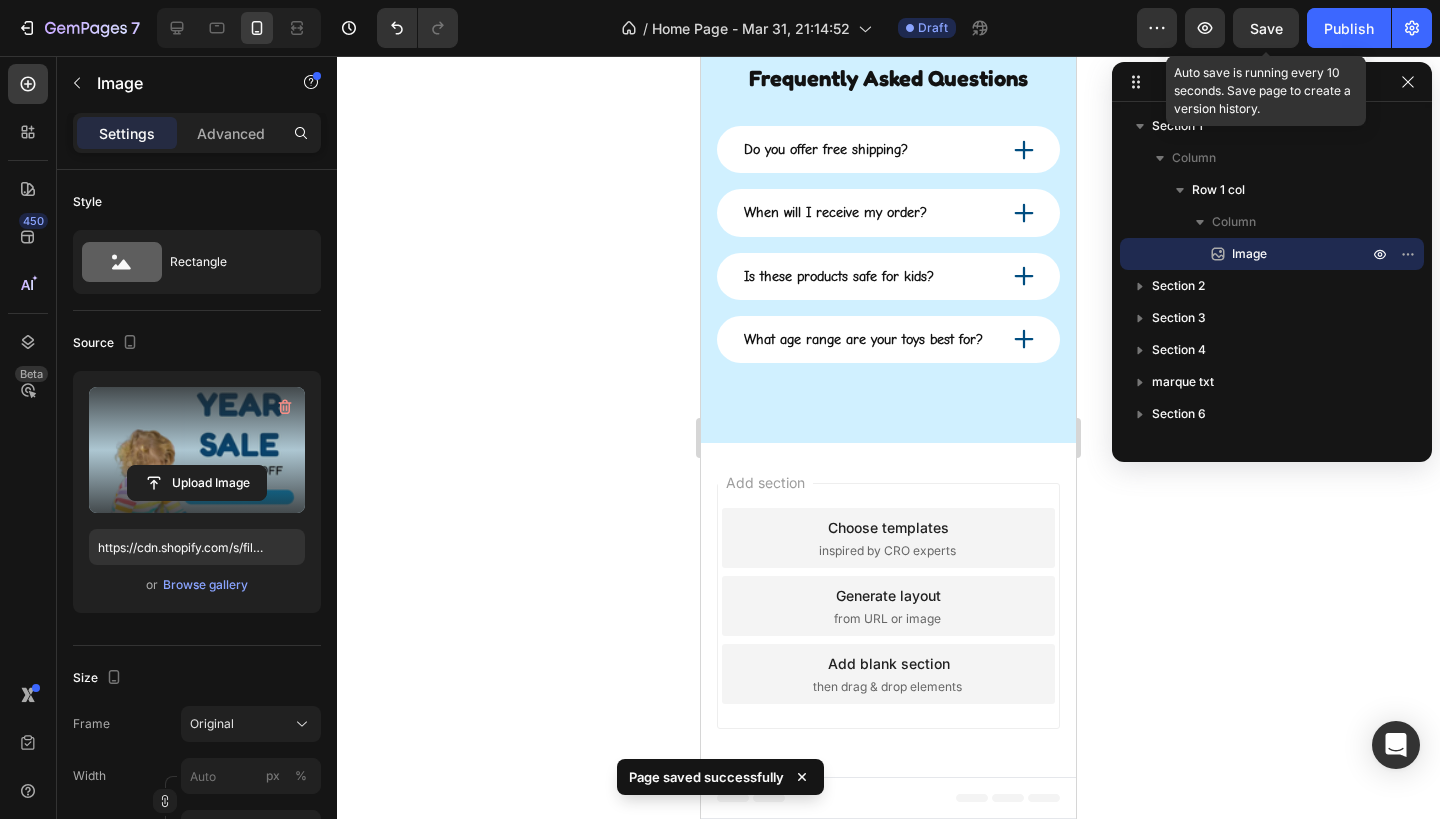 click on "Save" at bounding box center [1266, 28] 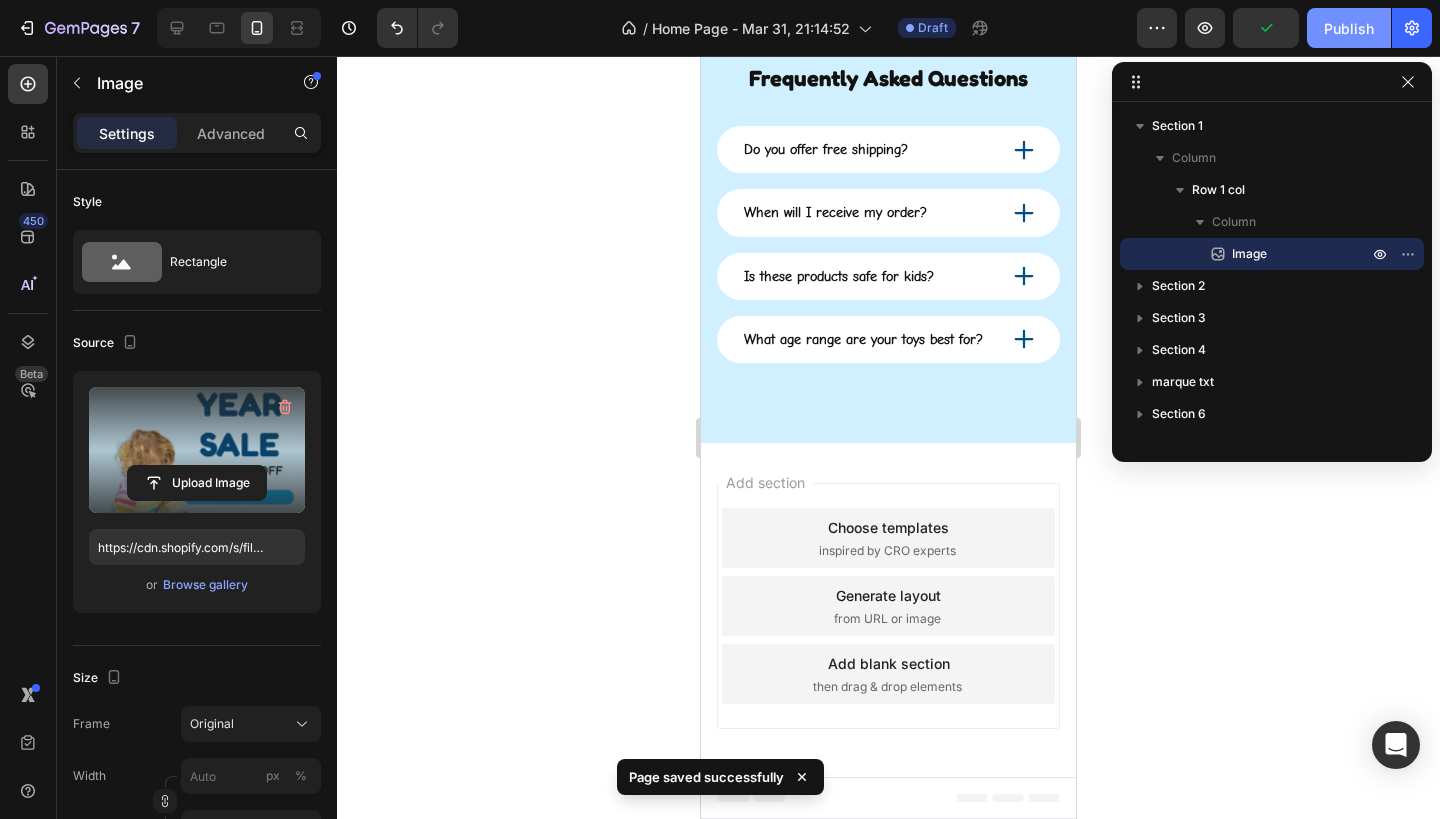 click on "Publish" 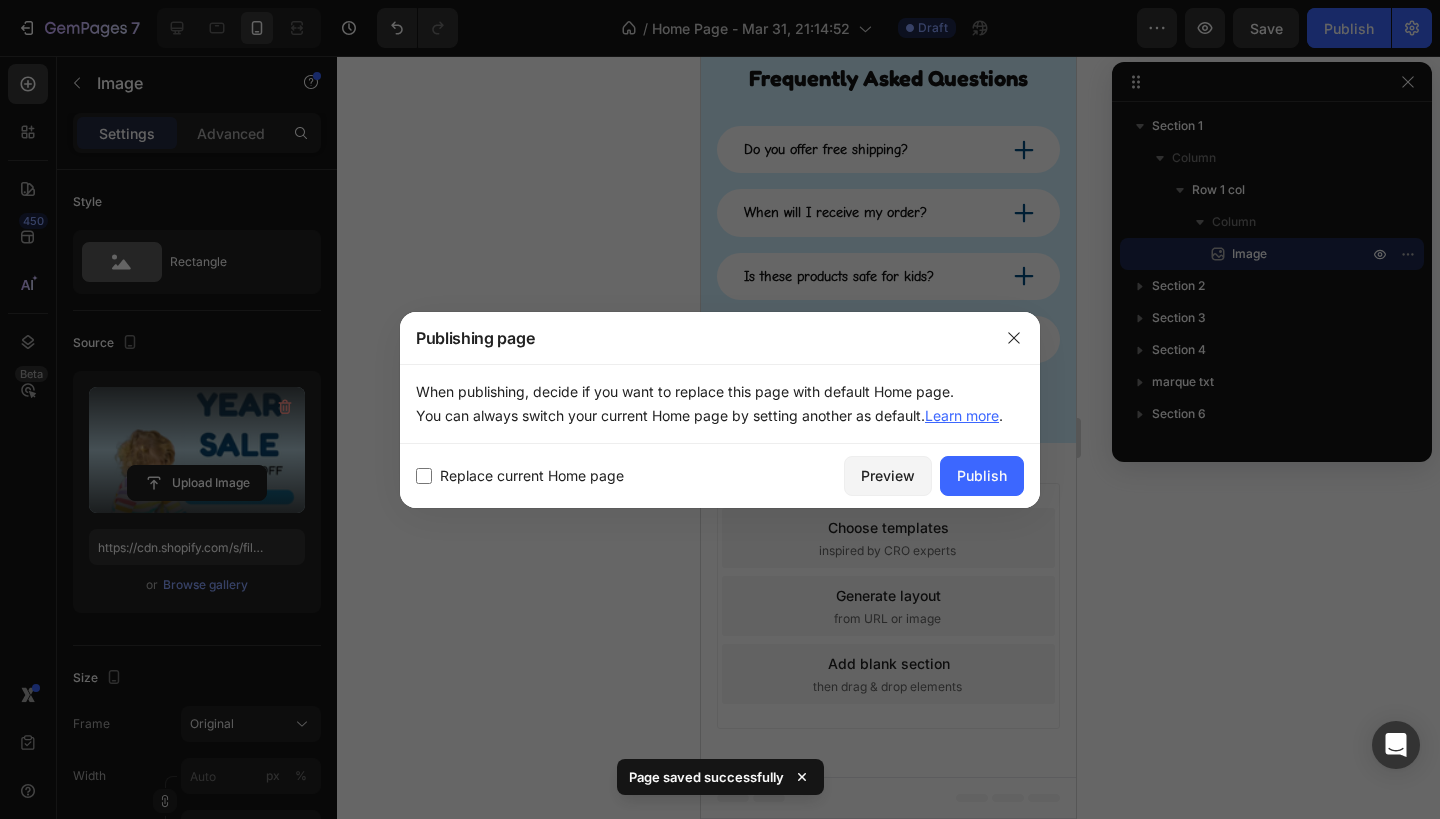 click on "Replace current Home page" at bounding box center (532, 476) 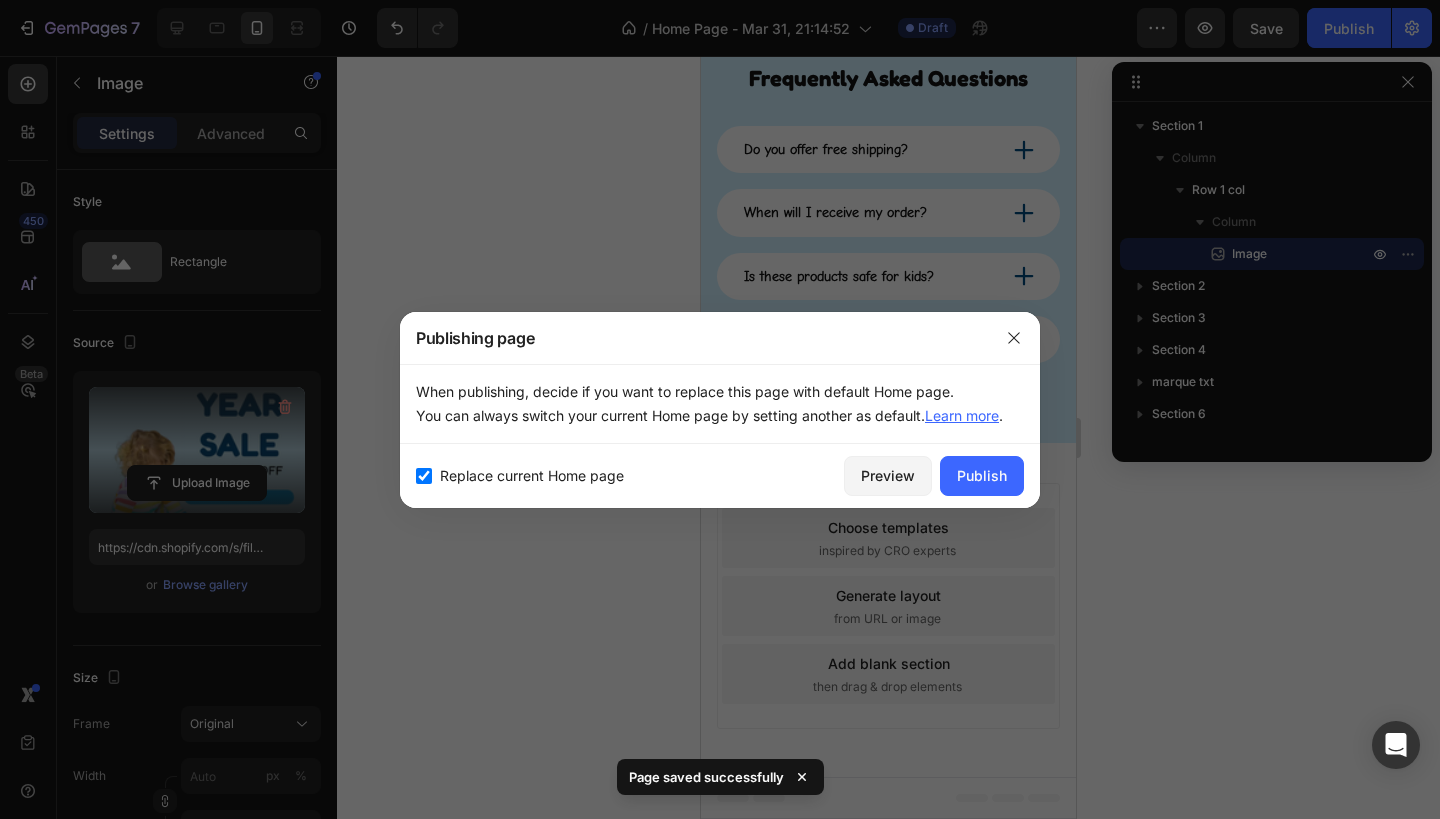 checkbox on "true" 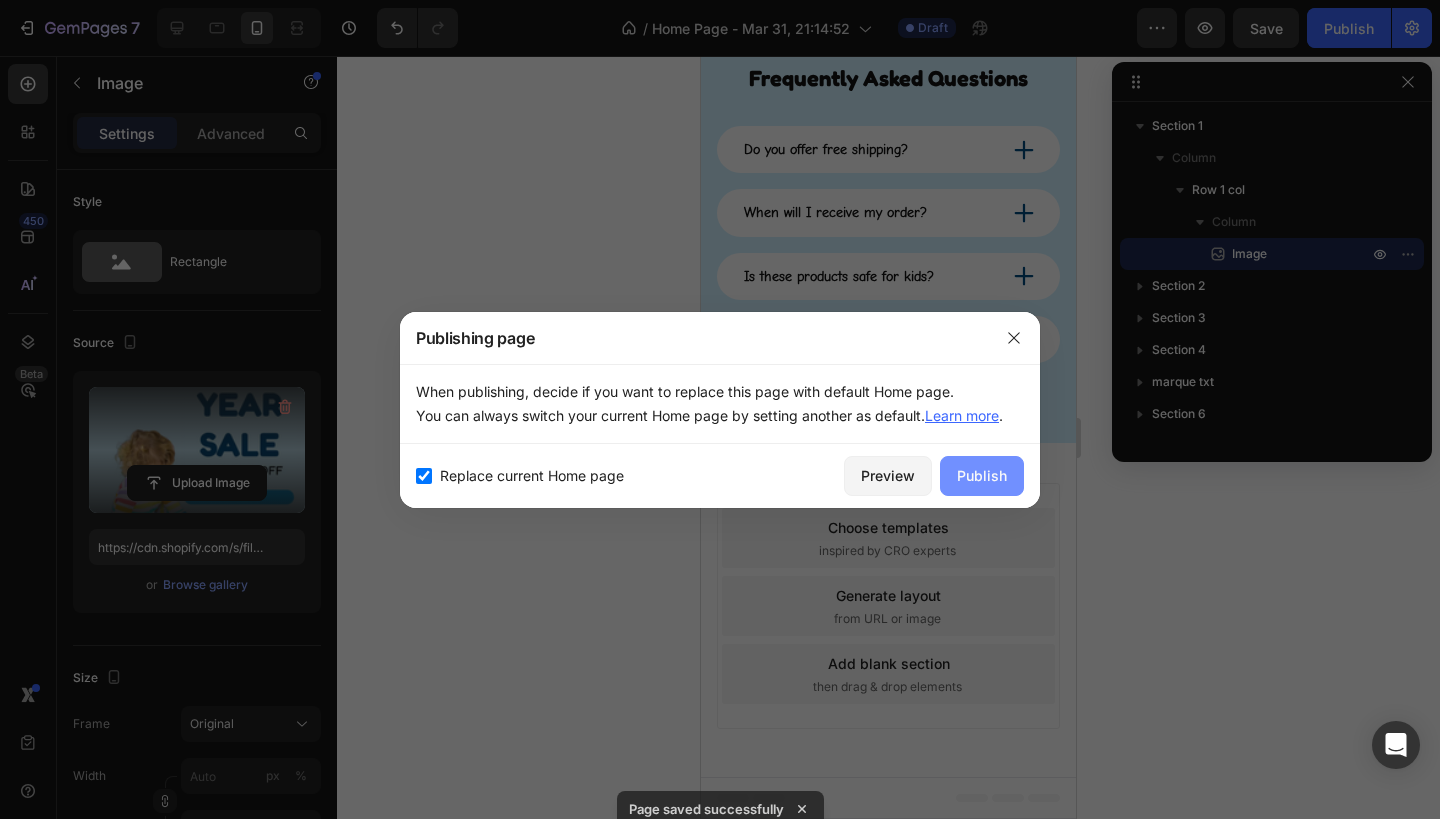 click on "Publish" at bounding box center (982, 475) 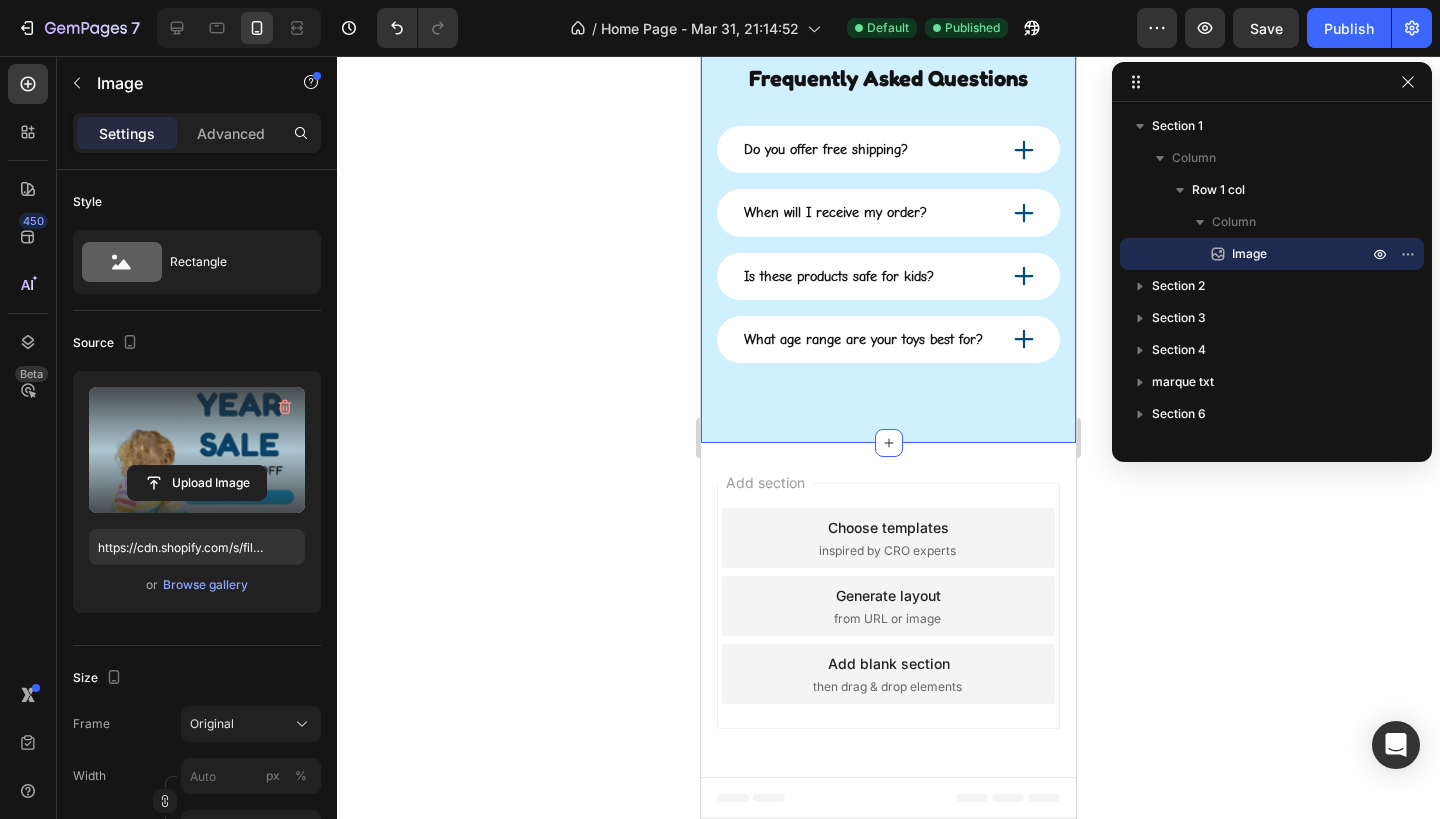 click on "Frequently Asked Questions Heading
Do you offer free shipping?
When will I receive my order?
Is these products safe for kids?
What age range are your toys best for? Accordion Row Row Section 8" at bounding box center [888, 212] 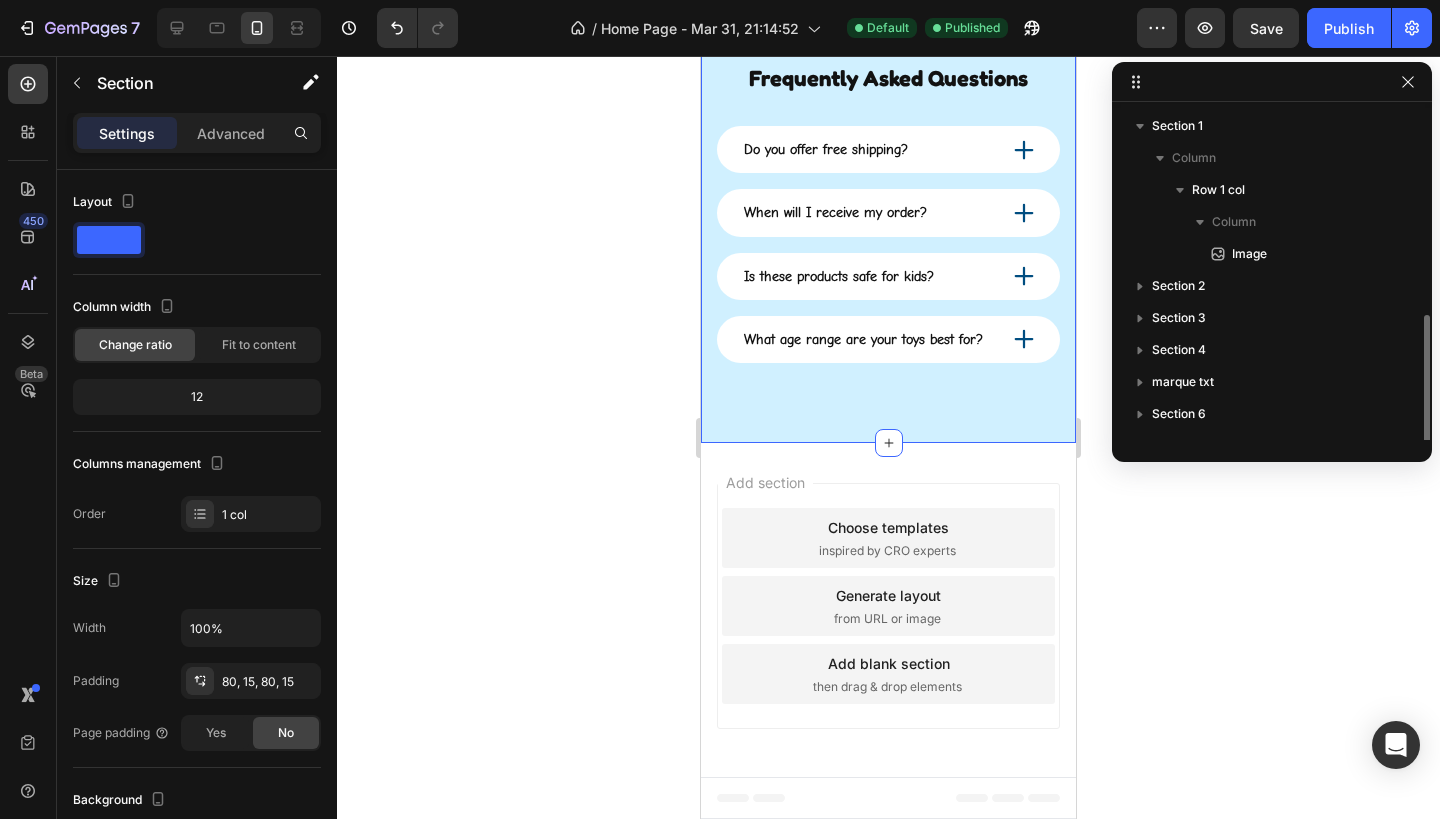 scroll, scrollTop: 118, scrollLeft: 0, axis: vertical 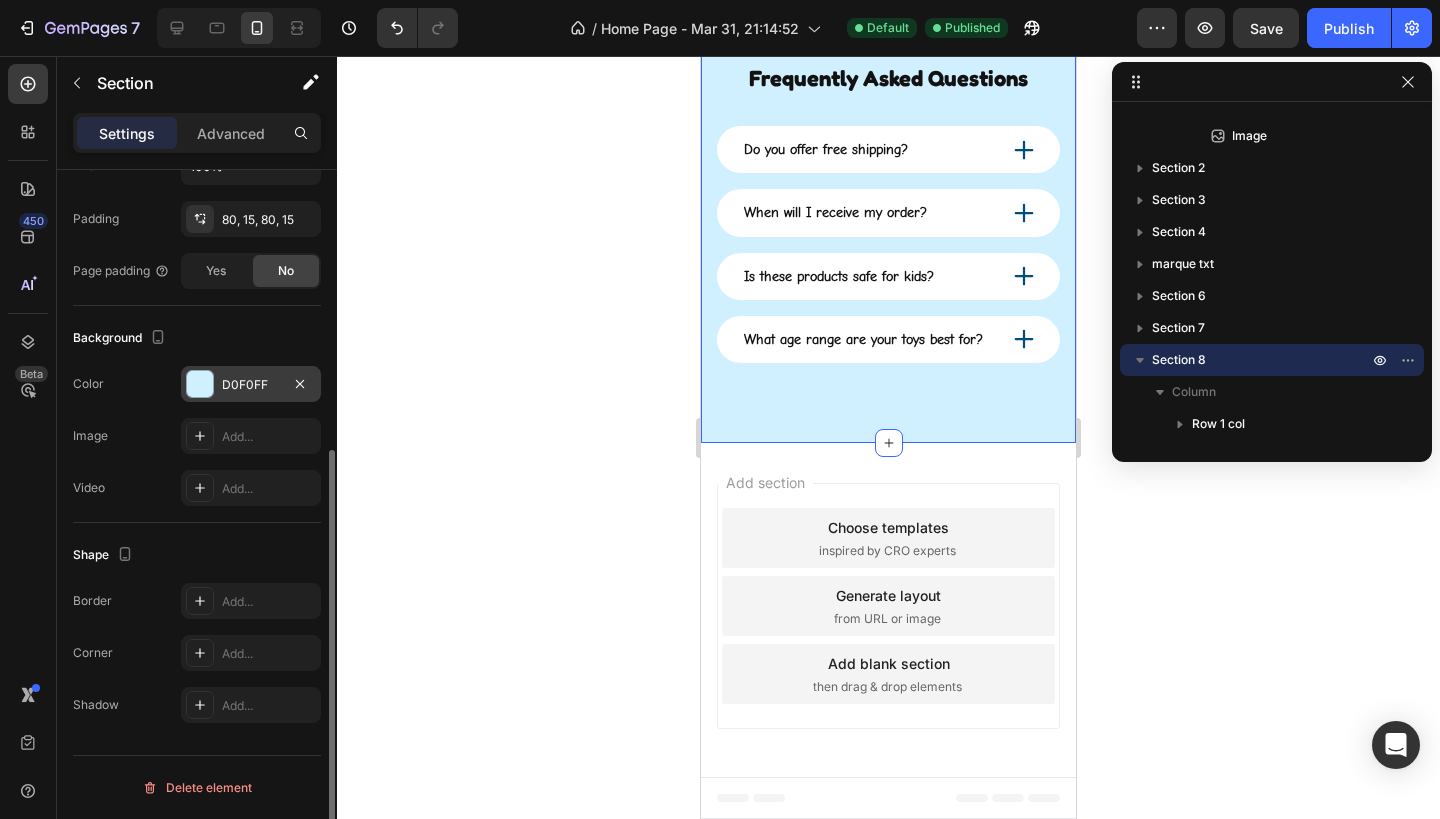 click on "D0F0FF" at bounding box center [251, 385] 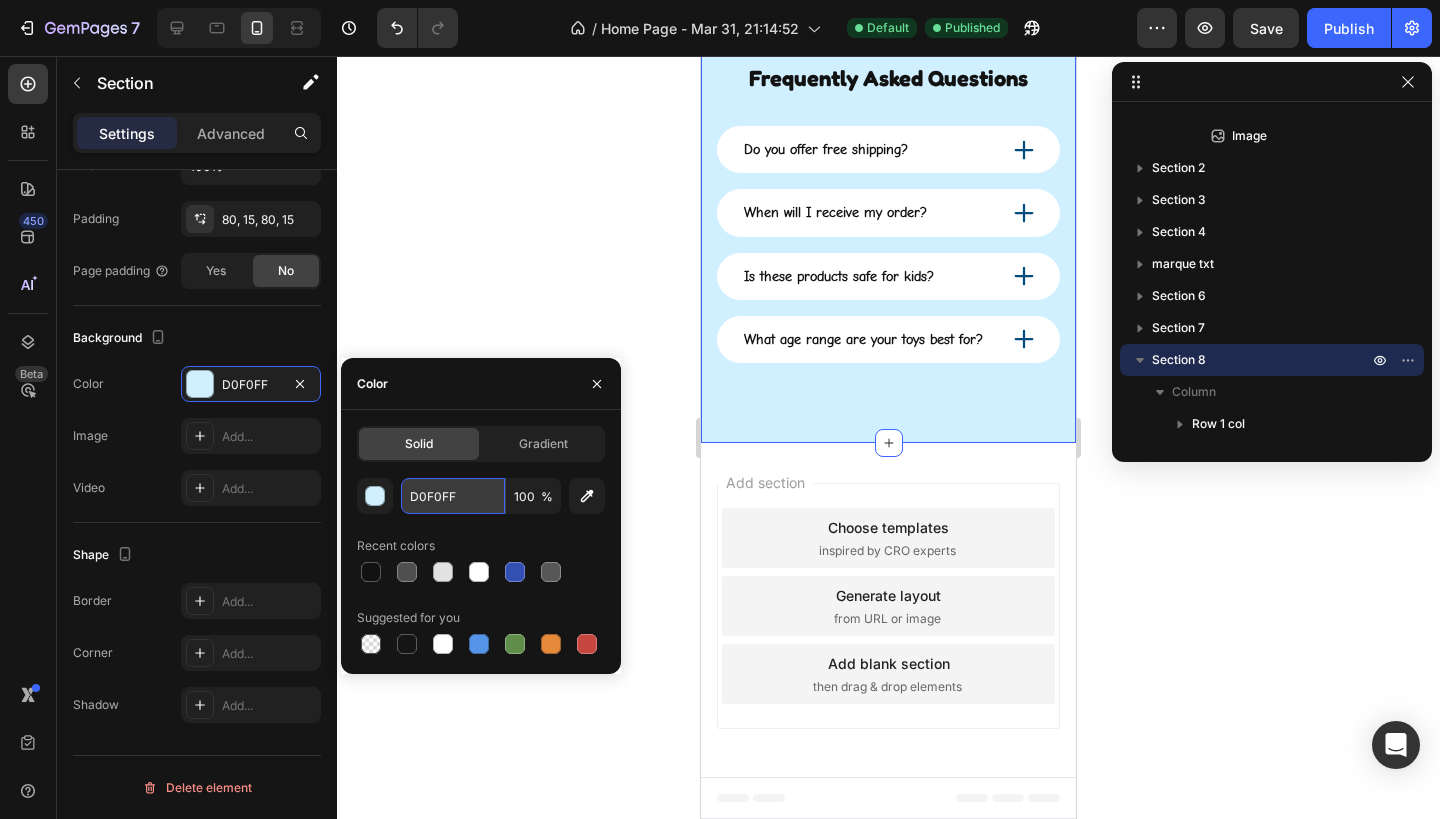 click on "D0F0FF" at bounding box center [453, 496] 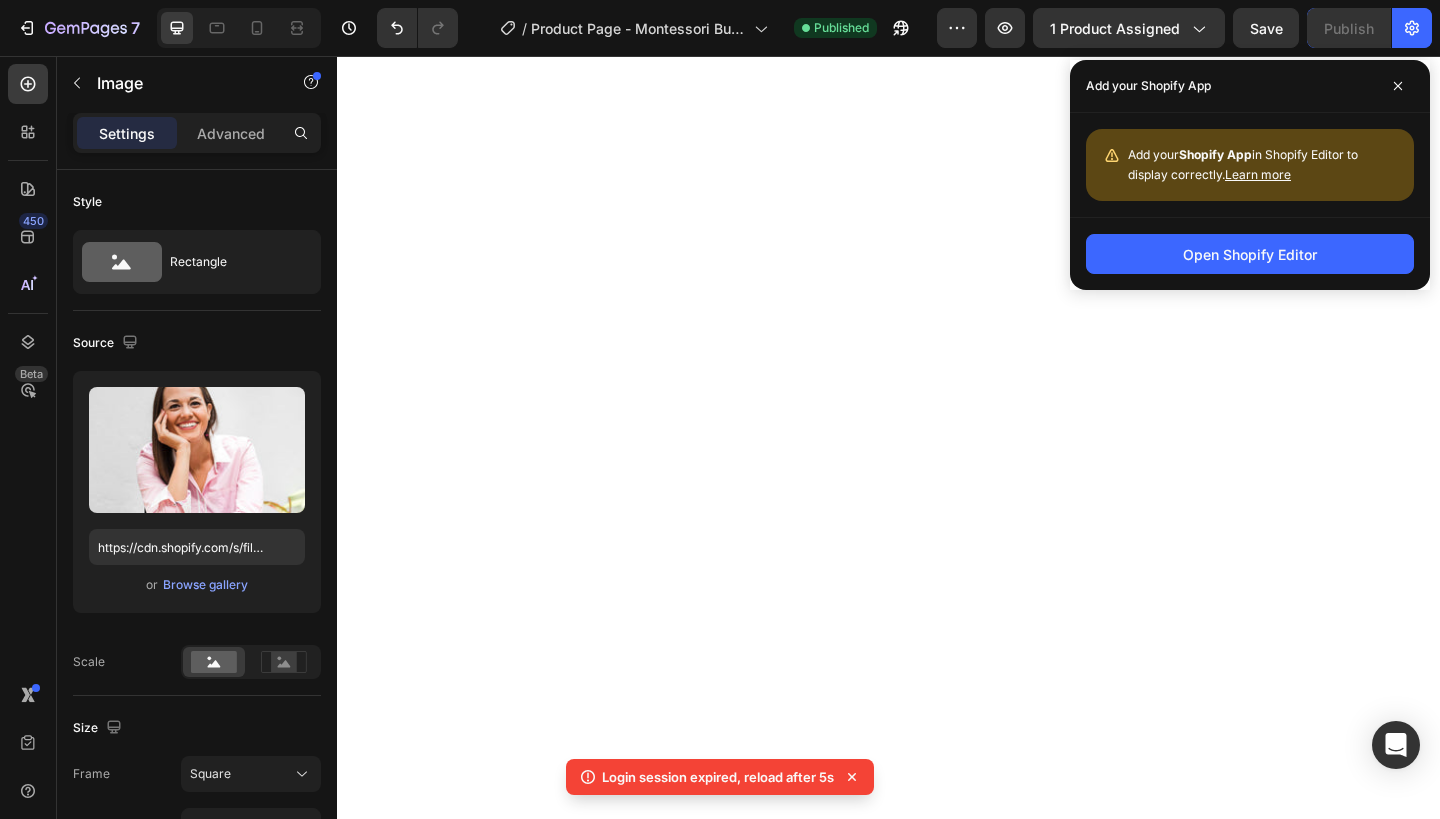 scroll, scrollTop: 0, scrollLeft: 0, axis: both 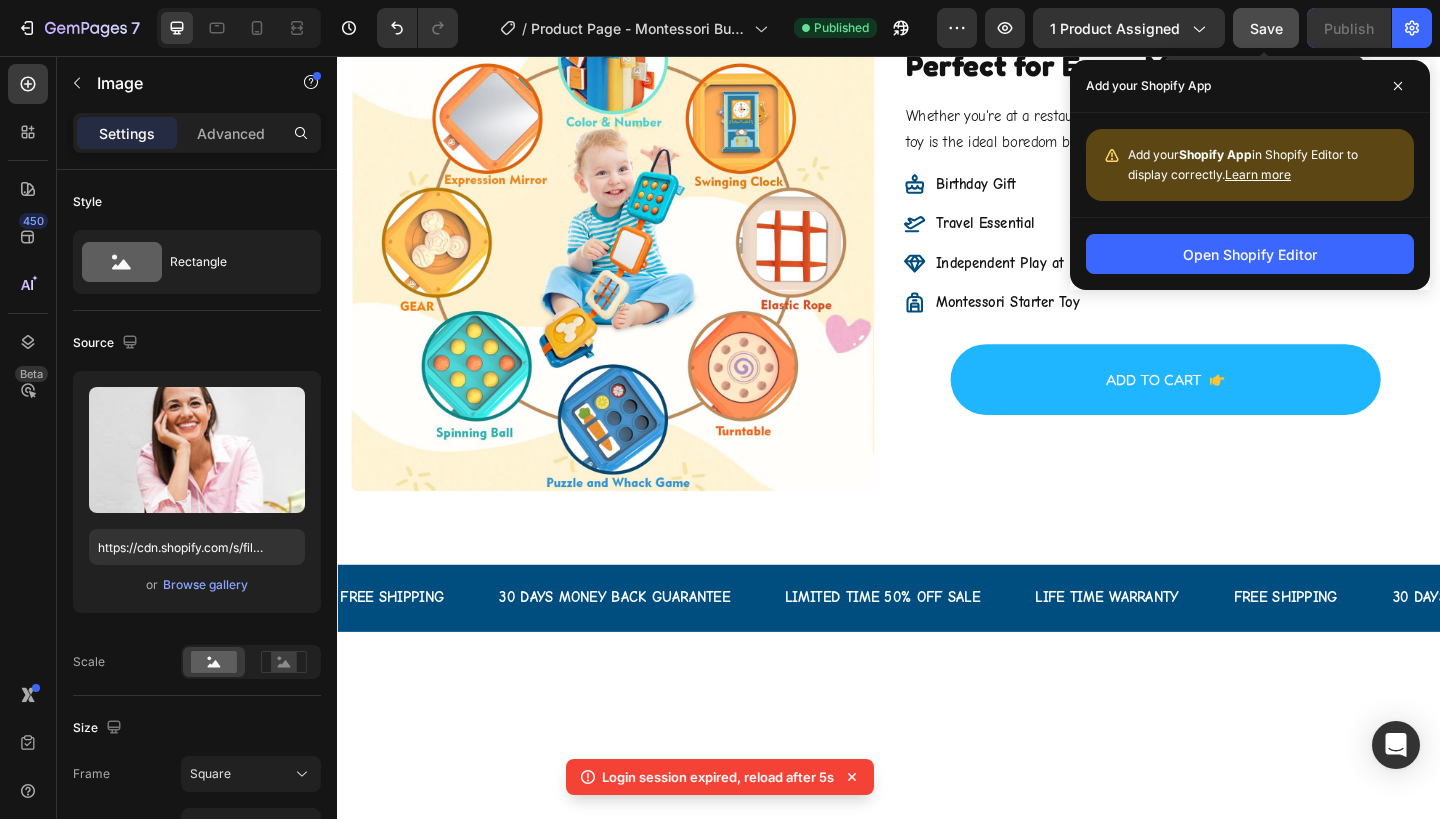 click on "Save" at bounding box center (1266, 28) 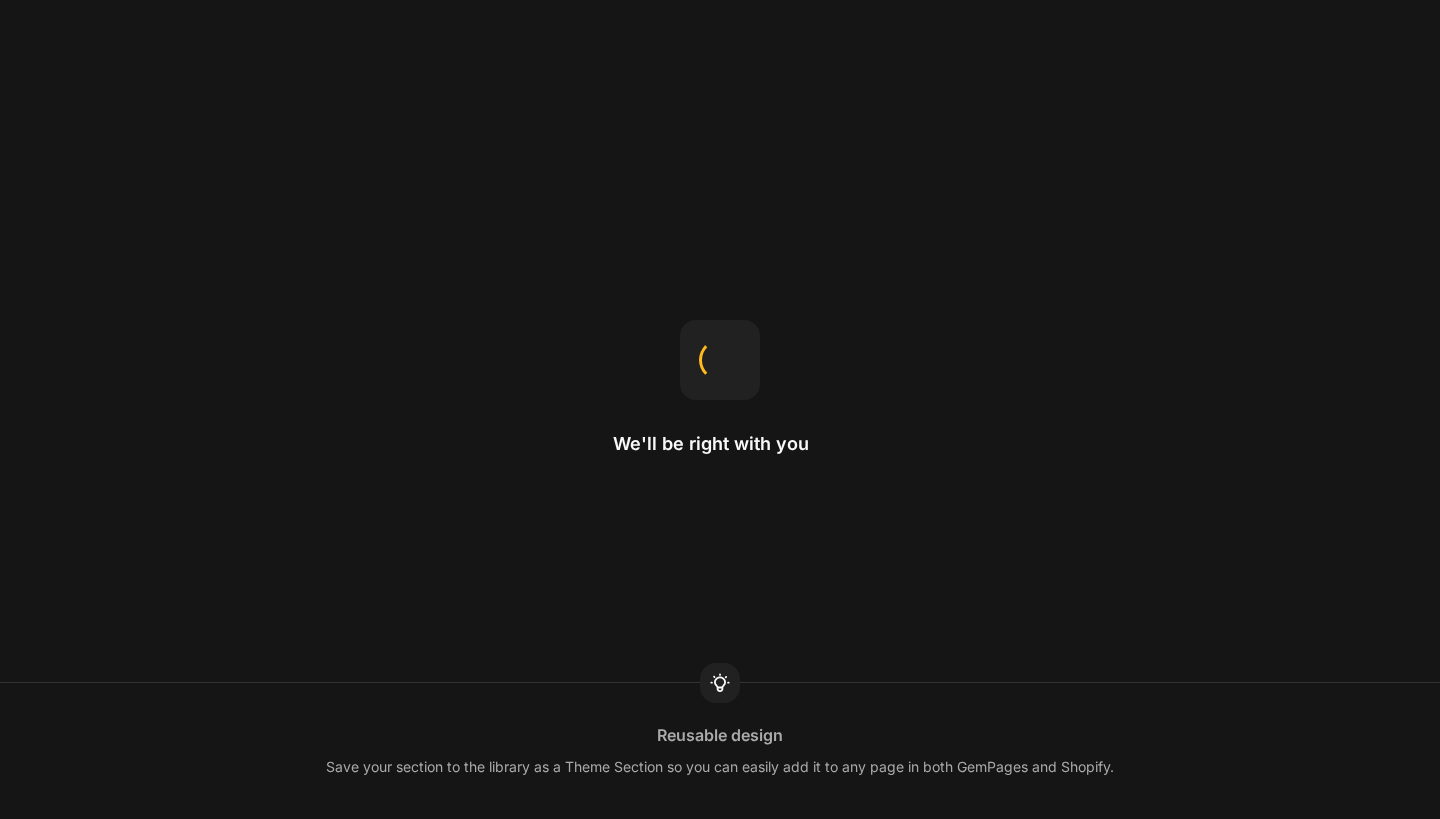 scroll, scrollTop: 0, scrollLeft: 0, axis: both 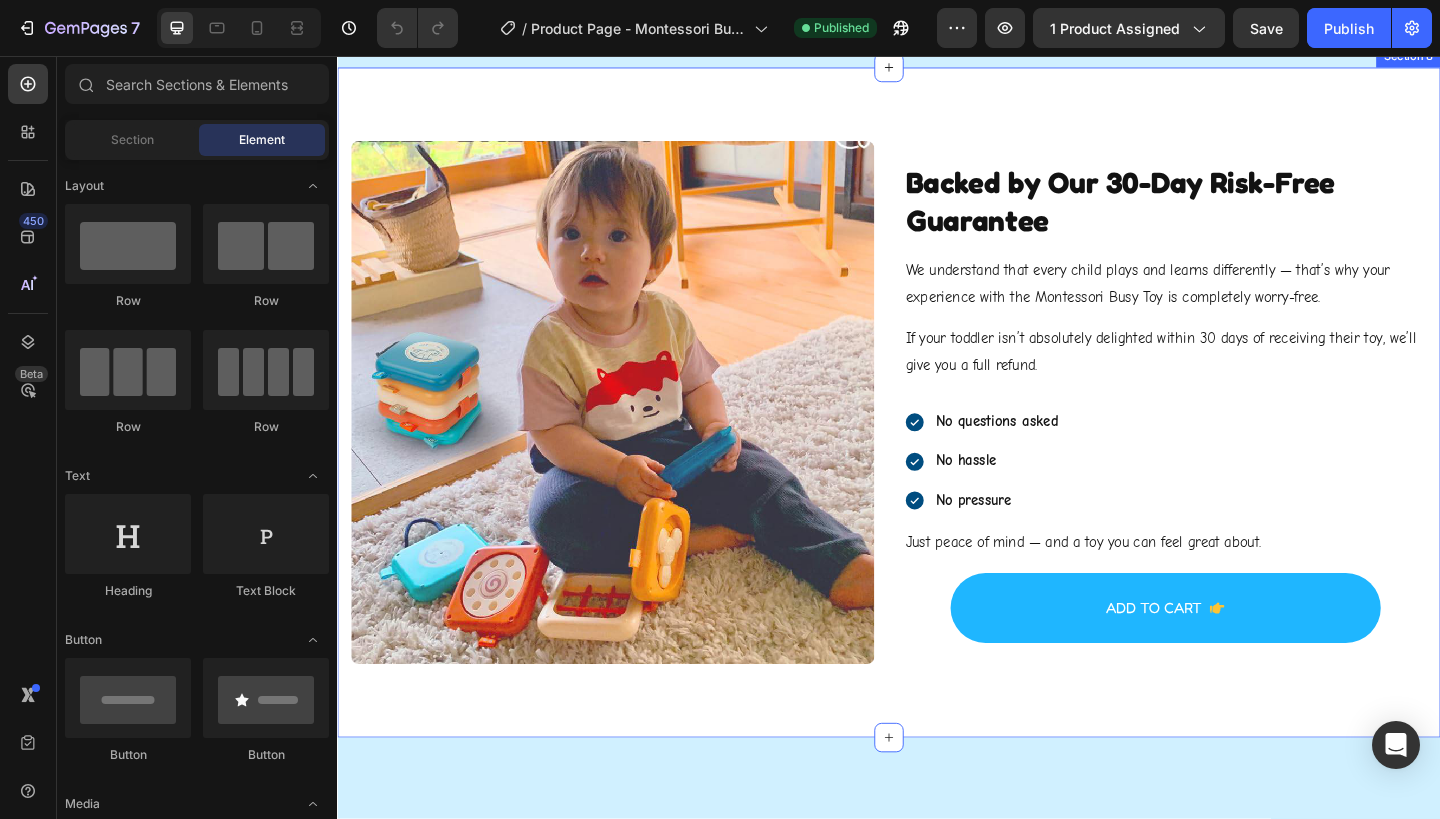 click at bounding box center (636, 433) 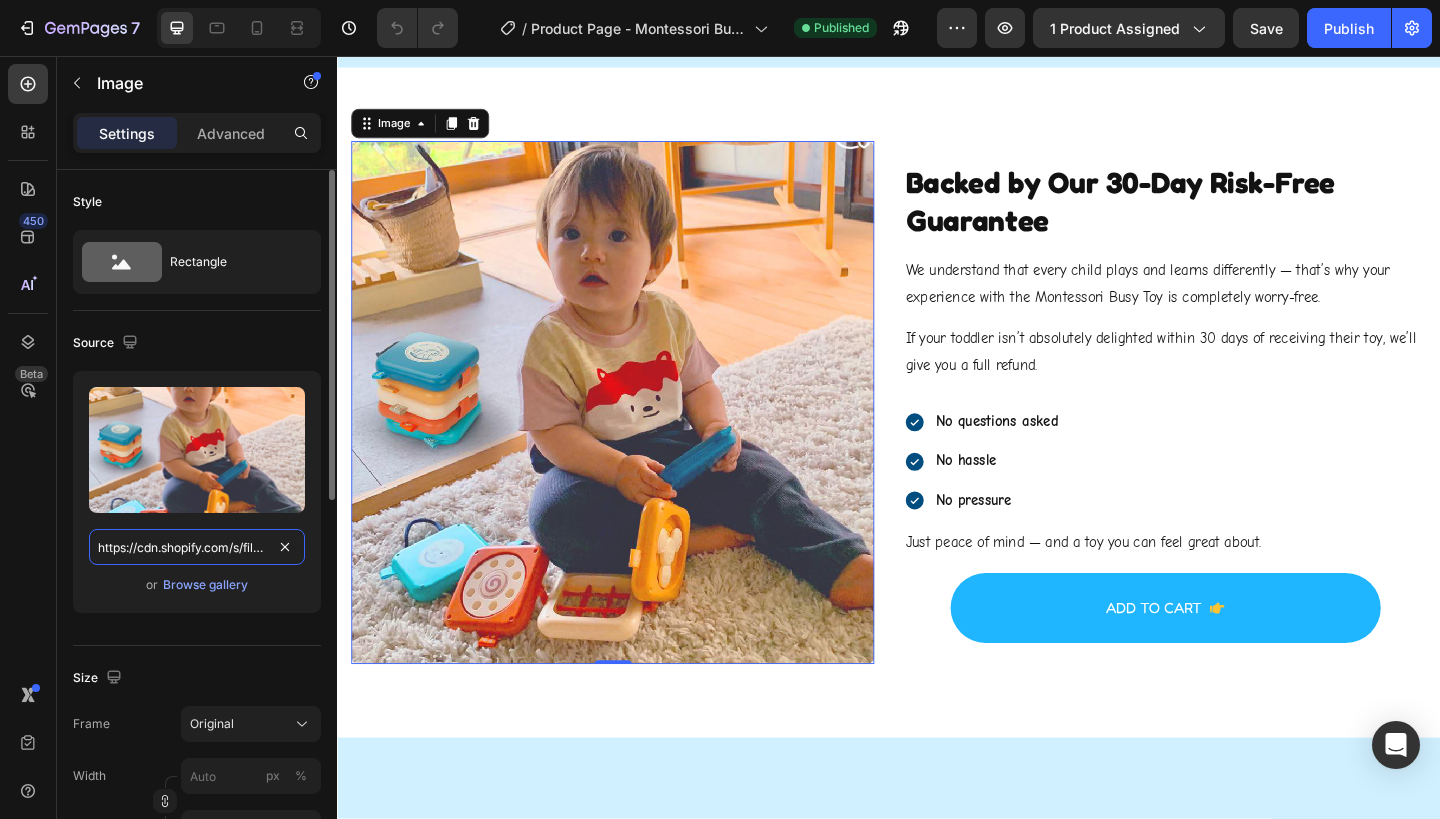 click on "https://cdn.shopify.com/s/files/1/0889/9474/2456/files/gempages_577728782526317509-c0e78633-1cce-48d3-8faa-ca0188869c06.png" at bounding box center [197, 547] 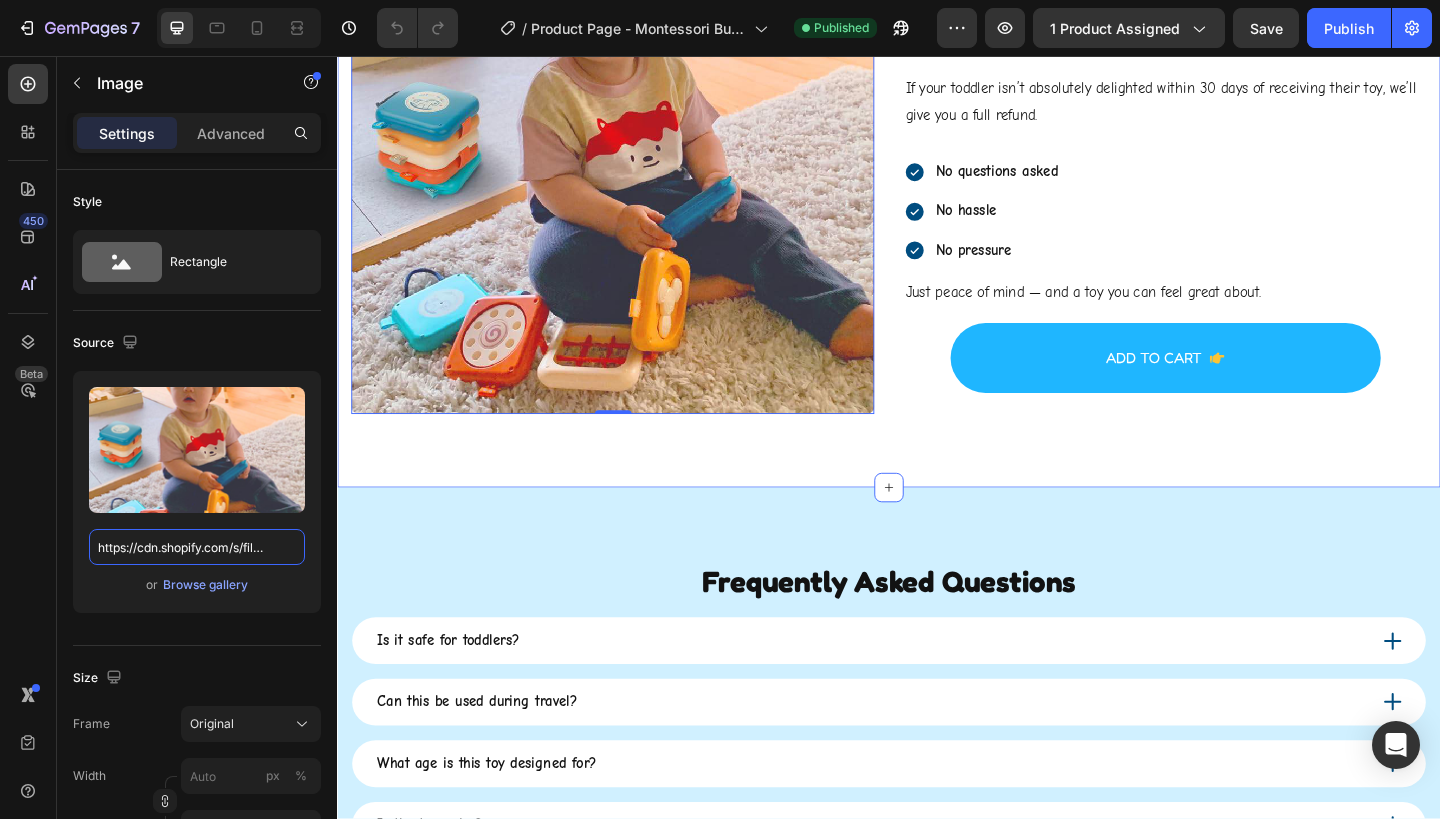 scroll, scrollTop: 4893, scrollLeft: 0, axis: vertical 